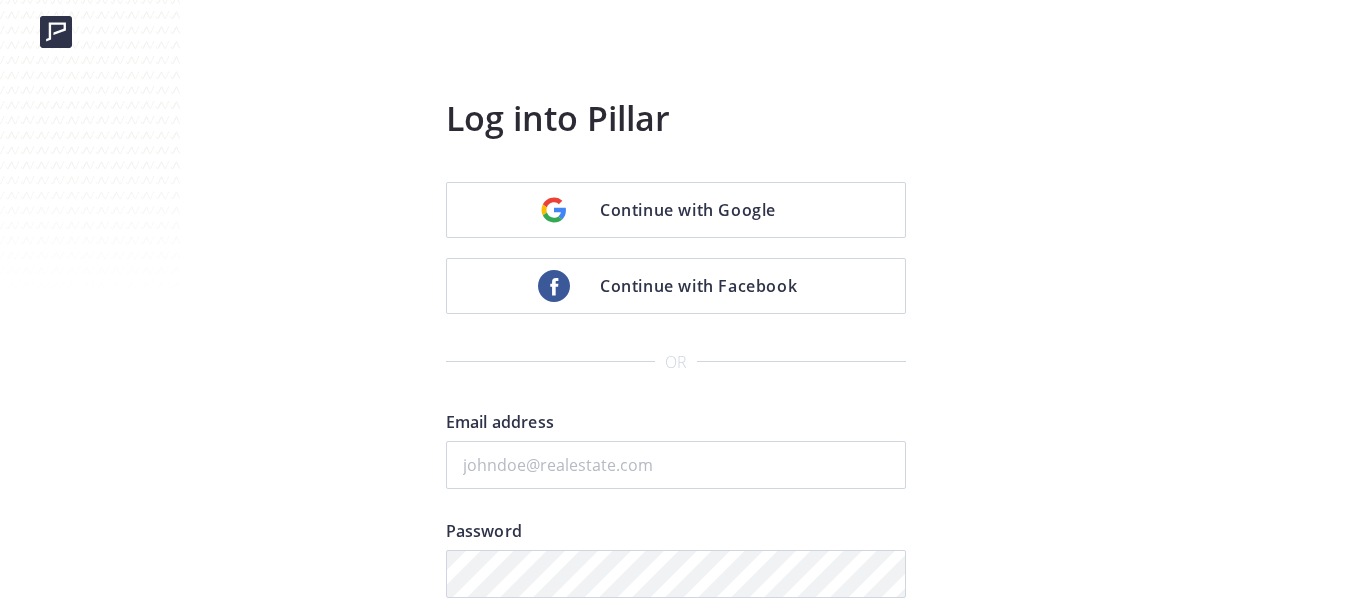 scroll, scrollTop: 0, scrollLeft: 0, axis: both 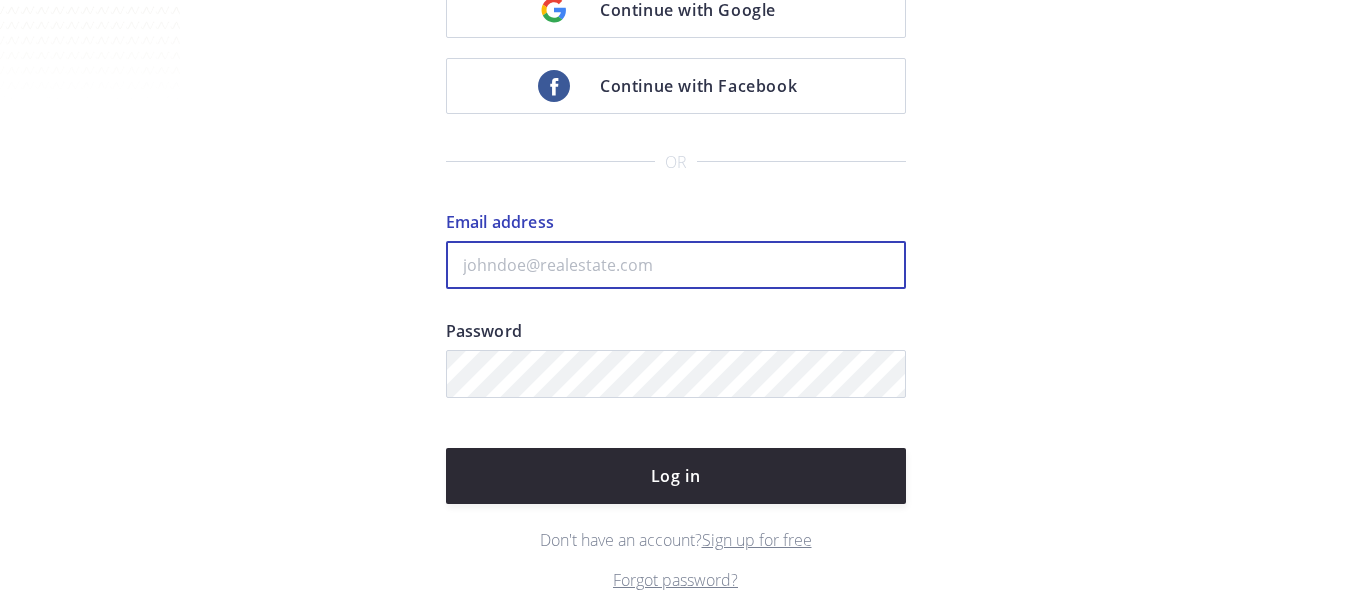 click on "Email address" at bounding box center (676, 265) 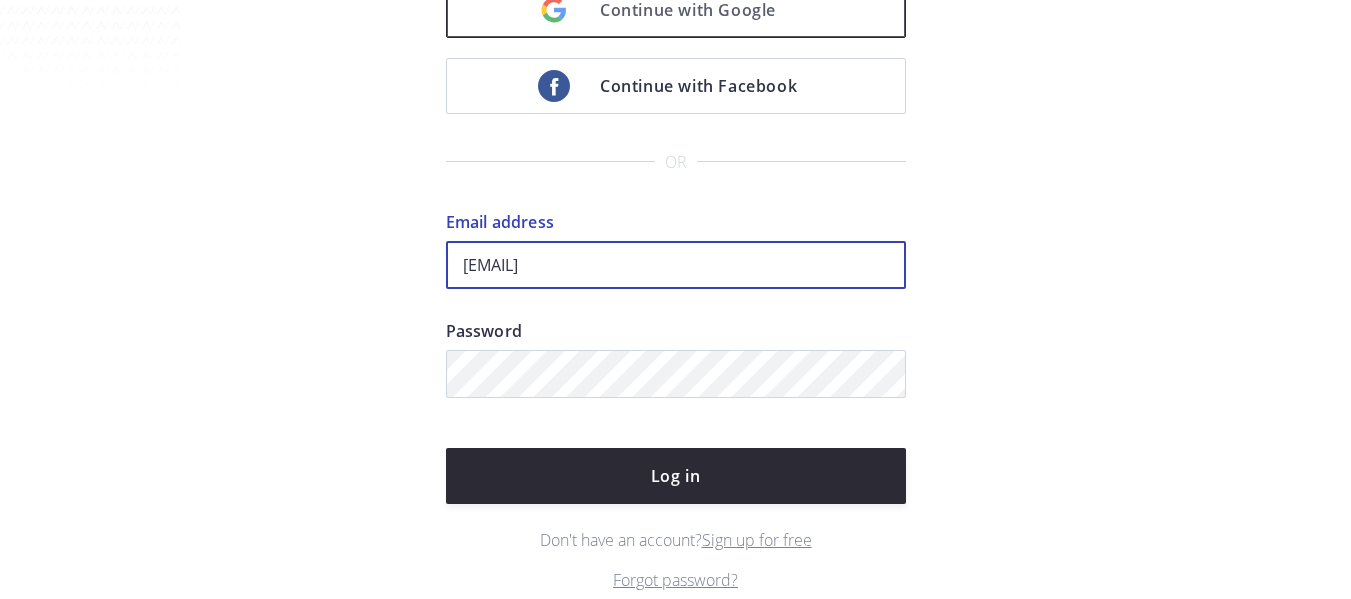 type on "[EMAIL]" 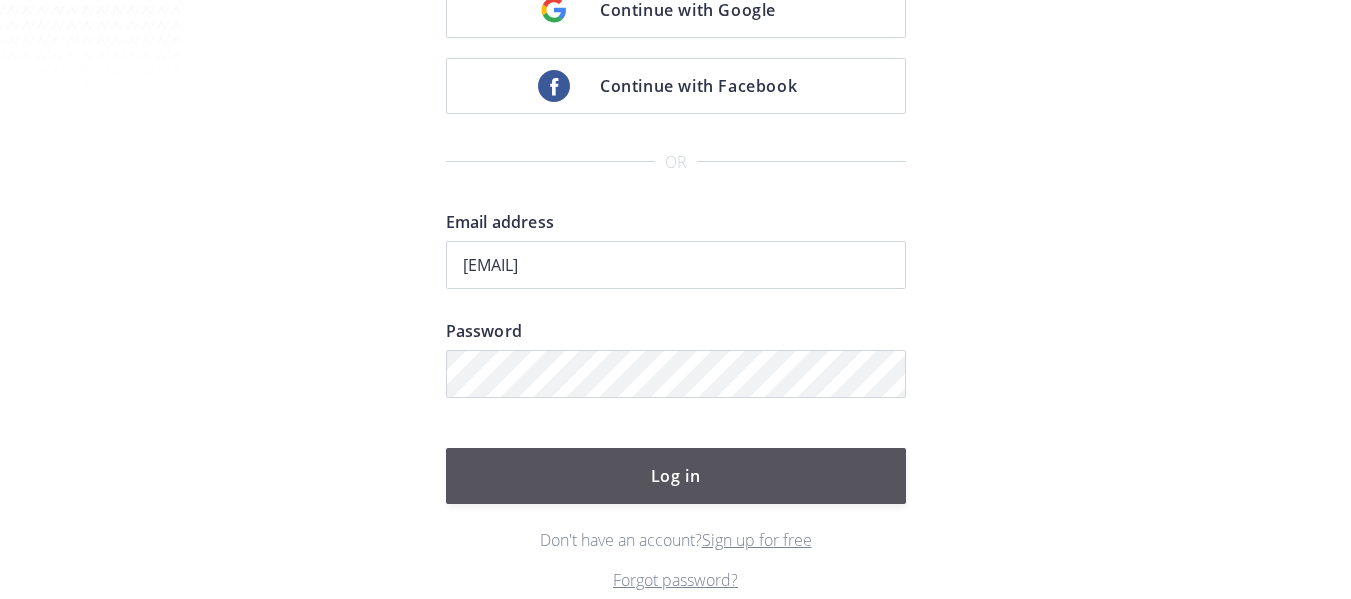 click on "Log in" at bounding box center [676, 476] 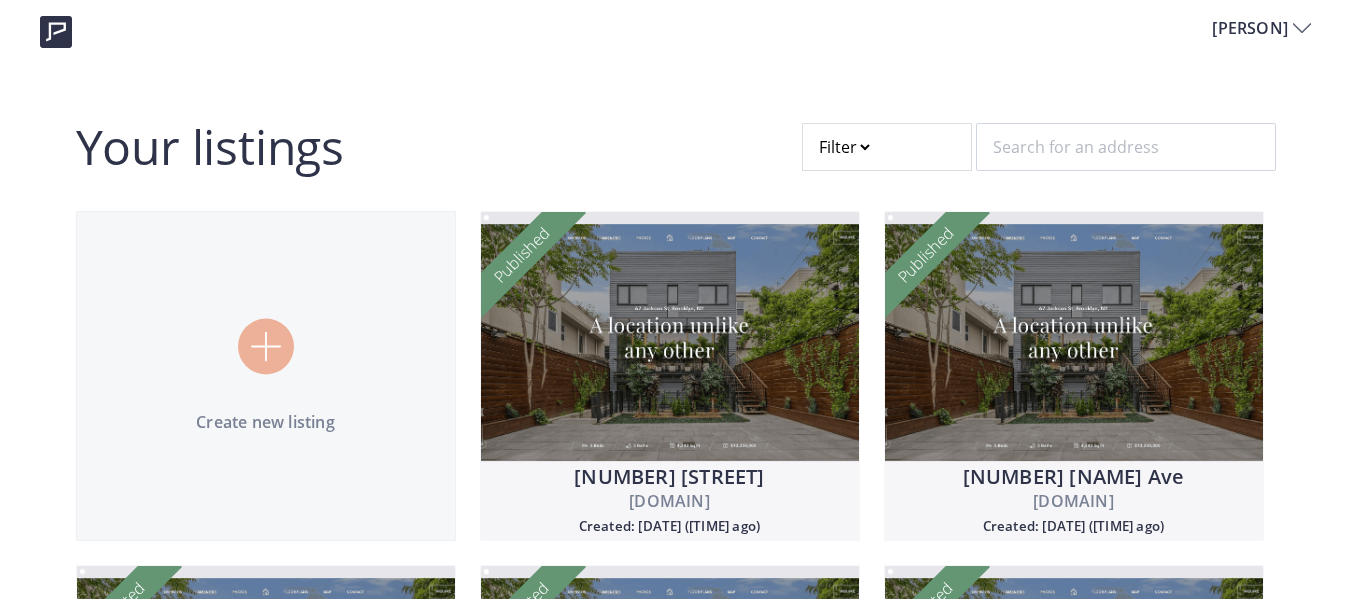 scroll, scrollTop: 0, scrollLeft: 0, axis: both 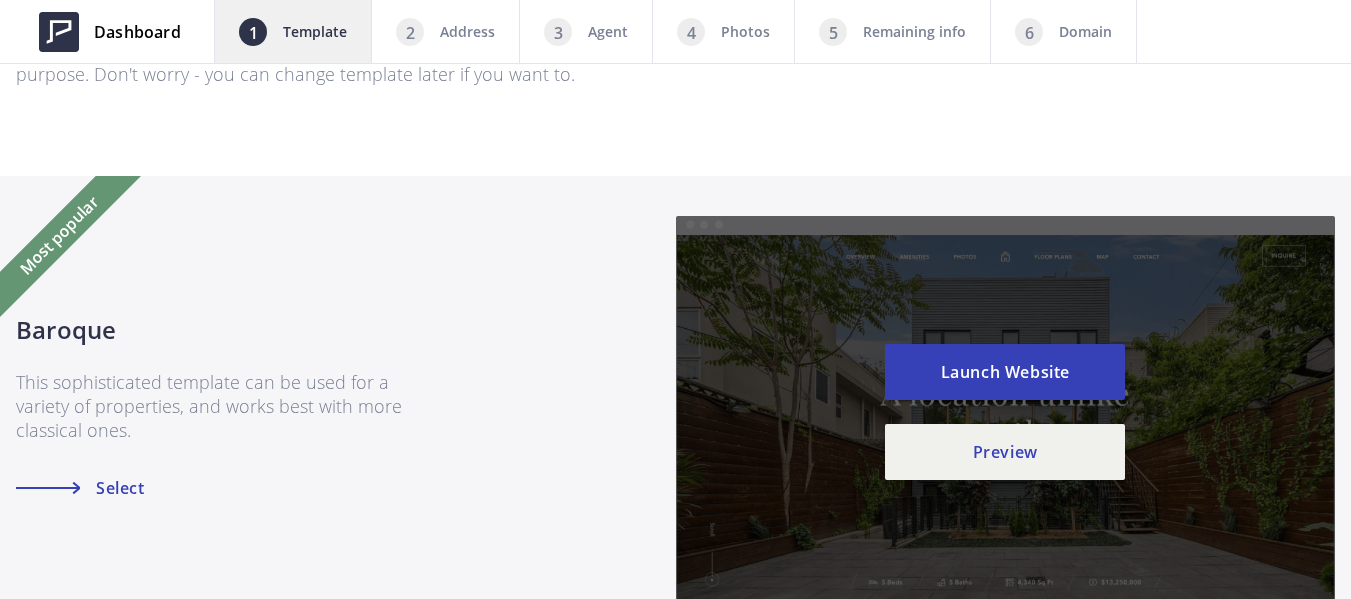 click on "Select" at bounding box center [218, 488] 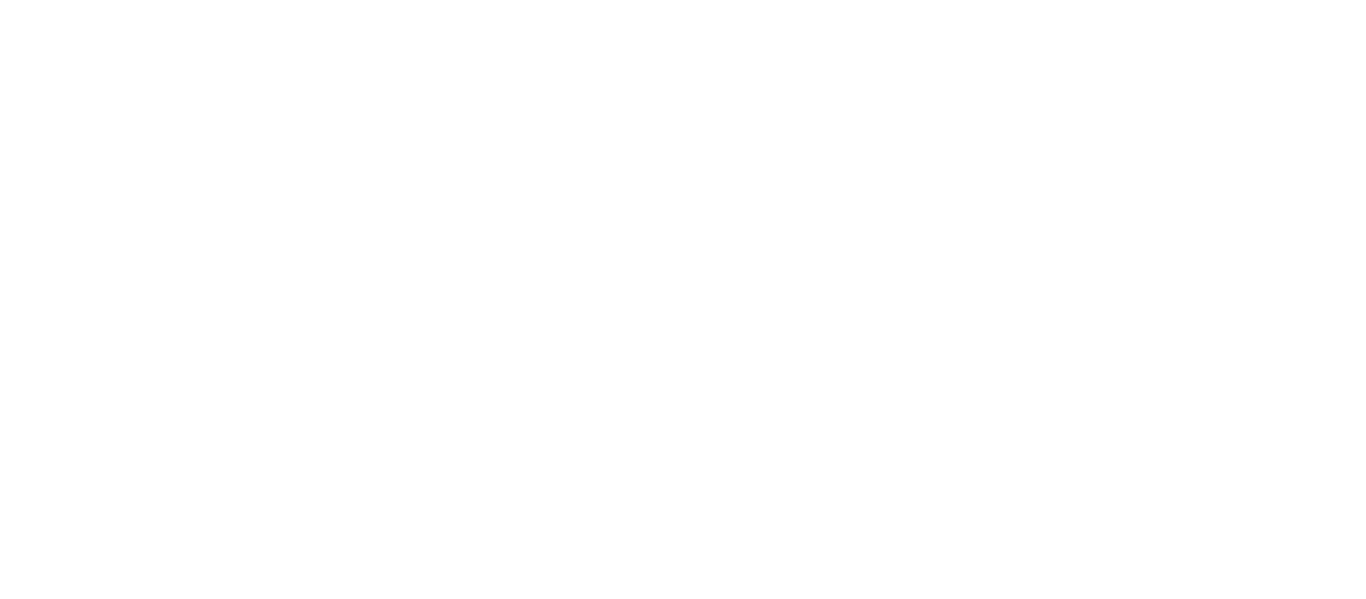 scroll, scrollTop: 0, scrollLeft: 0, axis: both 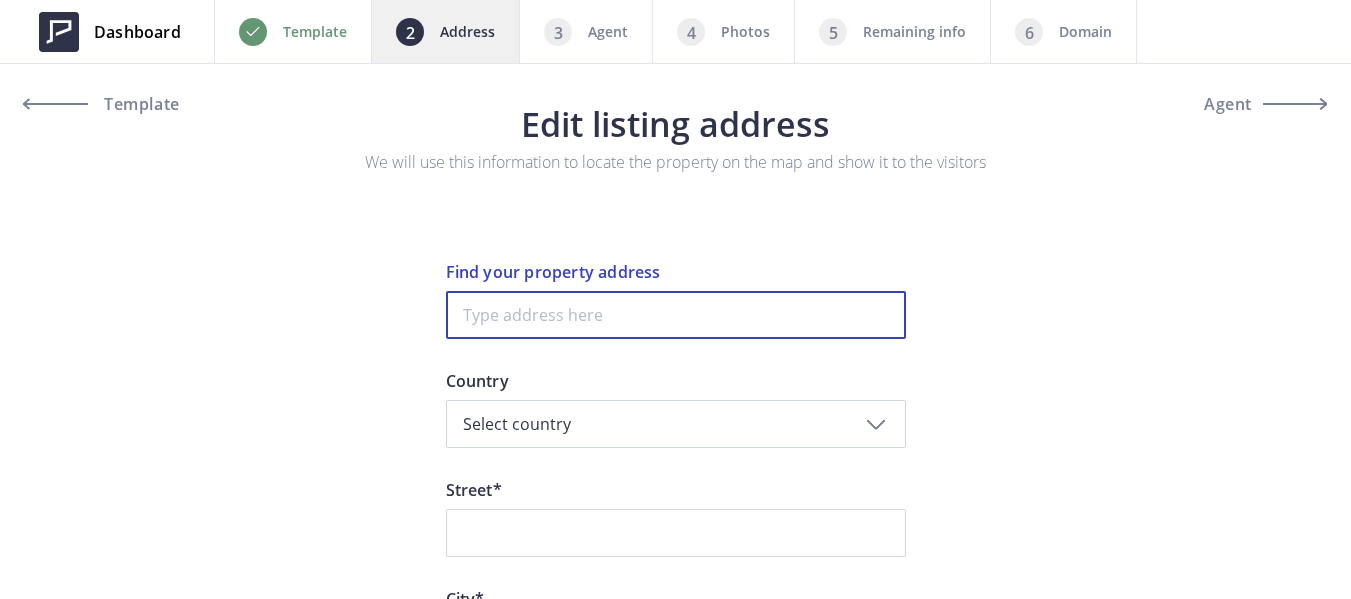 click at bounding box center [676, 315] 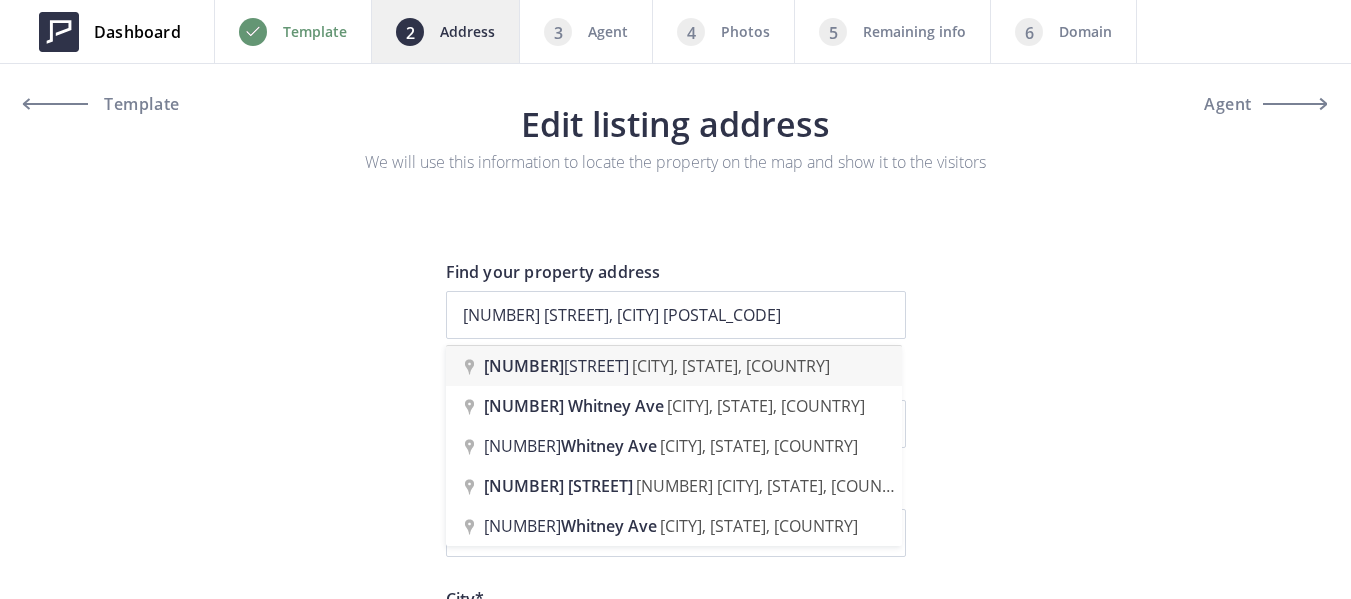 type on "337 Whitney Avenue, Vallejo, CA, USA" 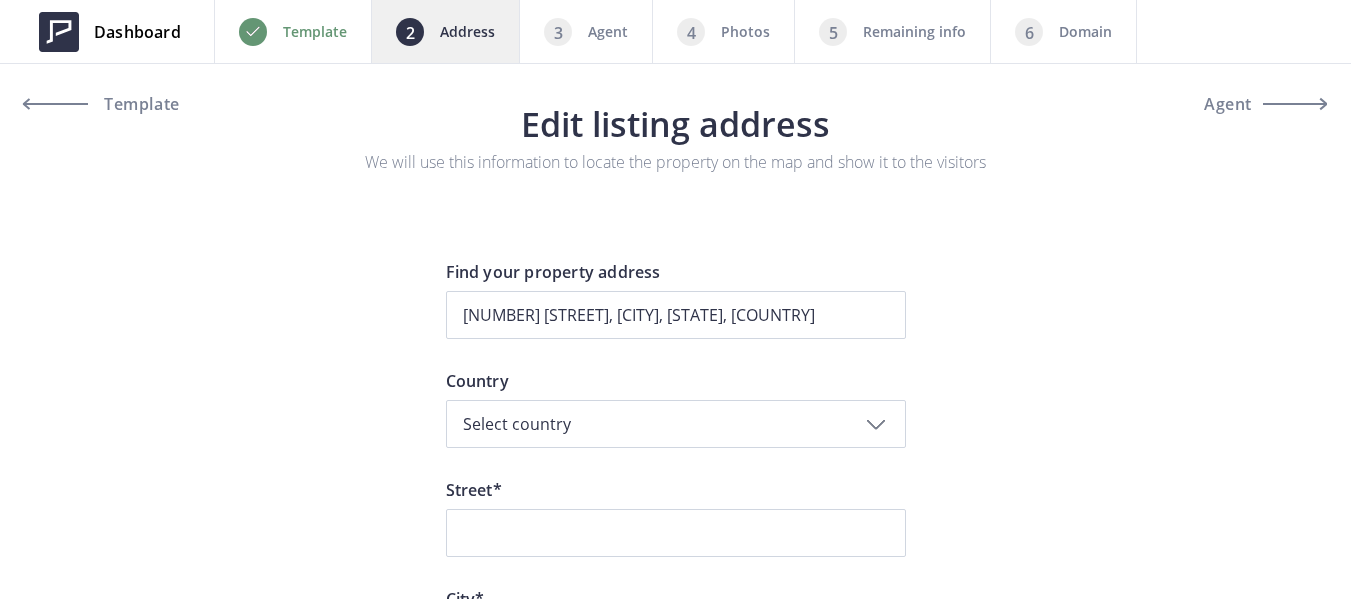 type on "[STREET] [NUMBER]" 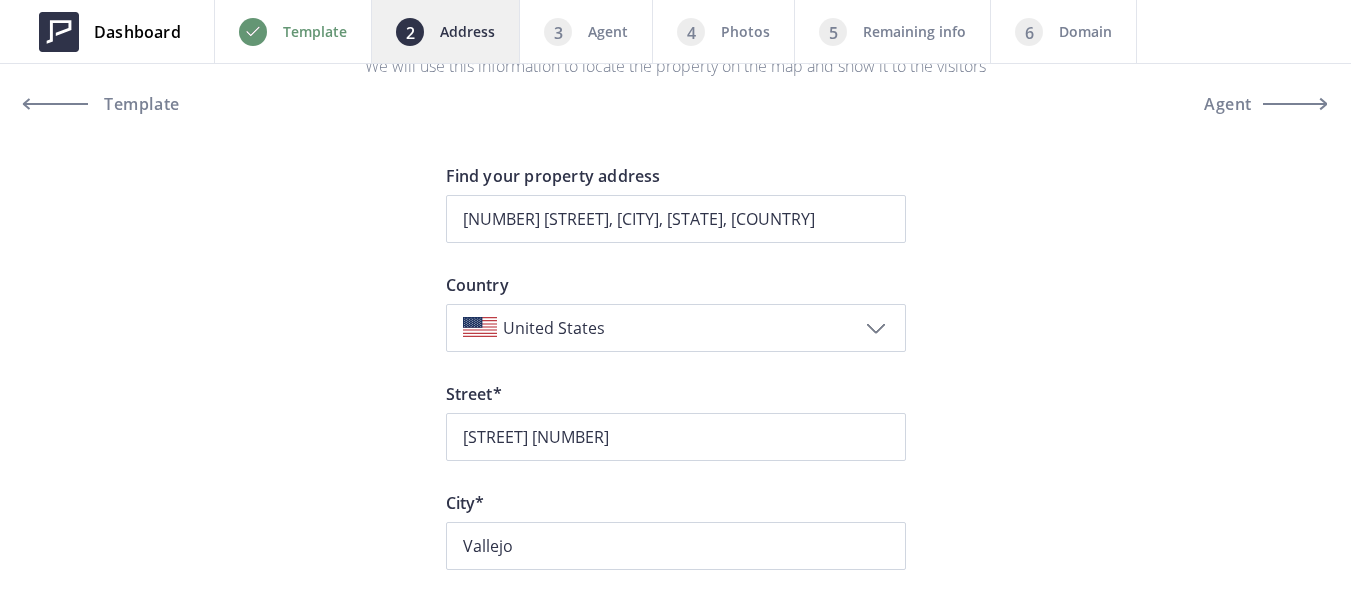 scroll, scrollTop: 200, scrollLeft: 0, axis: vertical 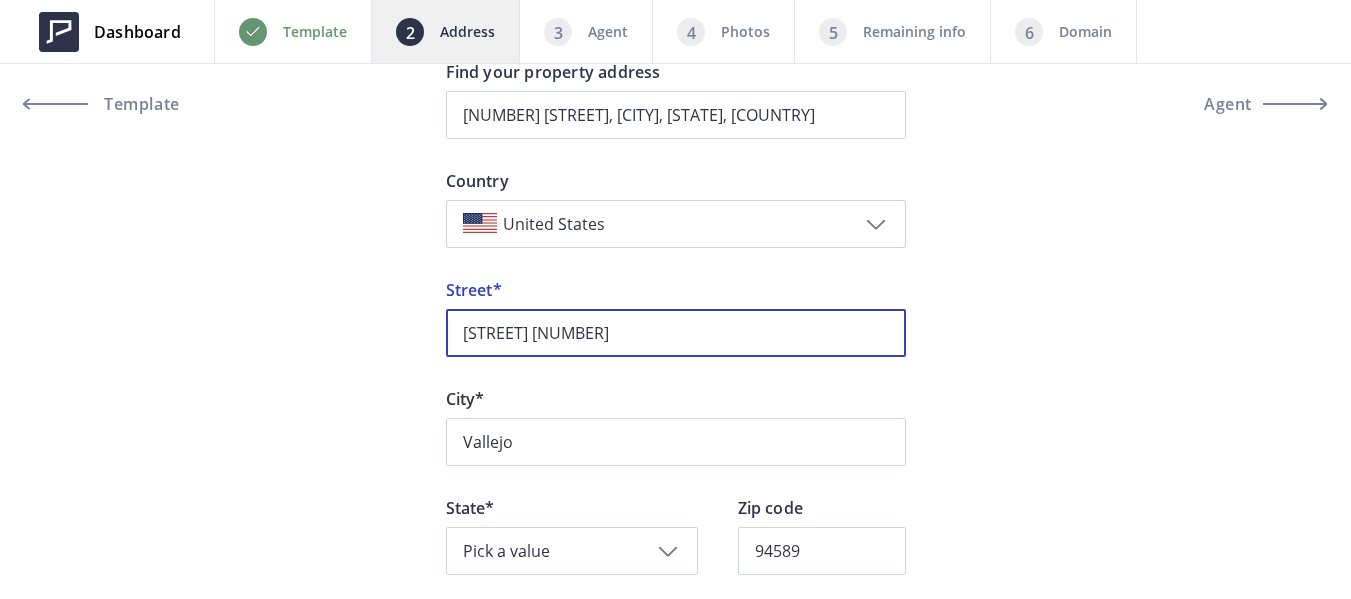 click on "Whitney Avenue 337" at bounding box center (676, 333) 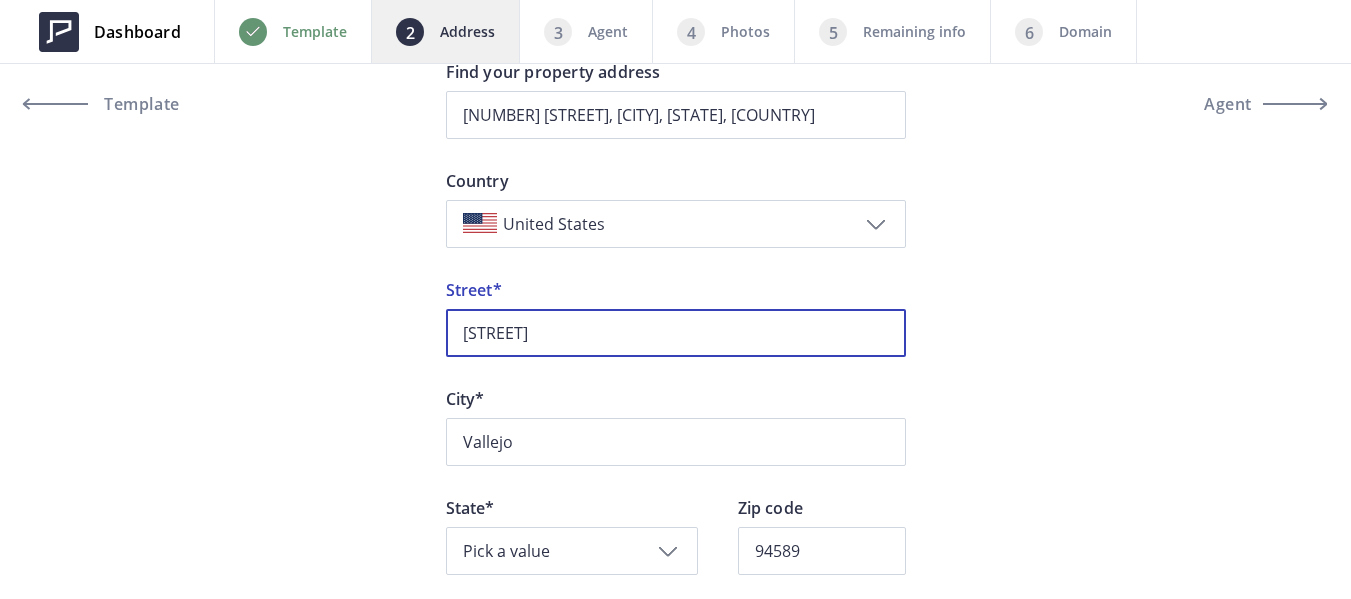 click on "Whitney Avenue" at bounding box center (676, 333) 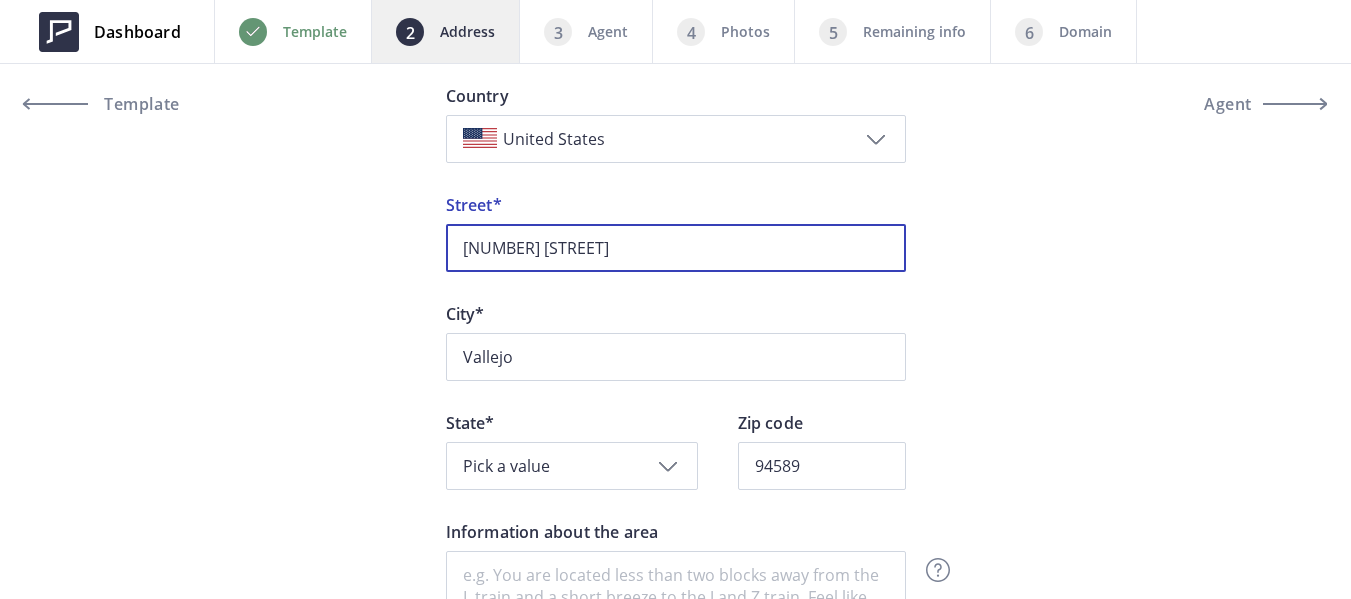 scroll, scrollTop: 400, scrollLeft: 0, axis: vertical 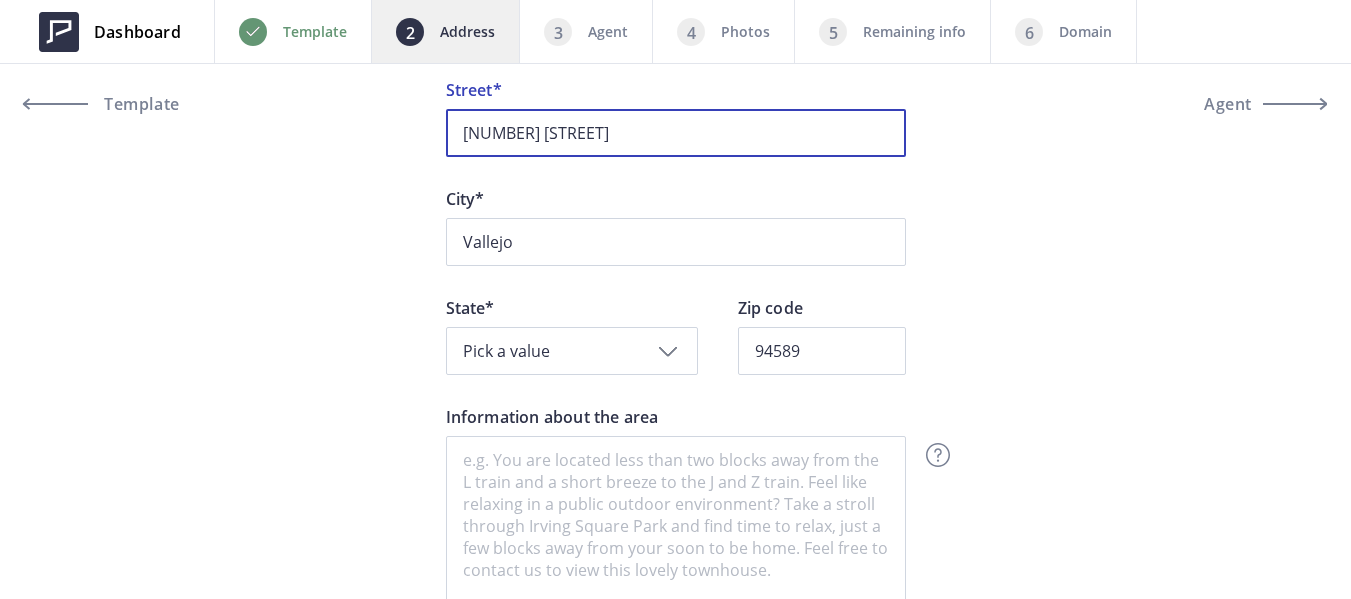 type on "337 Whitney Avenue" 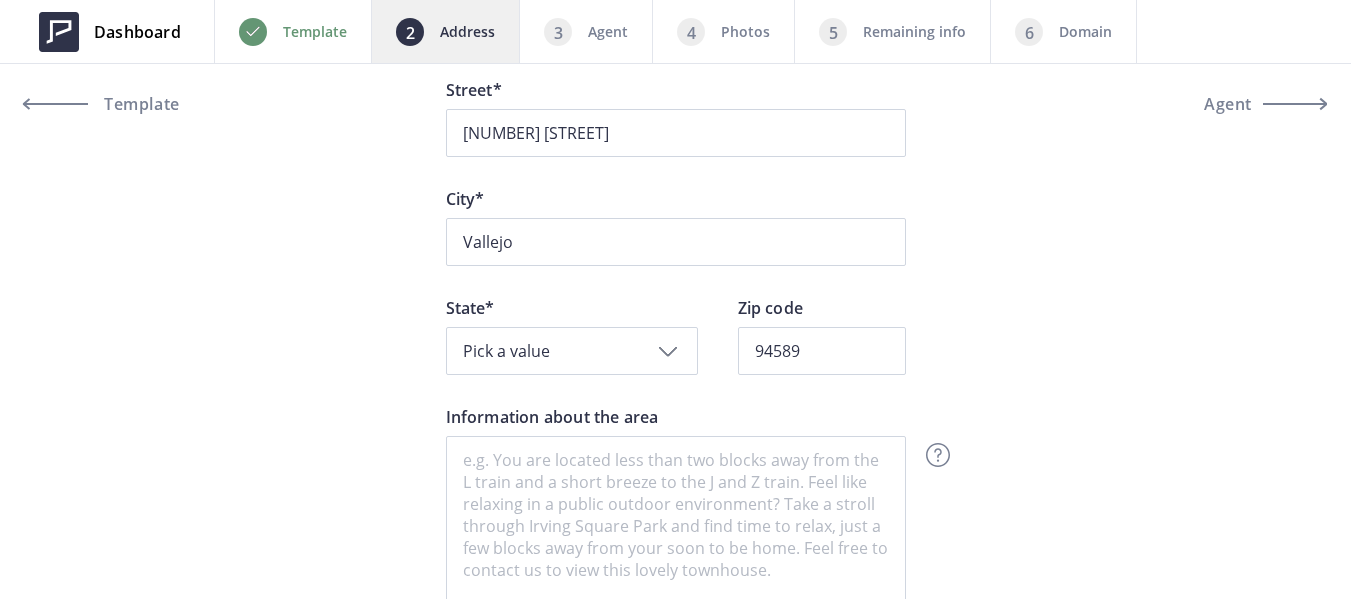 click on "Pick a value" at bounding box center (572, 351) 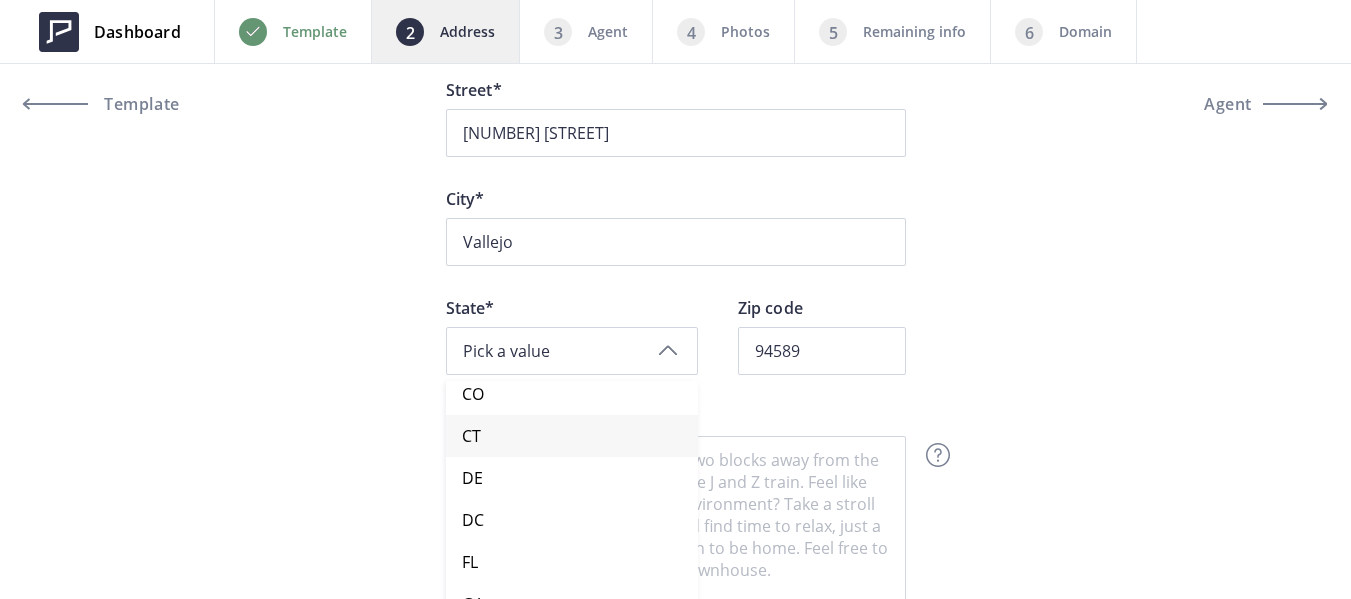 scroll, scrollTop: 300, scrollLeft: 0, axis: vertical 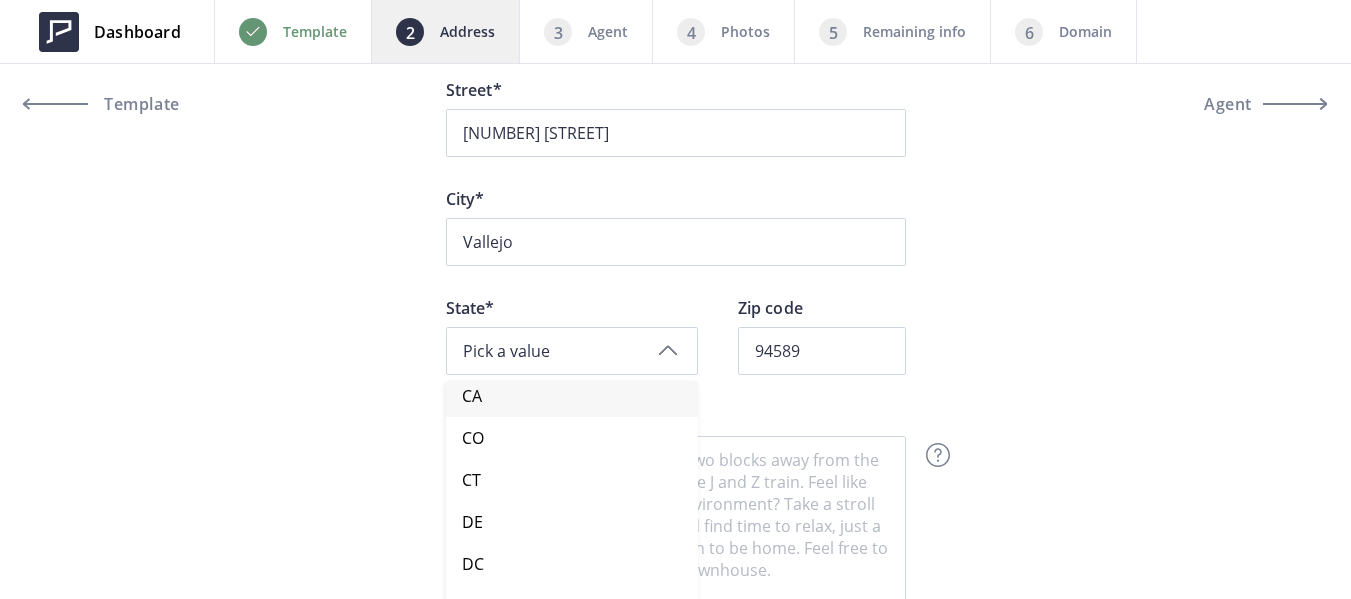 click on "CA" at bounding box center (472, 396) 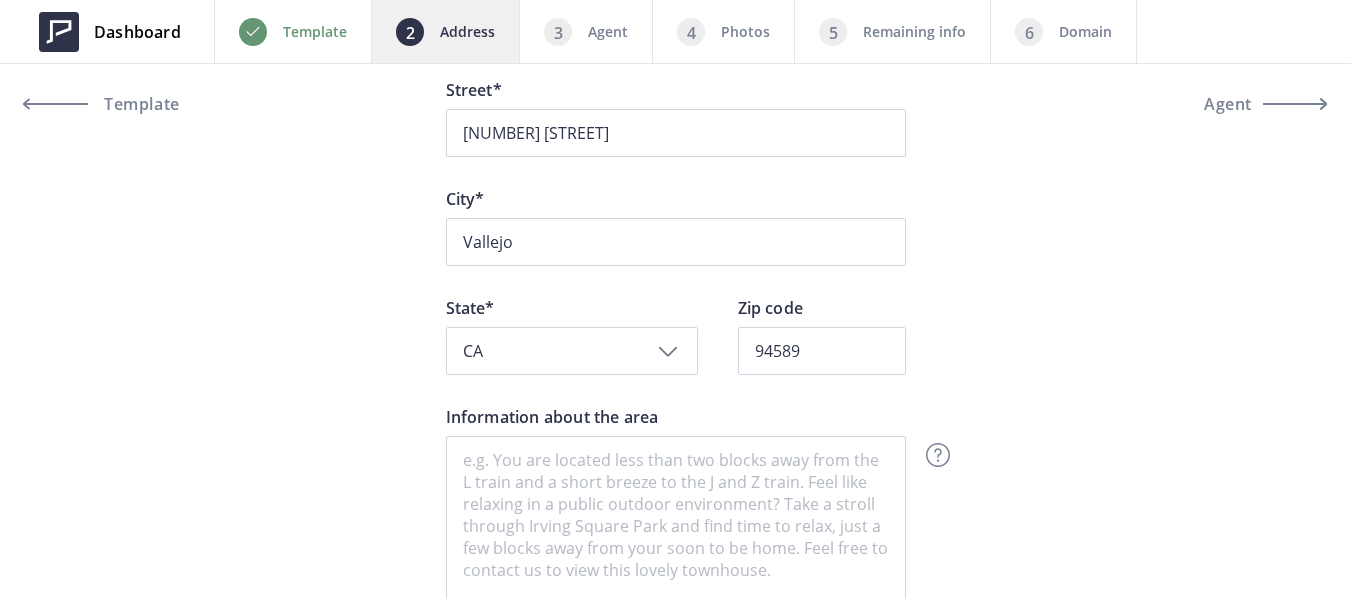 click on "Dashboard   Back   Template   Address   Agent   Photos   Remaining info   Domain   Next     Template       Agent       Dashboard     Edit listing address   We will use this information to locate the property on the map and show it to the visitors   337 Whitney Avenue, Vallejo, CA, USA   Find your property address                  United States           United States     Canada     United Kingdom     Afghanistan     Åland Islands     Albania     Algeria     American Samoa     AndorrA     Angola     Anguilla     Antarctica     Antigua and Barbuda     Argentina     Armenia     Aruba     Australia     Austria     Azerbaijan     Bahamas     Bahrain     Bangladesh     Barbados     Belarus     Belgium     Belize     Benin     Bermuda     Bhutan     Bolivia     Bosnia and Herzegovina     Botswana     Bouvet Island     Brazil     British Indian Ocean Territory     Brunei Darussalam     Bulgaria     Burkina Faso     Burundi     Cambodia     Cameroon     Cape Verde     Cayman Islands     Central African Republic" at bounding box center [675, 241] 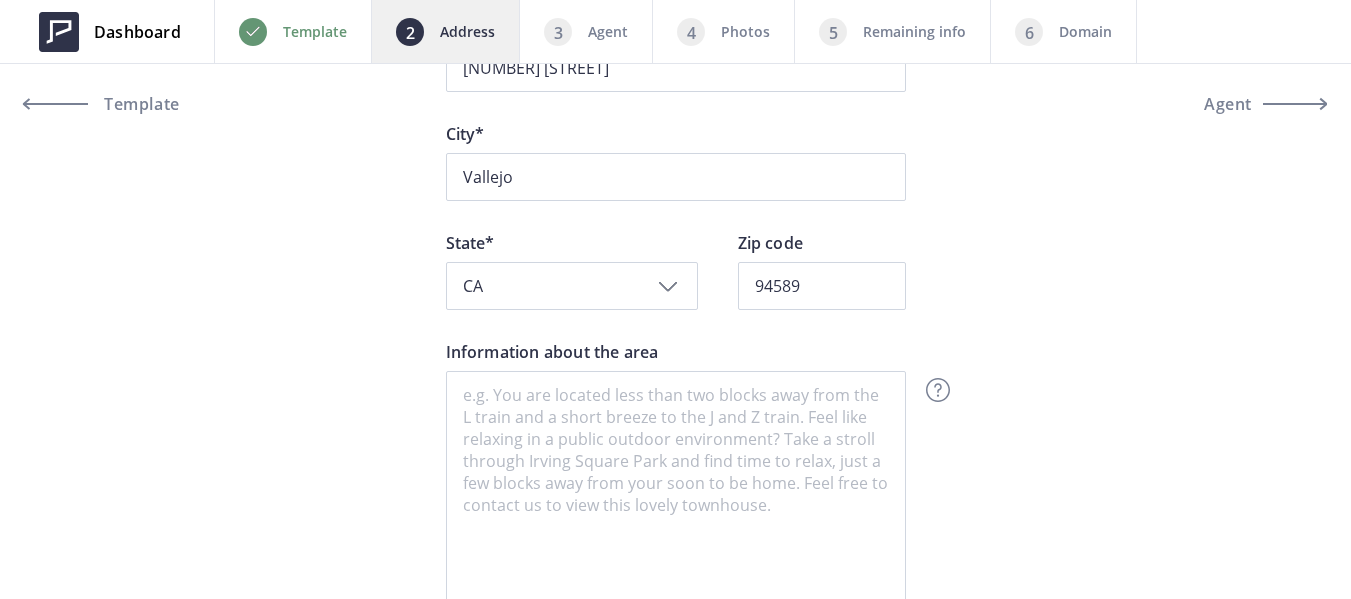 scroll, scrollTop: 500, scrollLeft: 0, axis: vertical 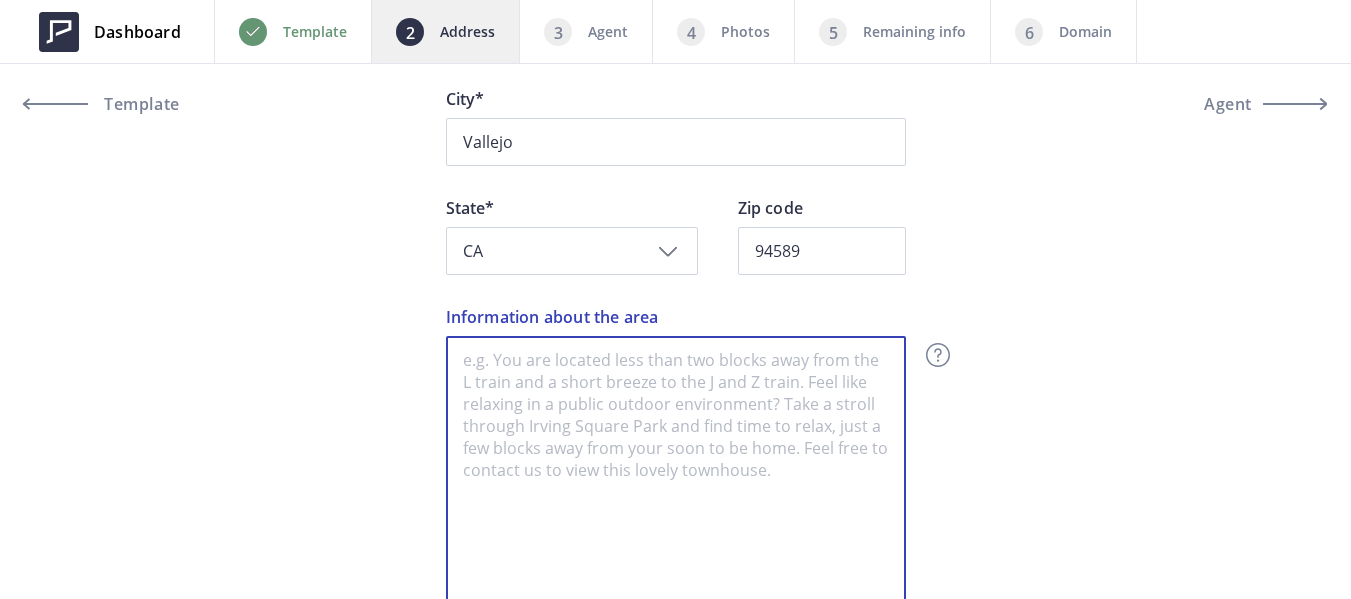 click on "Information about the area" at bounding box center [676, 476] 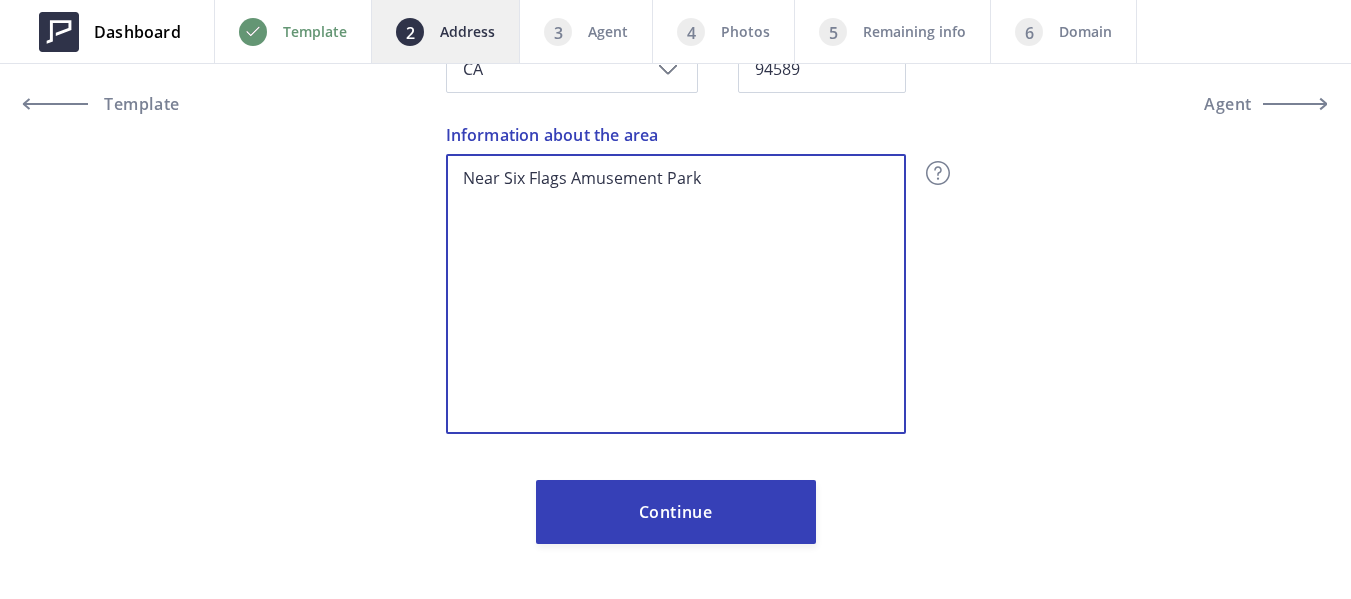 scroll, scrollTop: 683, scrollLeft: 0, axis: vertical 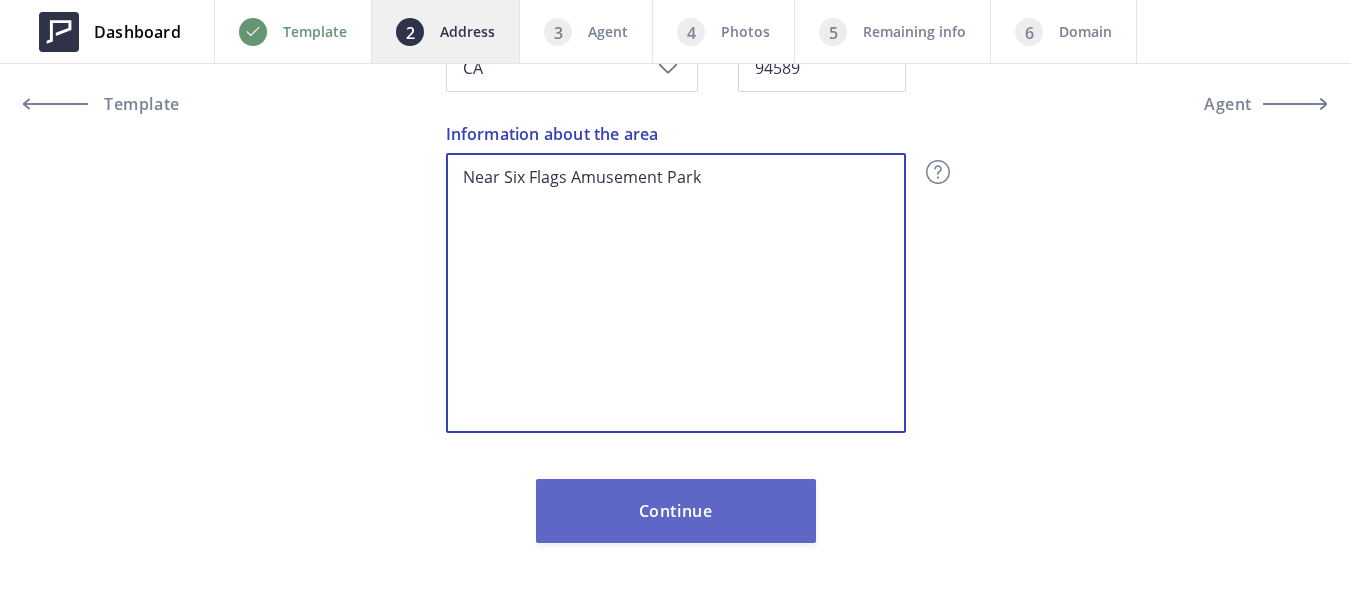 type on "Near Six Flags Amusement Park" 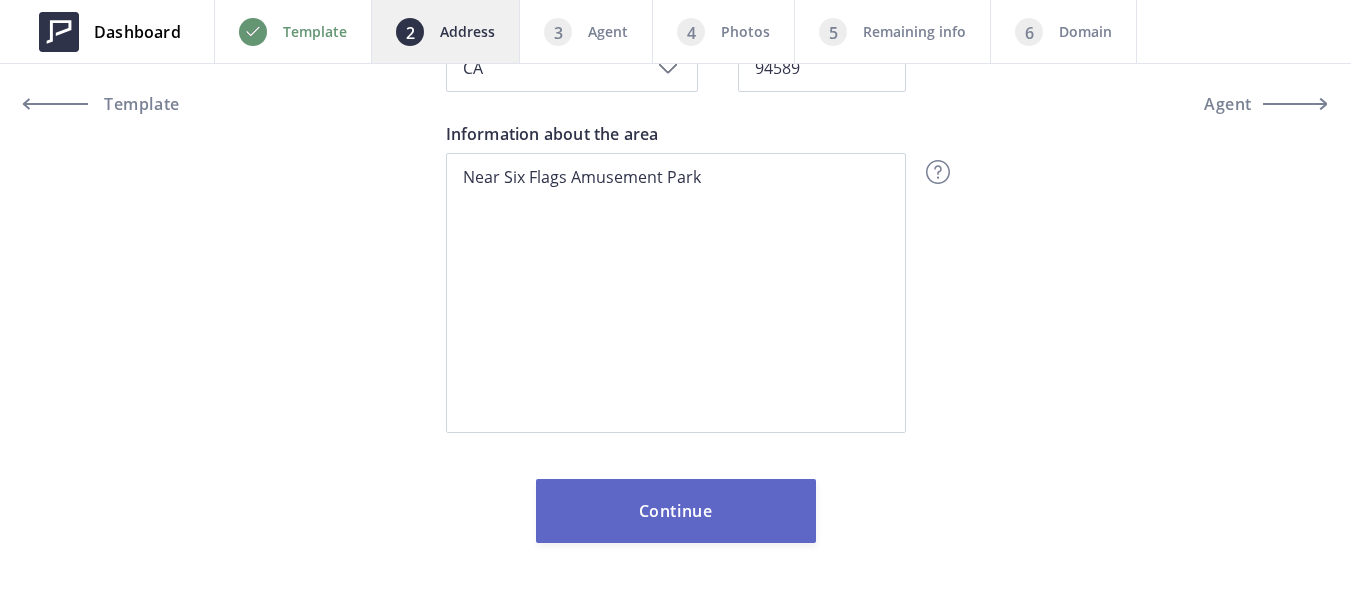 click on "Continue" at bounding box center (676, 511) 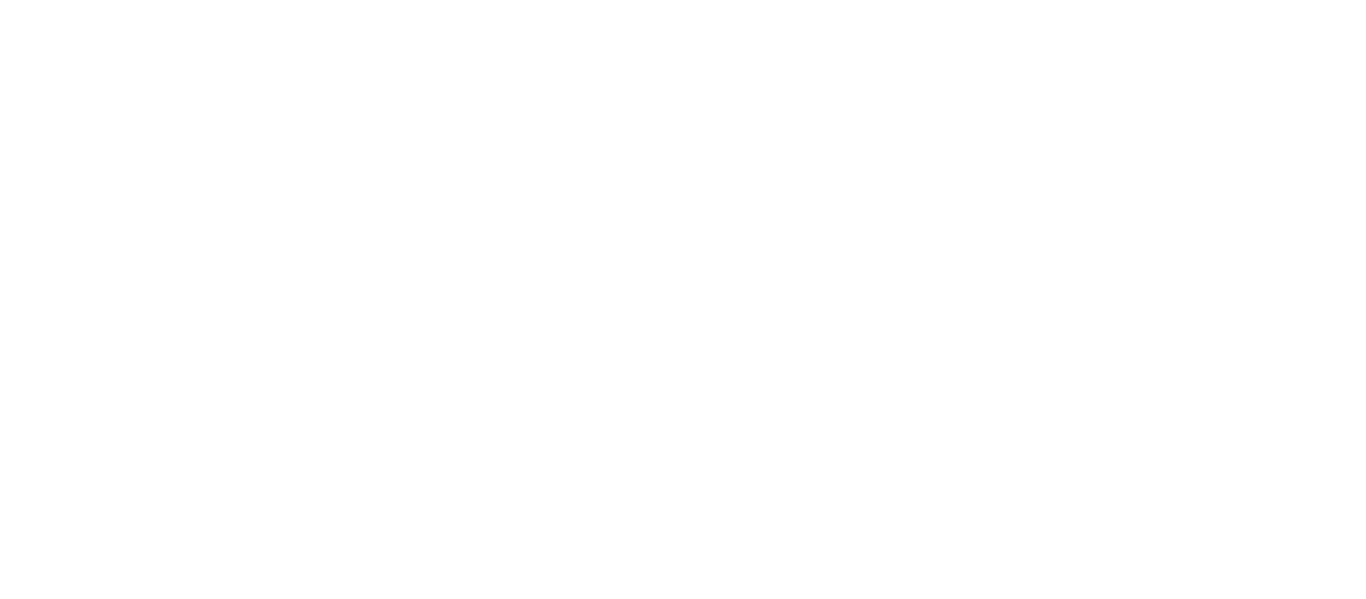 scroll, scrollTop: 0, scrollLeft: 0, axis: both 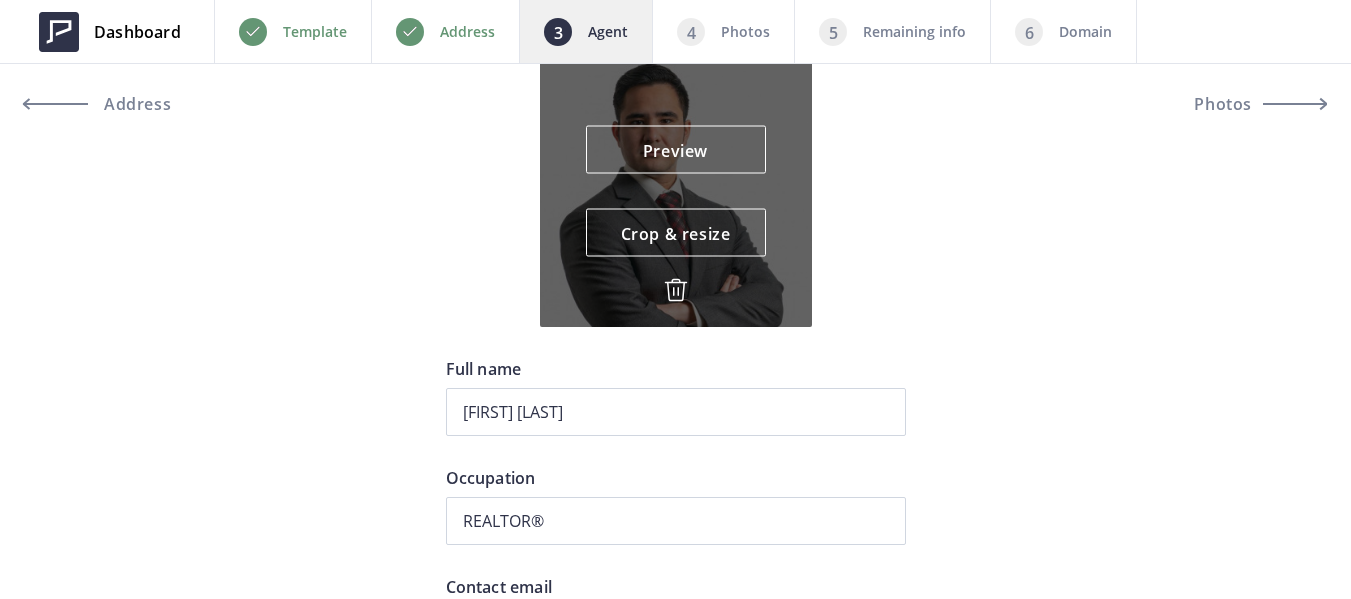 click at bounding box center [676, 290] 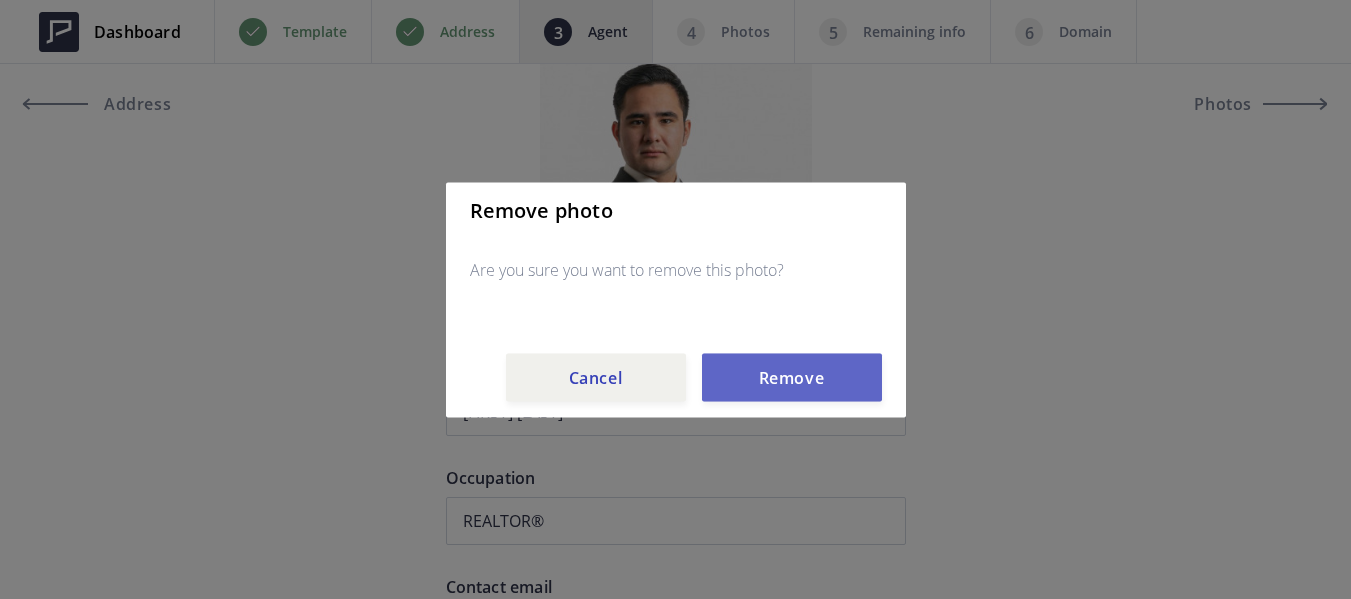 click on "Remove" at bounding box center [792, 377] 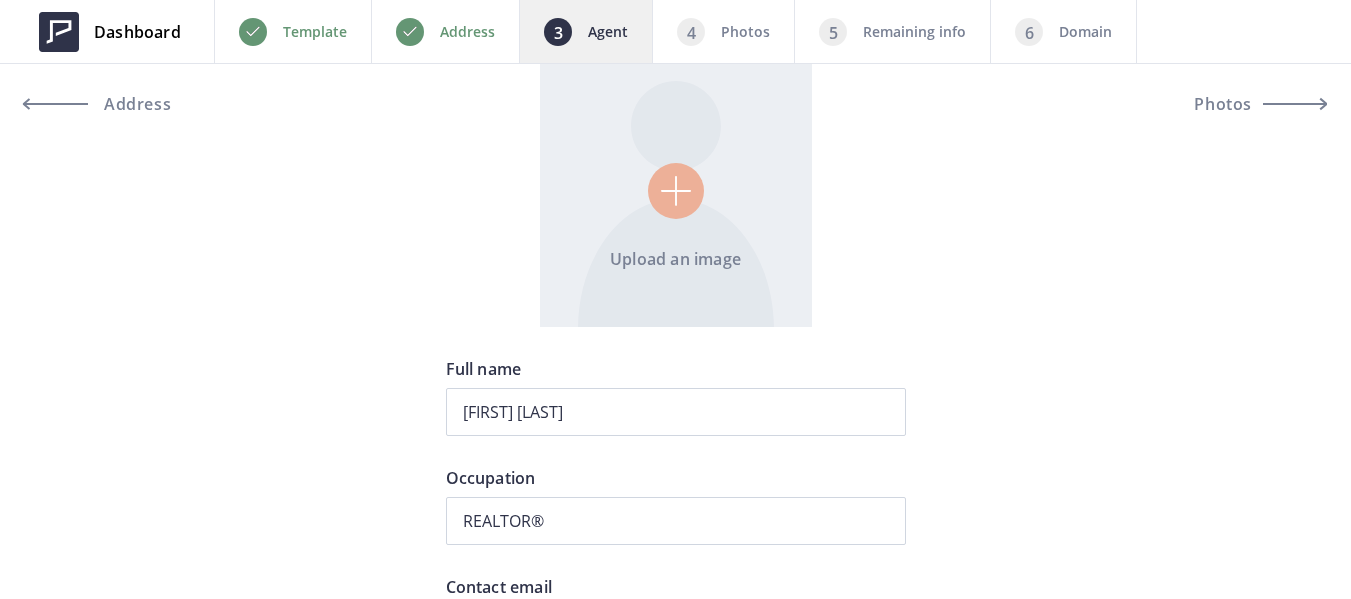 scroll, scrollTop: 100, scrollLeft: 0, axis: vertical 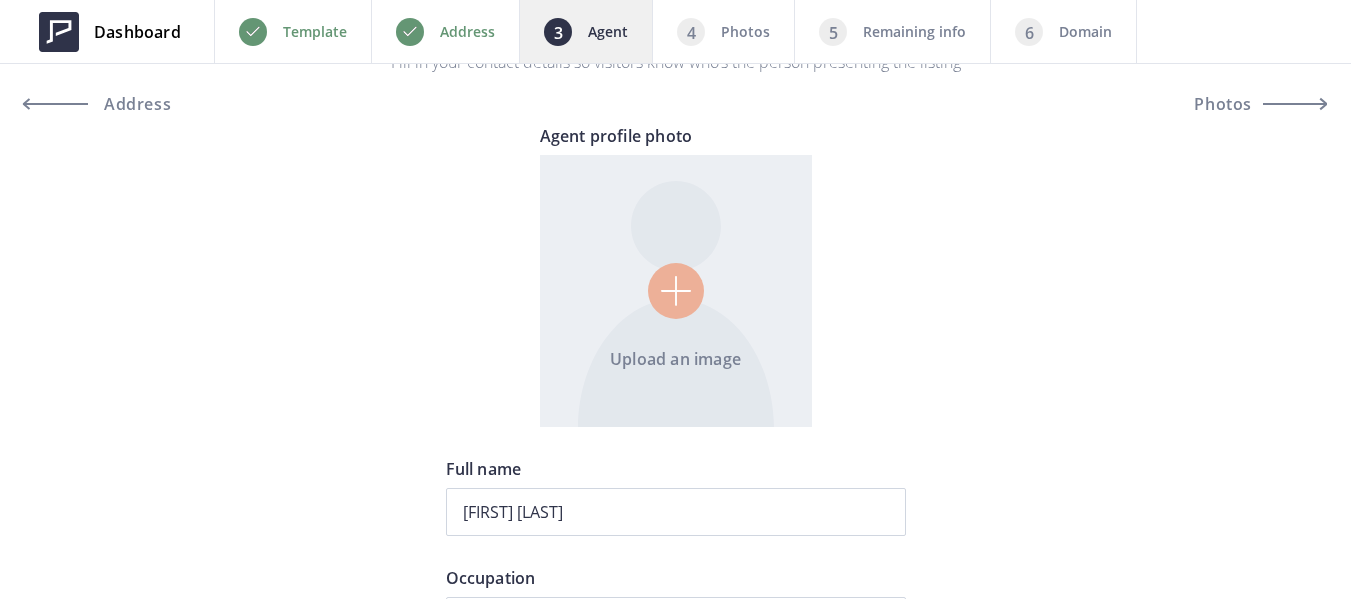 click at bounding box center (676, 291) 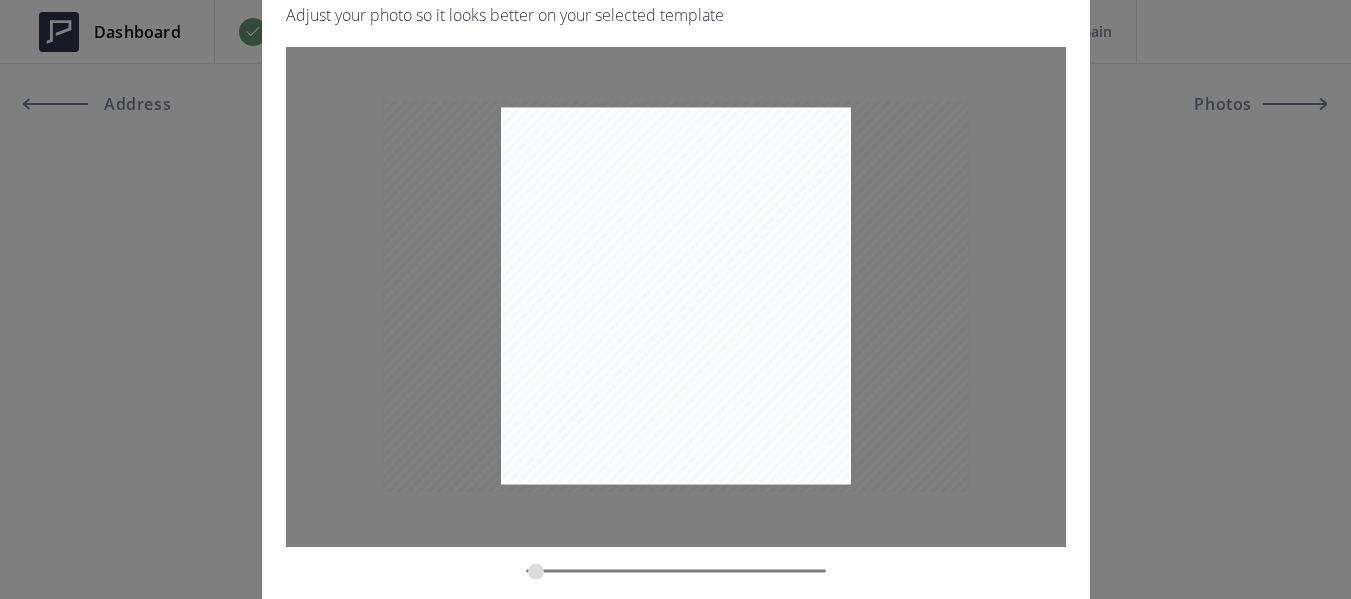 drag, startPoint x: 552, startPoint y: 573, endPoint x: 537, endPoint y: 567, distance: 16.155495 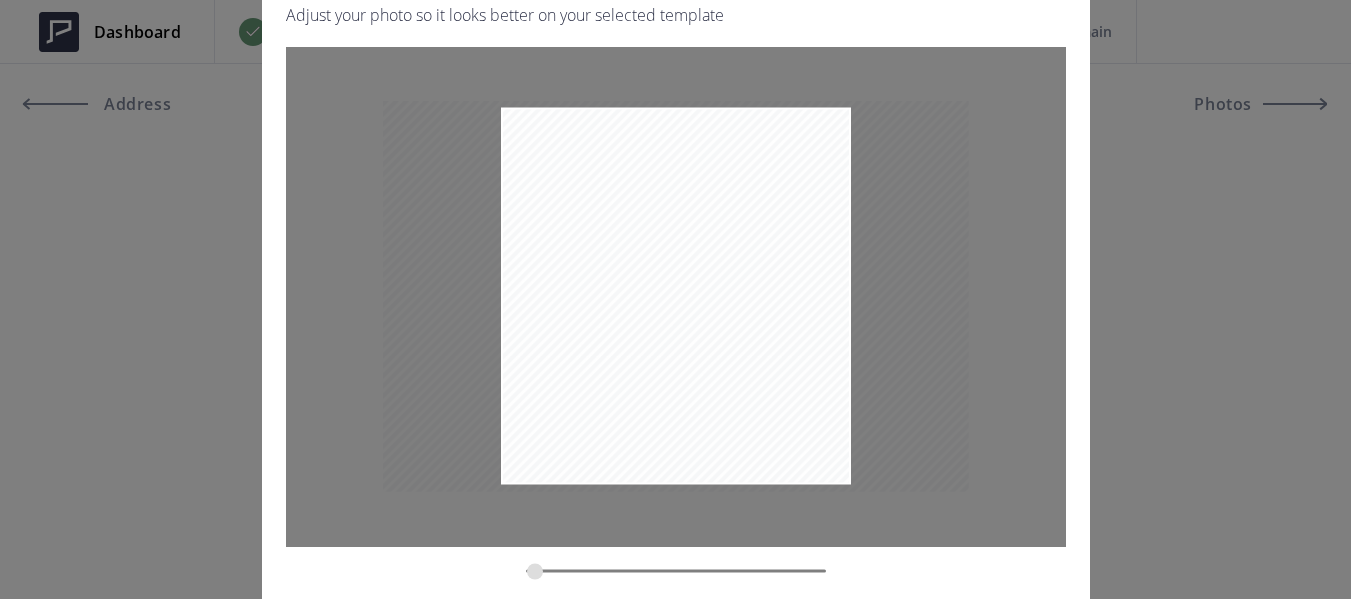 click at bounding box center (676, 570) 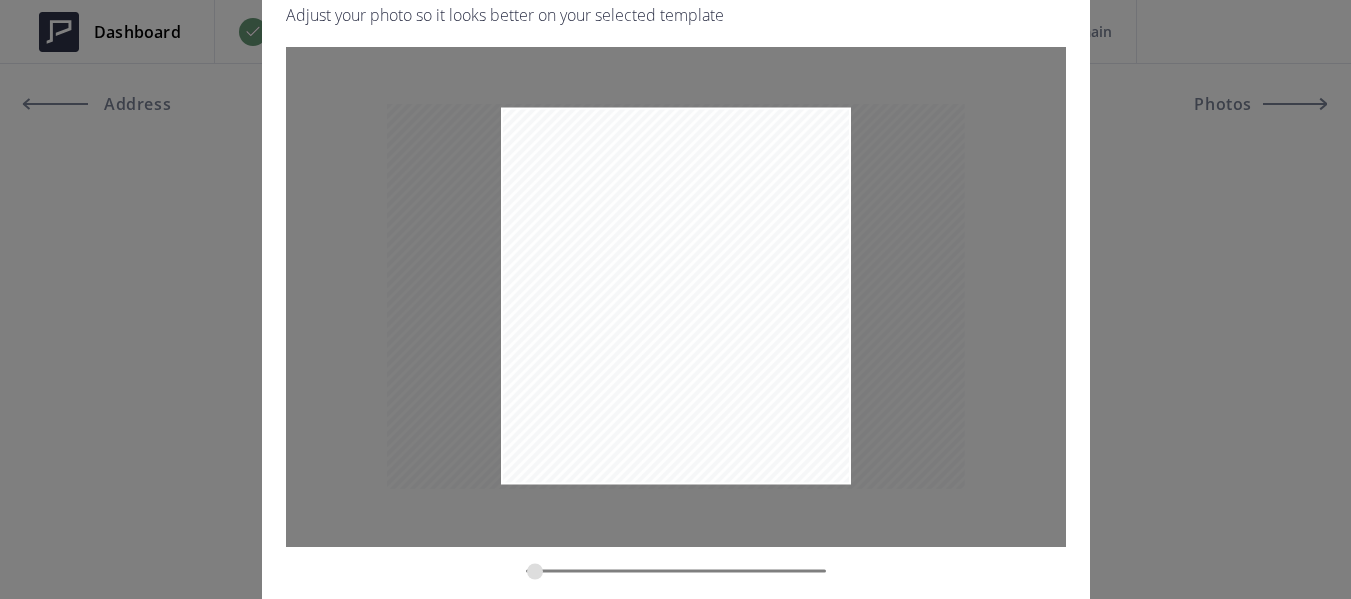 scroll, scrollTop: 200, scrollLeft: 0, axis: vertical 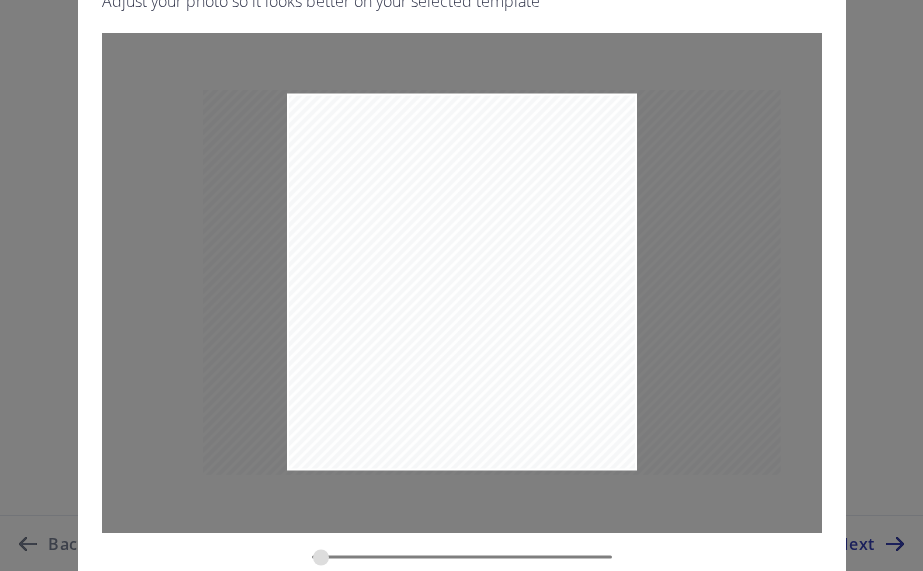 click at bounding box center [462, 307] 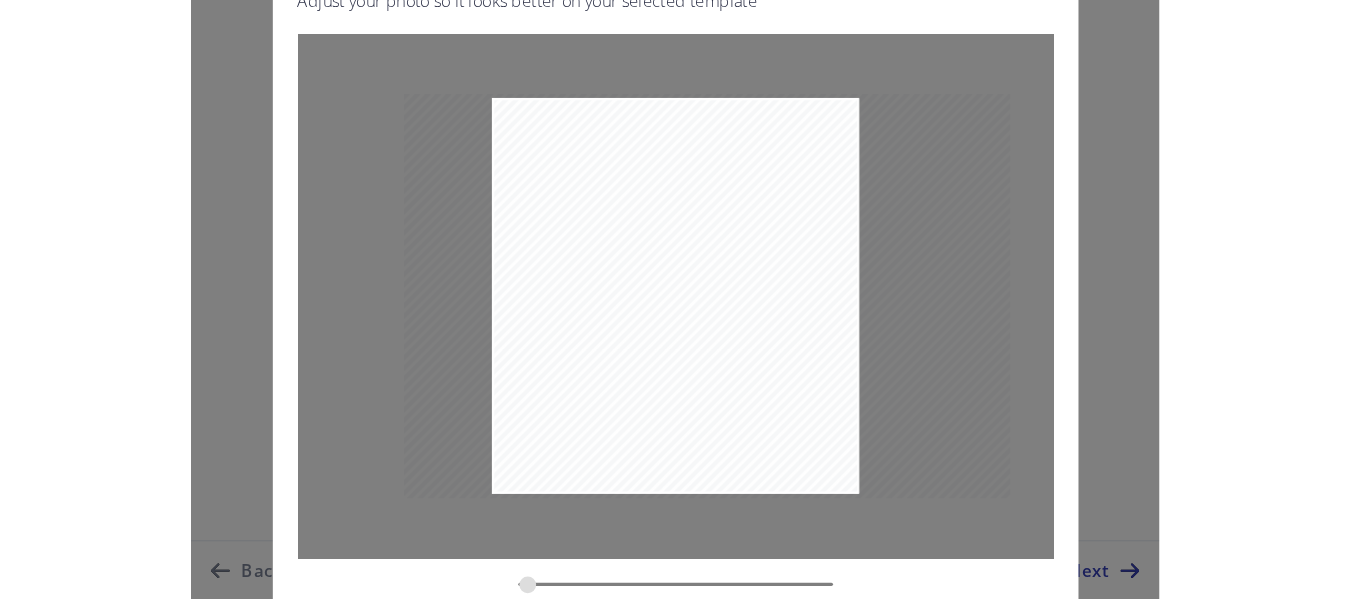 scroll, scrollTop: 1340, scrollLeft: 0, axis: vertical 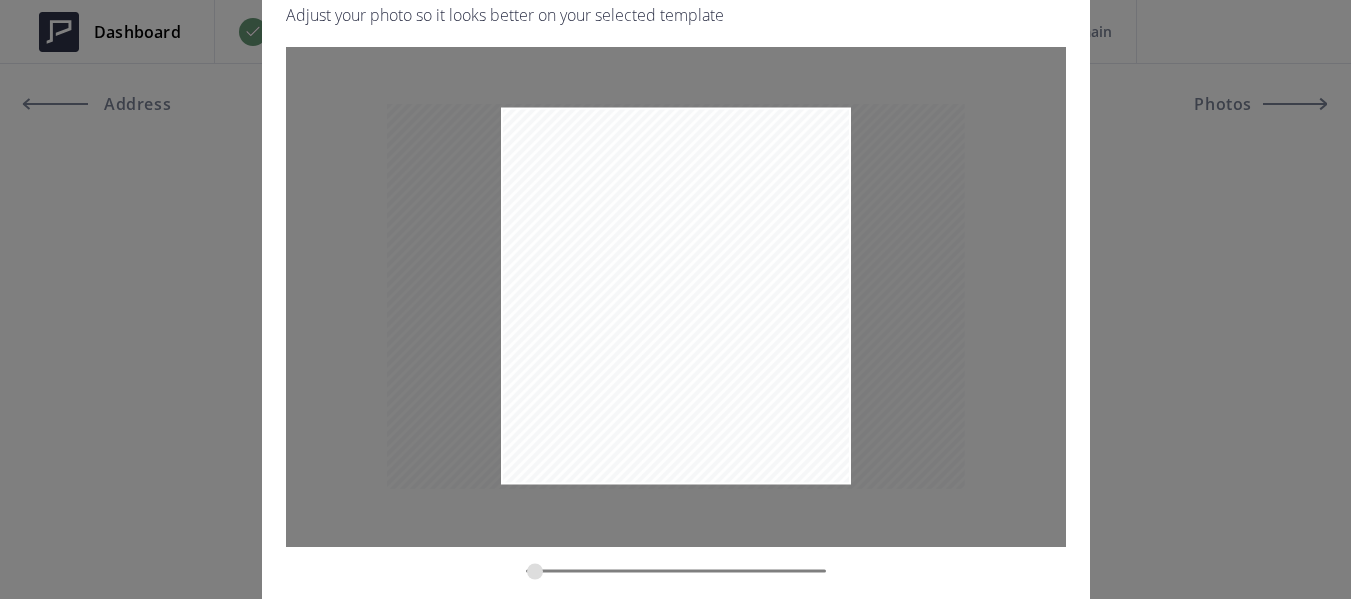 click at bounding box center [676, 321] 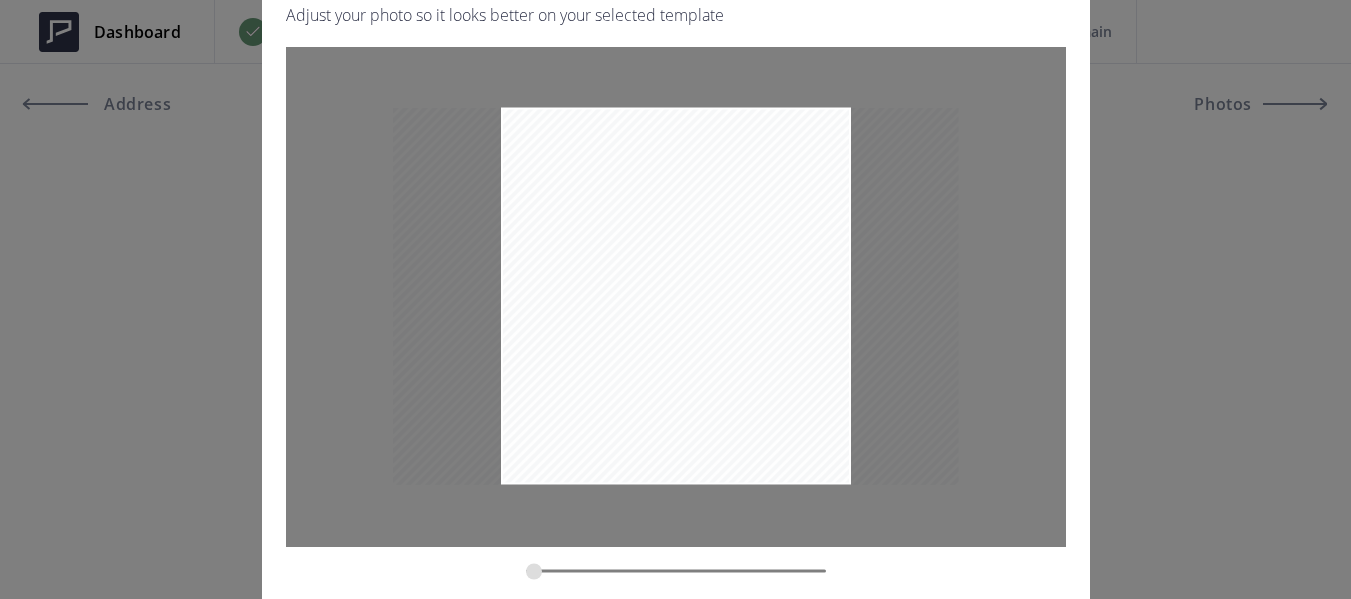 drag, startPoint x: 551, startPoint y: 569, endPoint x: 532, endPoint y: 556, distance: 23.021729 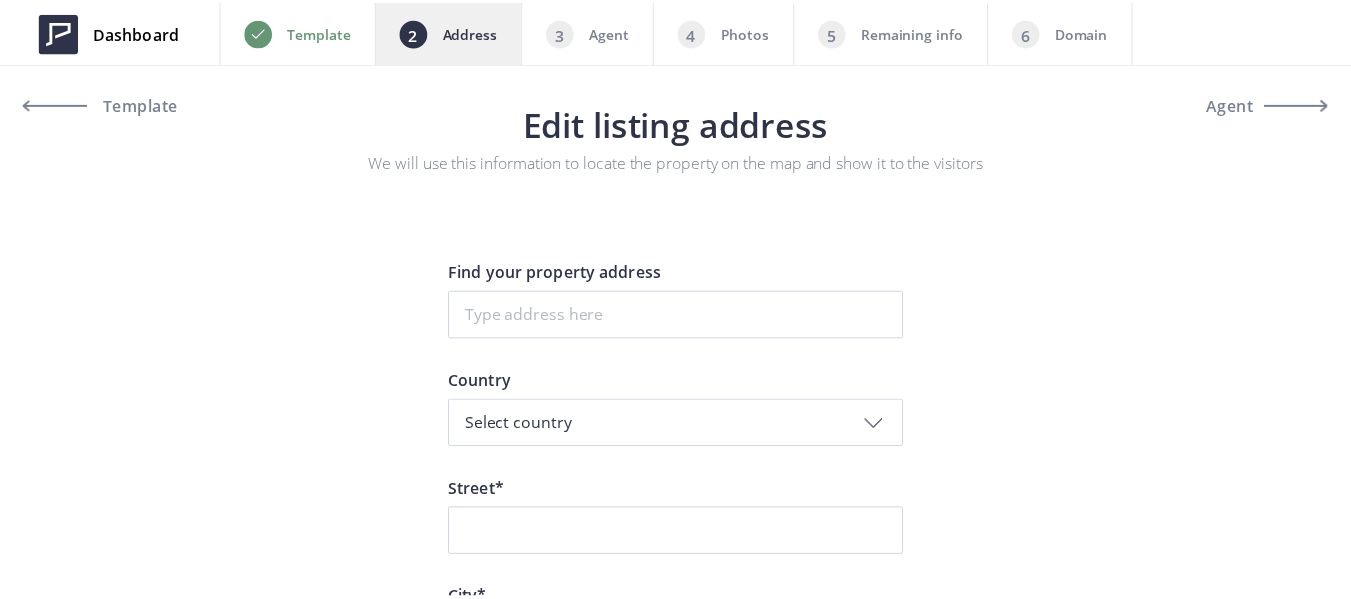 scroll, scrollTop: 0, scrollLeft: 0, axis: both 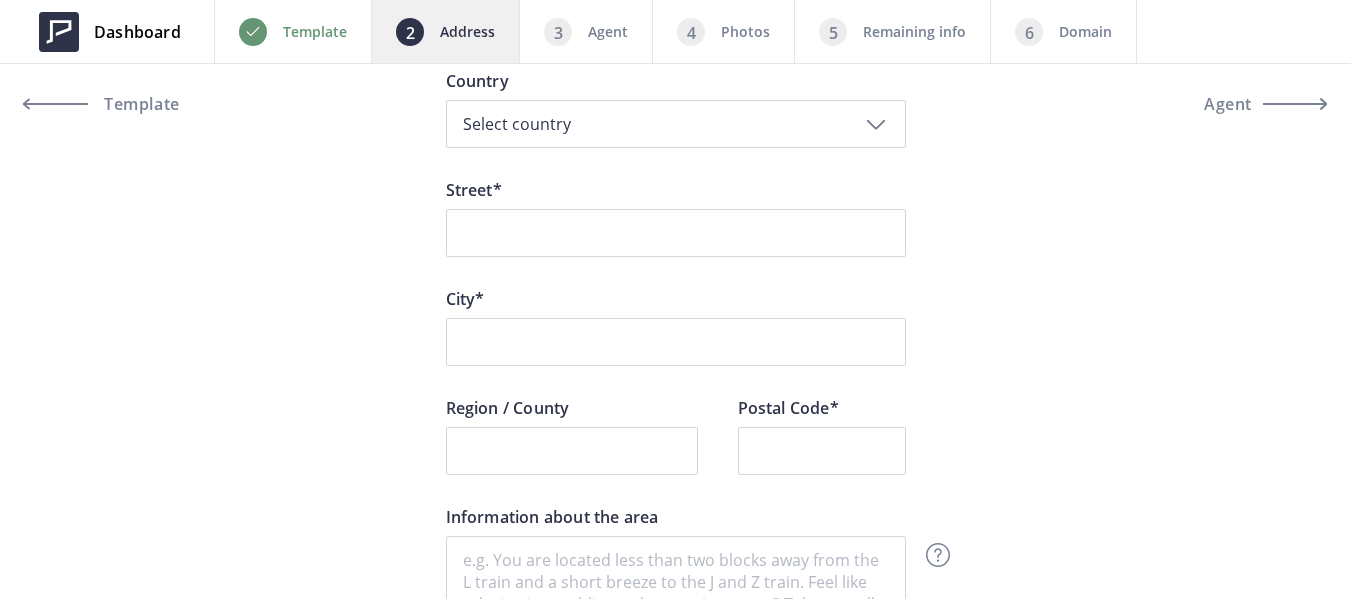 click on "Template" at bounding box center (292, 31) 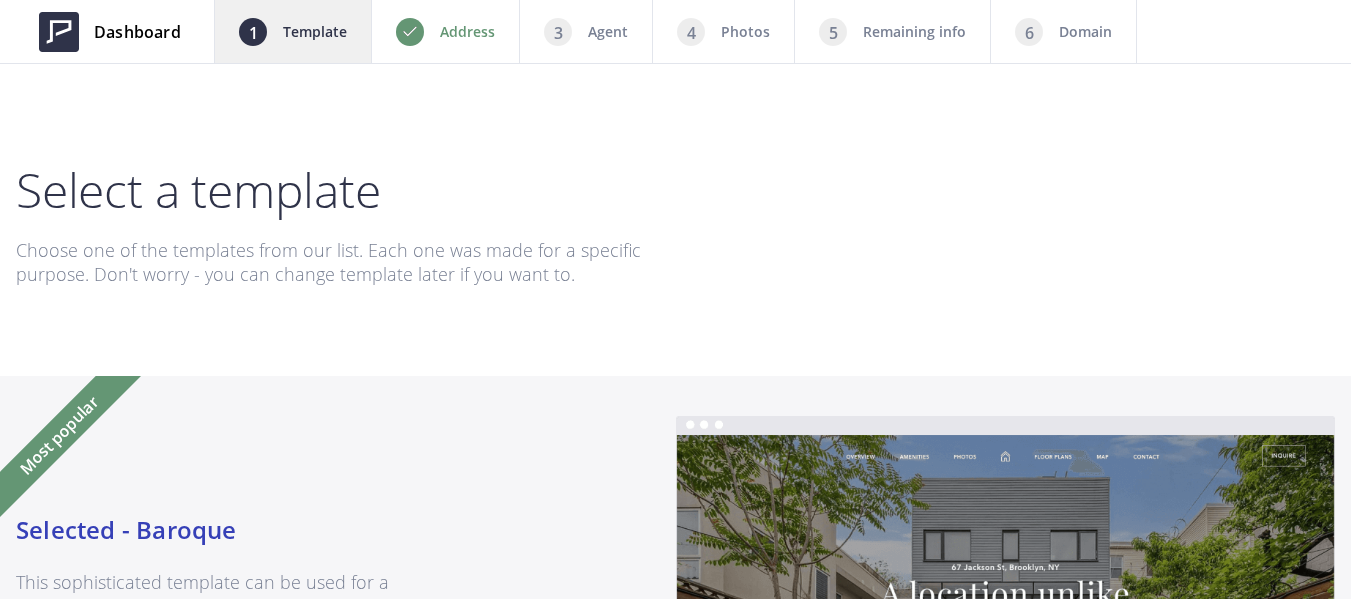 scroll, scrollTop: 0, scrollLeft: 0, axis: both 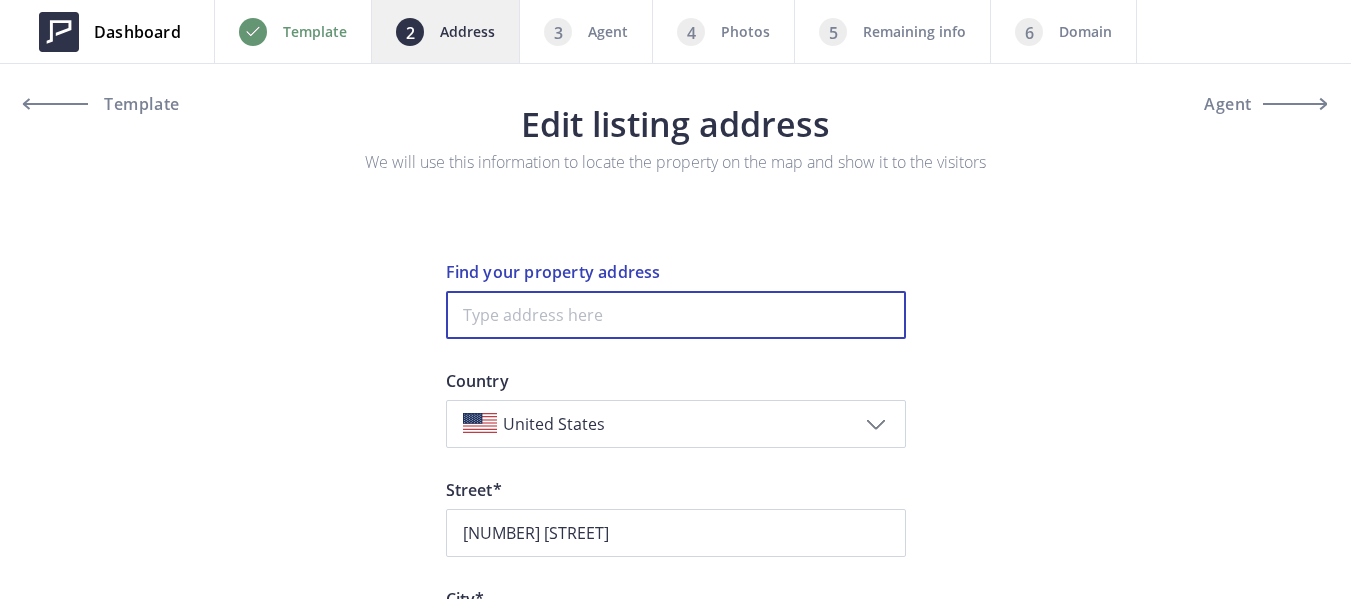click at bounding box center [676, 315] 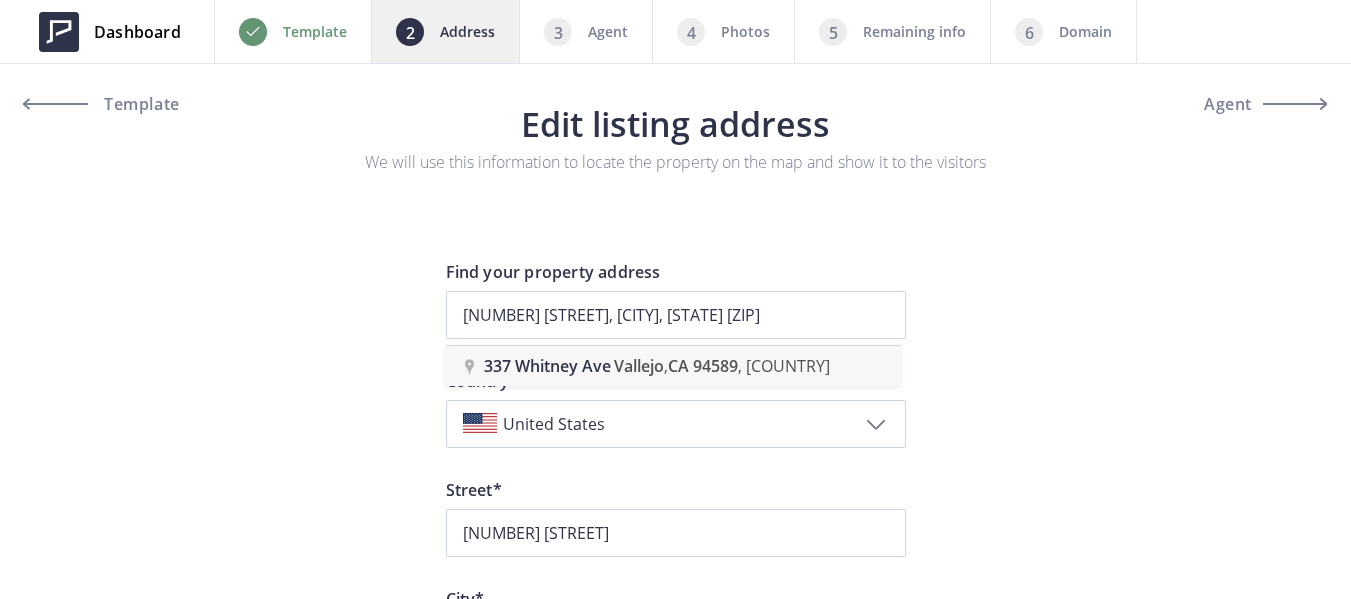 type on "[NUMBER] [STREET], [CITY], [STATE] [ZIP], [COUNTRY]" 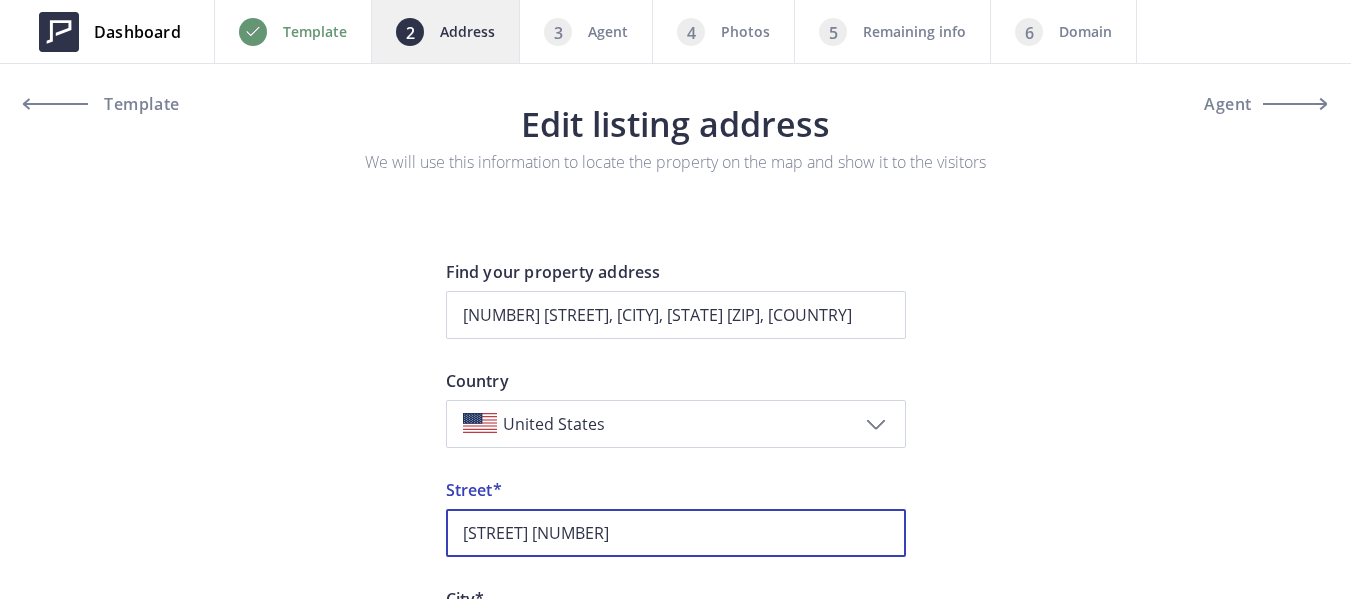 click on "[STREET] [NUMBER]" at bounding box center (676, 533) 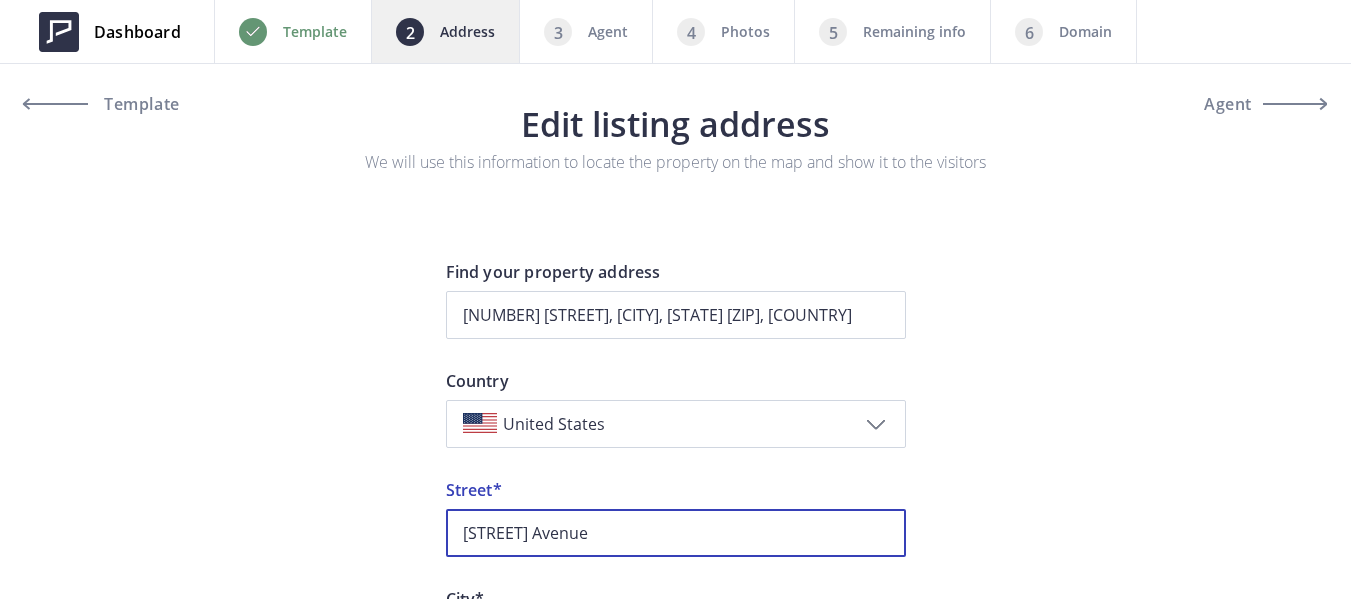 click on "[STREET] Avenue" at bounding box center [676, 533] 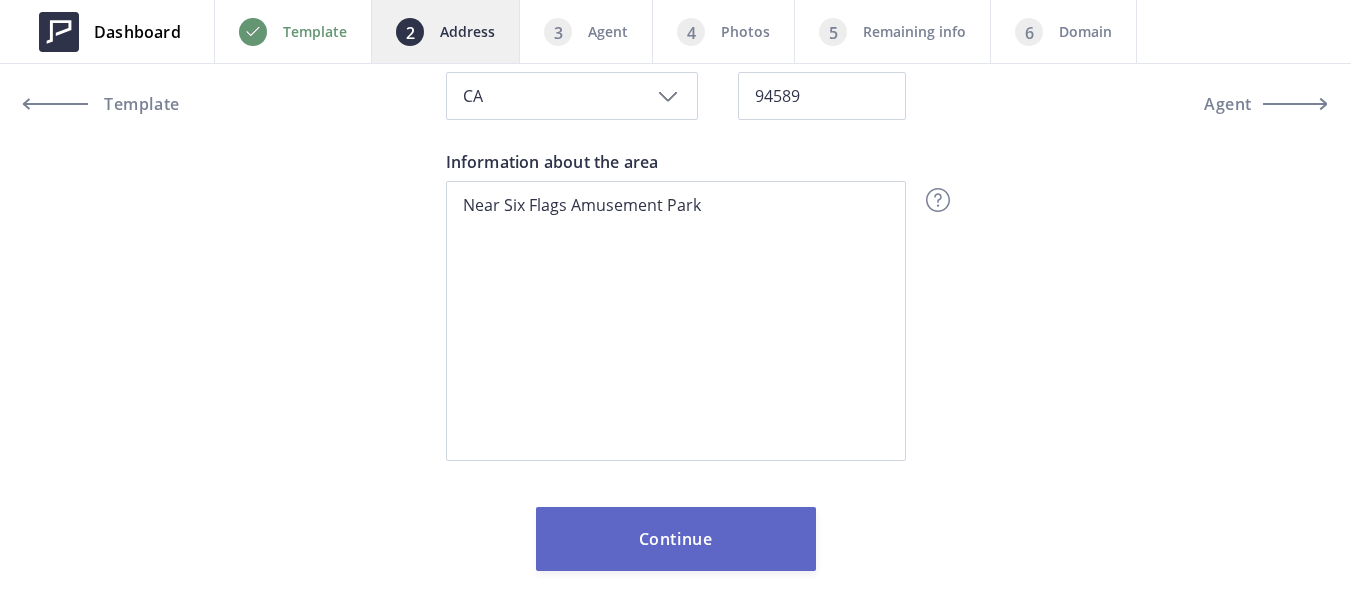scroll, scrollTop: 683, scrollLeft: 0, axis: vertical 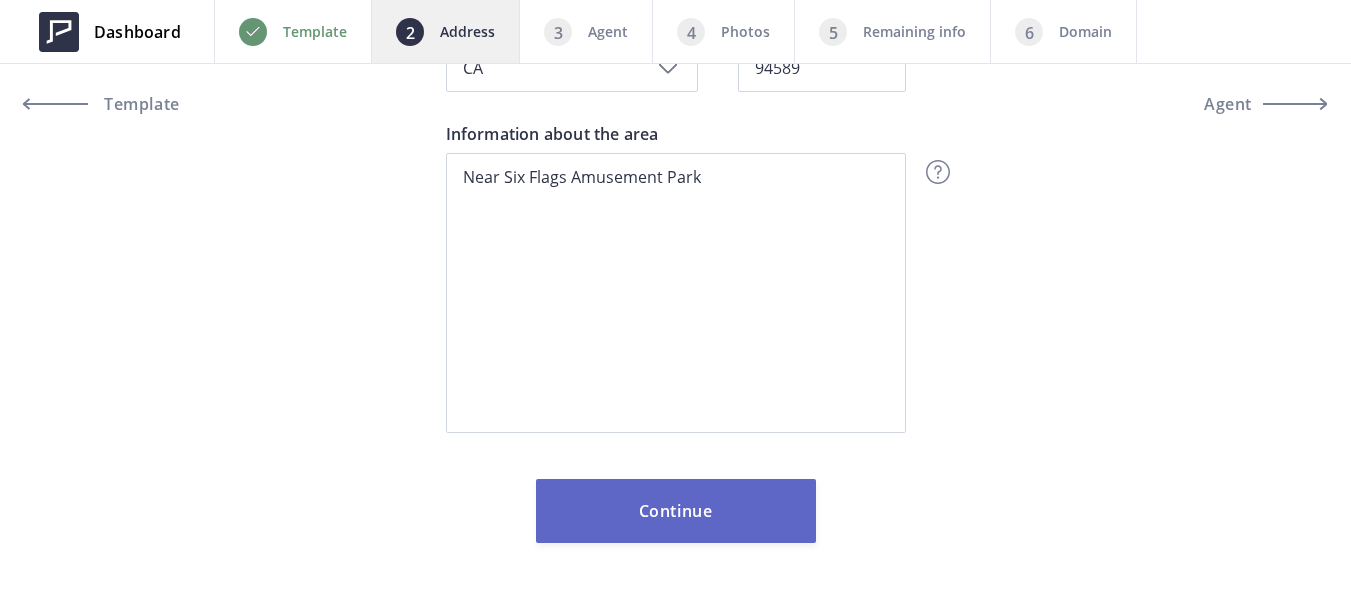 type on "337 Whitney Avenue" 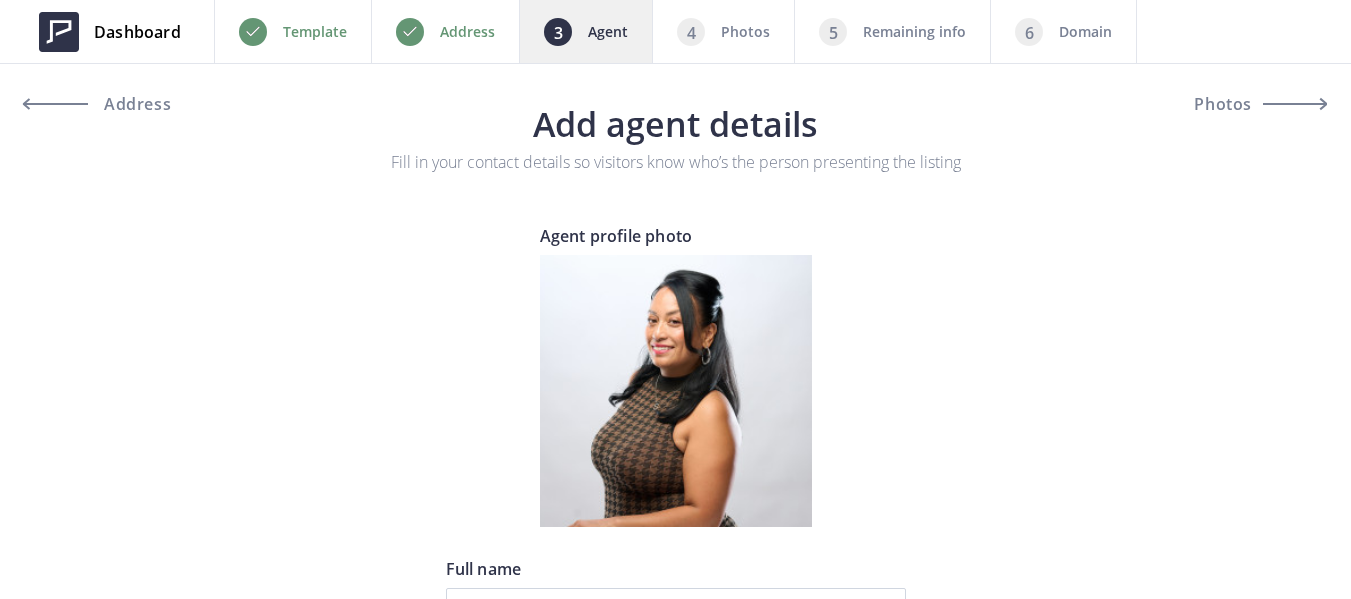scroll, scrollTop: 0, scrollLeft: 0, axis: both 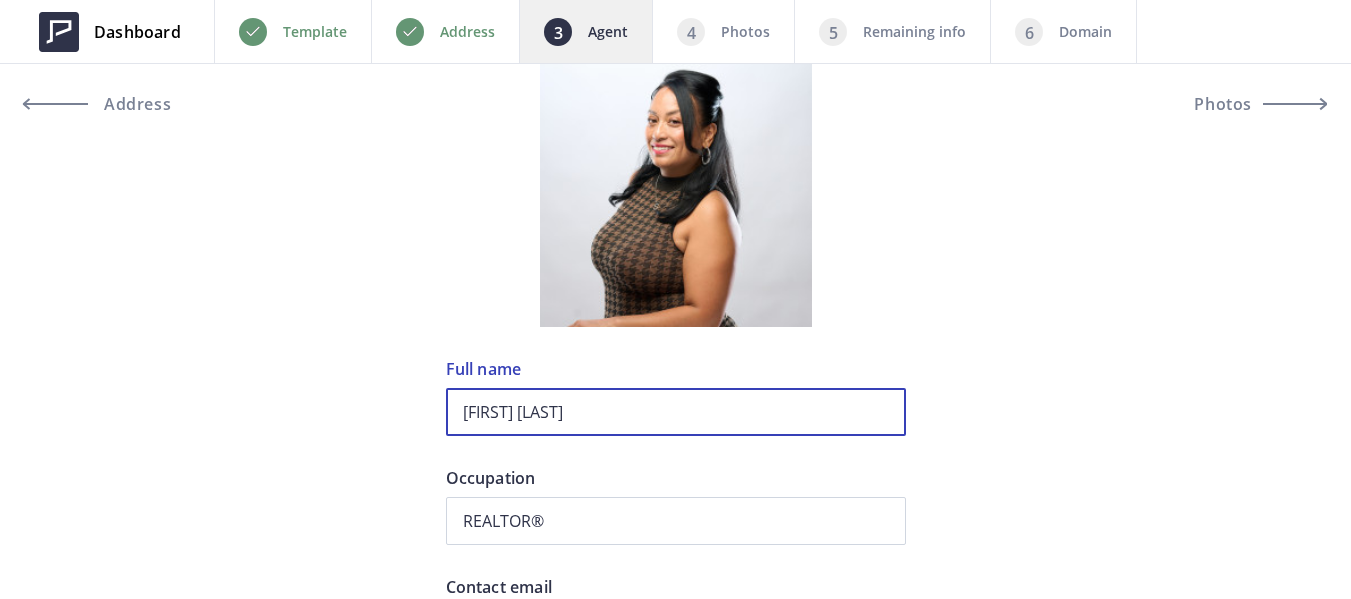click on "[FIRST] [LAST]" at bounding box center (676, 412) 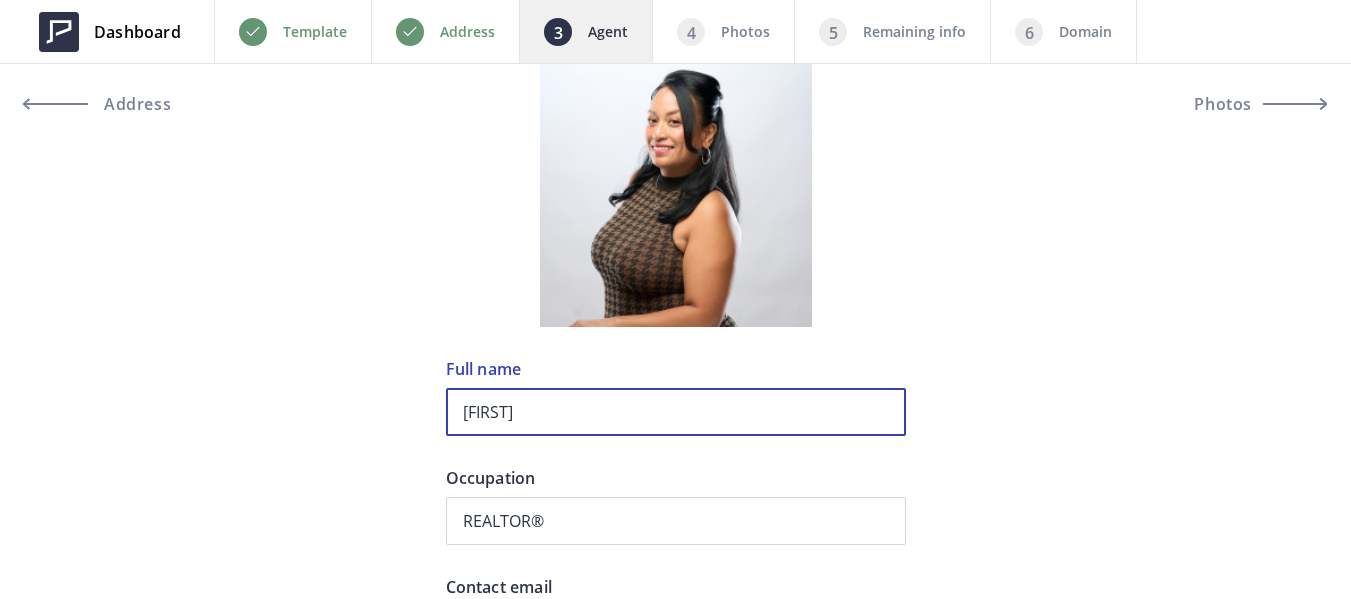 type on "A" 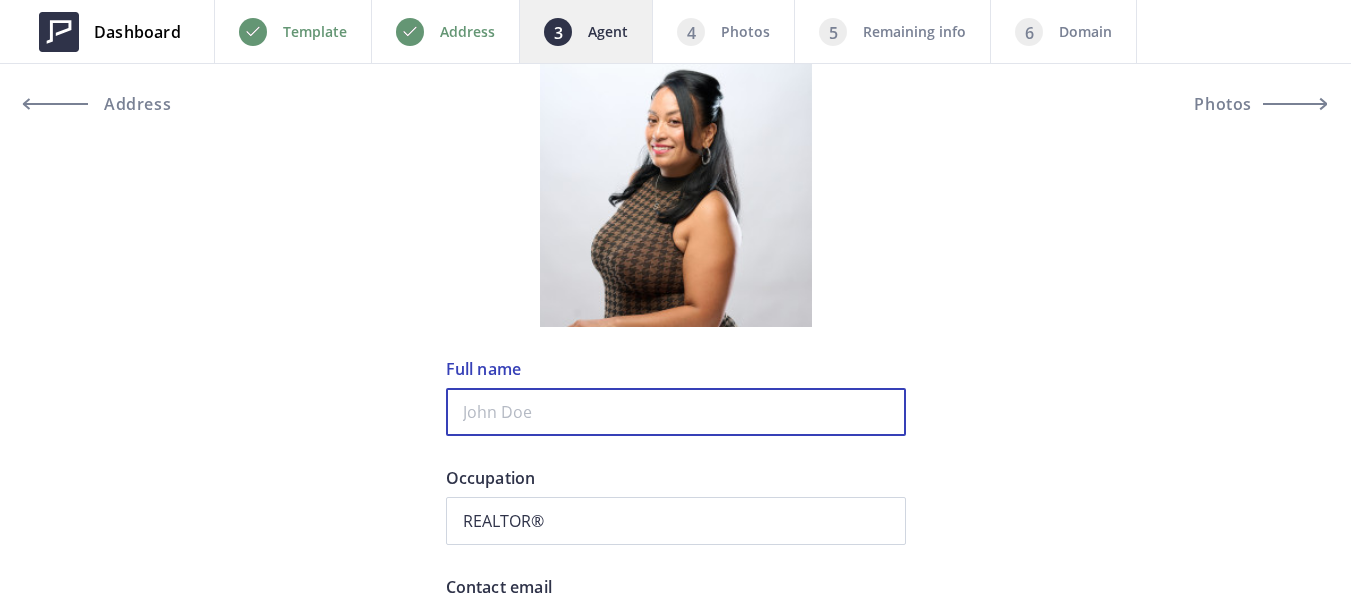 paste on "Stephanie Pelesauma" 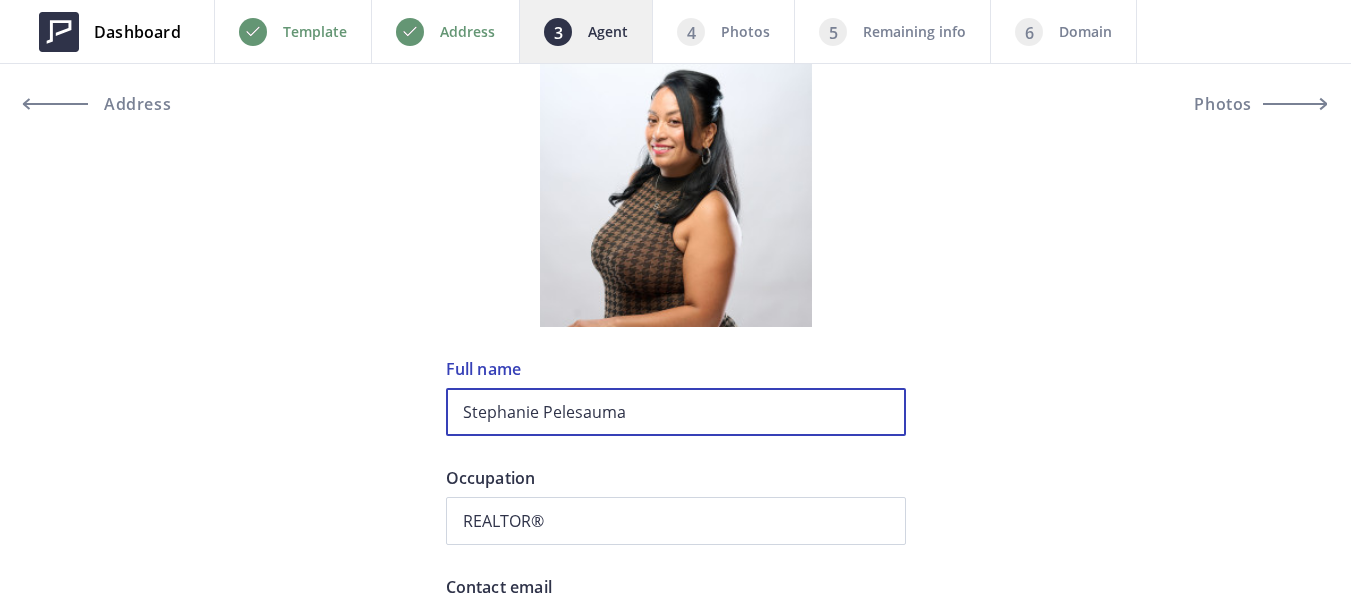 type on "Stephanie Pelesauma" 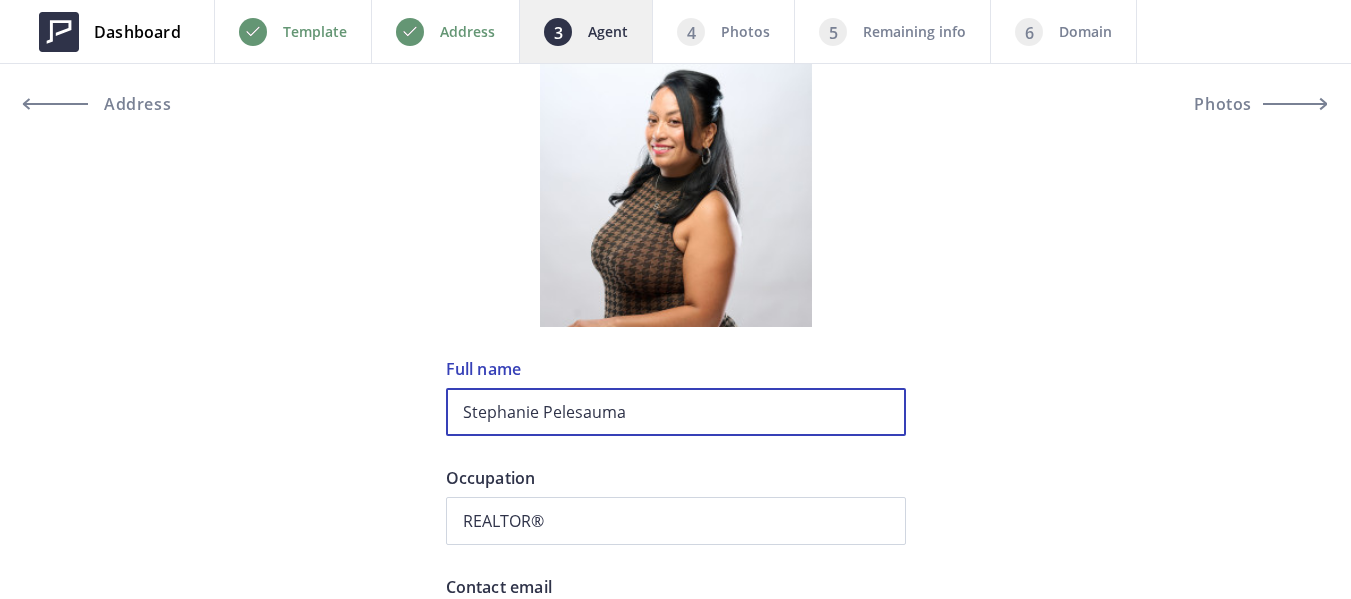 click on "Stephanie Pelesauma" at bounding box center [676, 412] 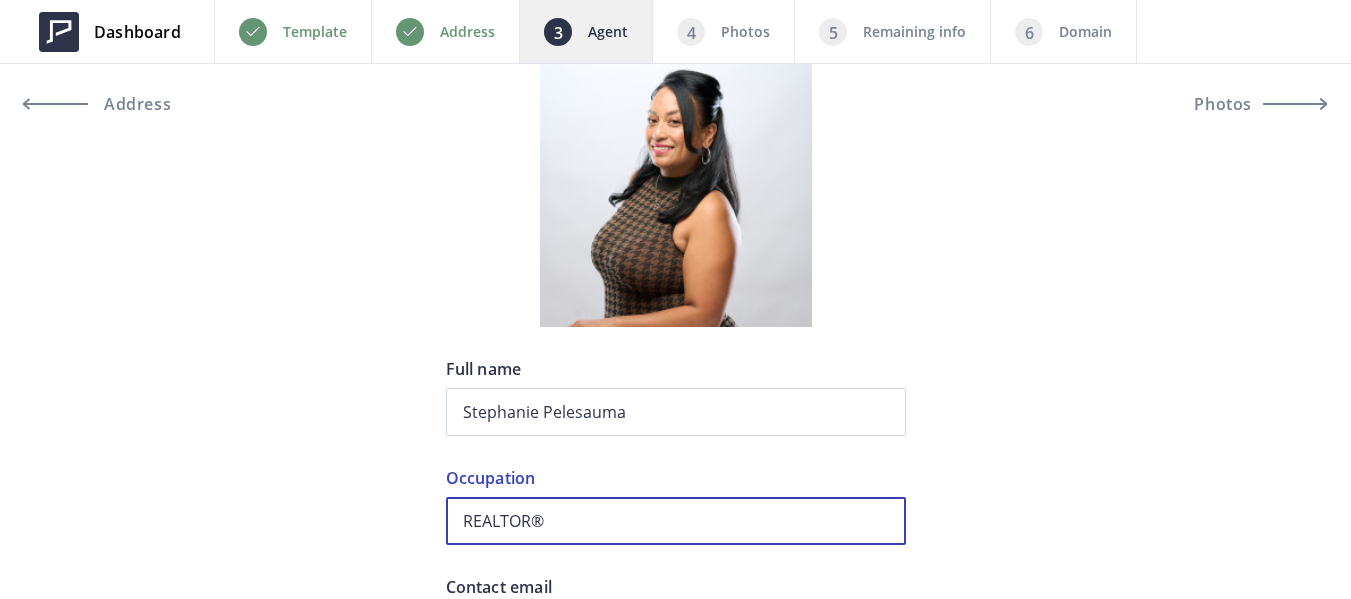 click on "REALTOR®" at bounding box center (676, 521) 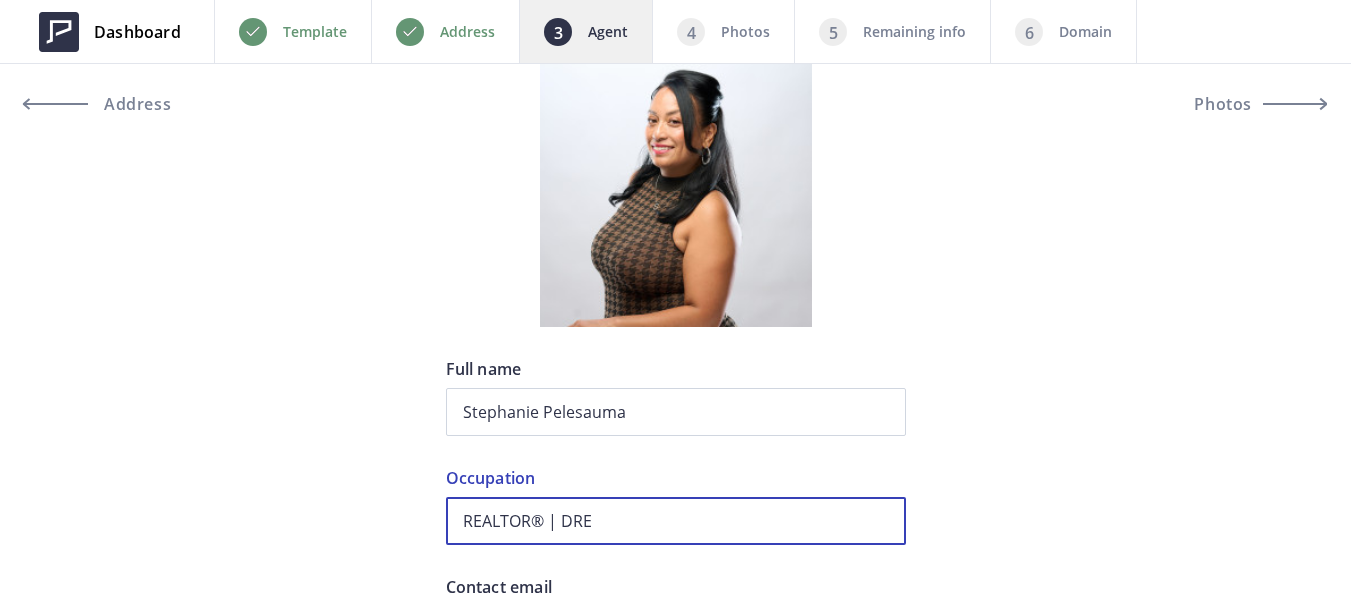 paste on "01470400" 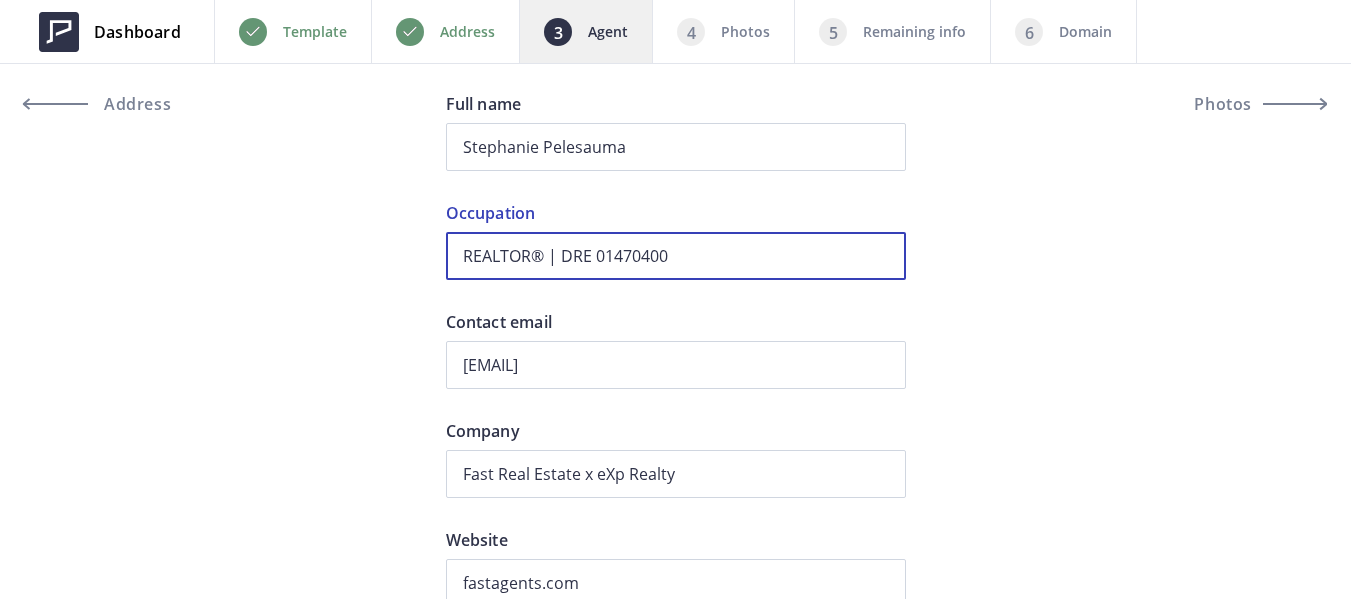 scroll, scrollTop: 500, scrollLeft: 0, axis: vertical 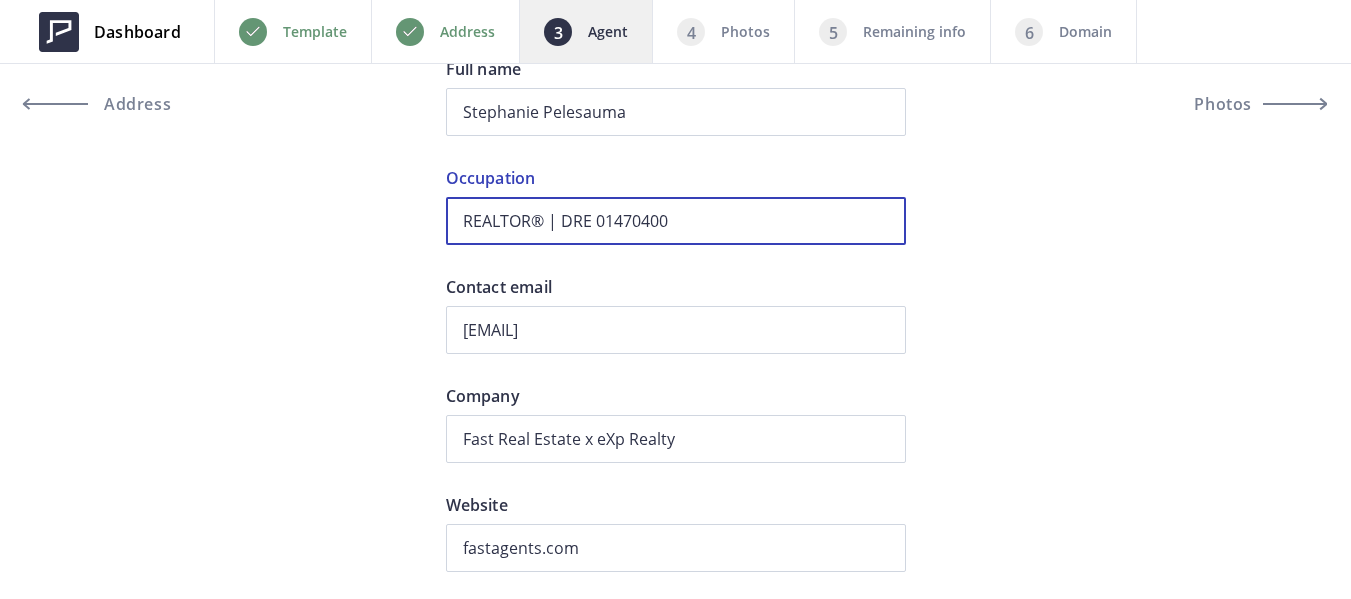 type on "REALTOR® | DRE 01470400" 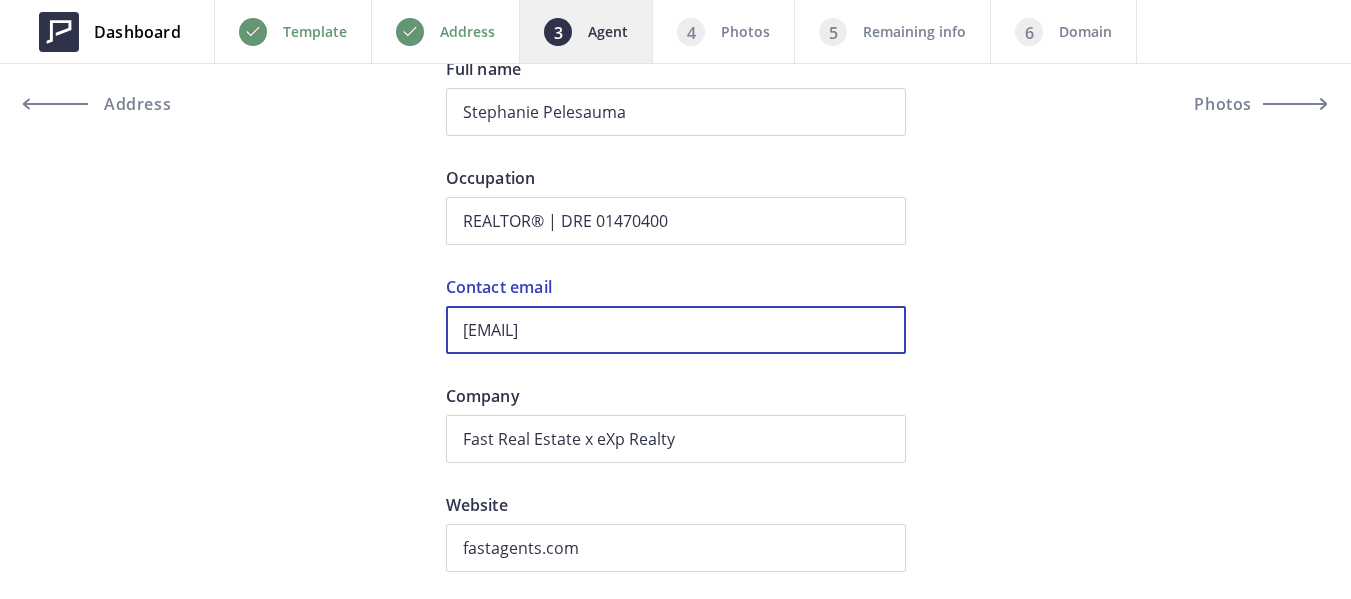 drag, startPoint x: 690, startPoint y: 326, endPoint x: 369, endPoint y: 326, distance: 321 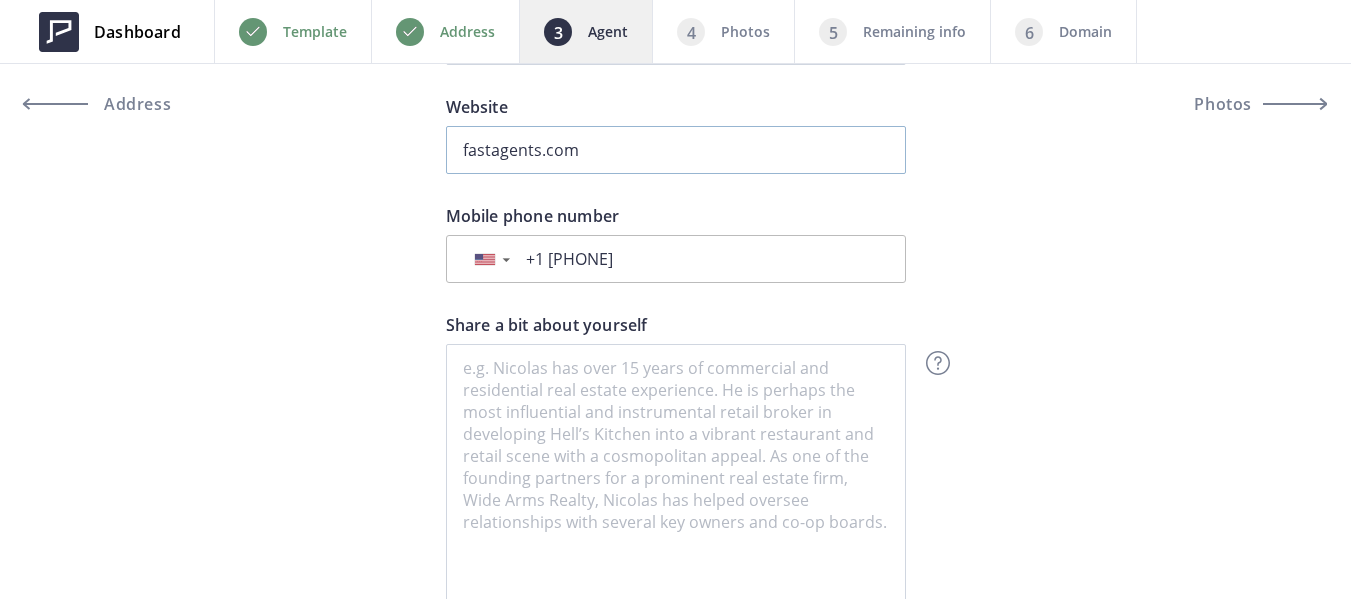 scroll, scrollTop: 900, scrollLeft: 0, axis: vertical 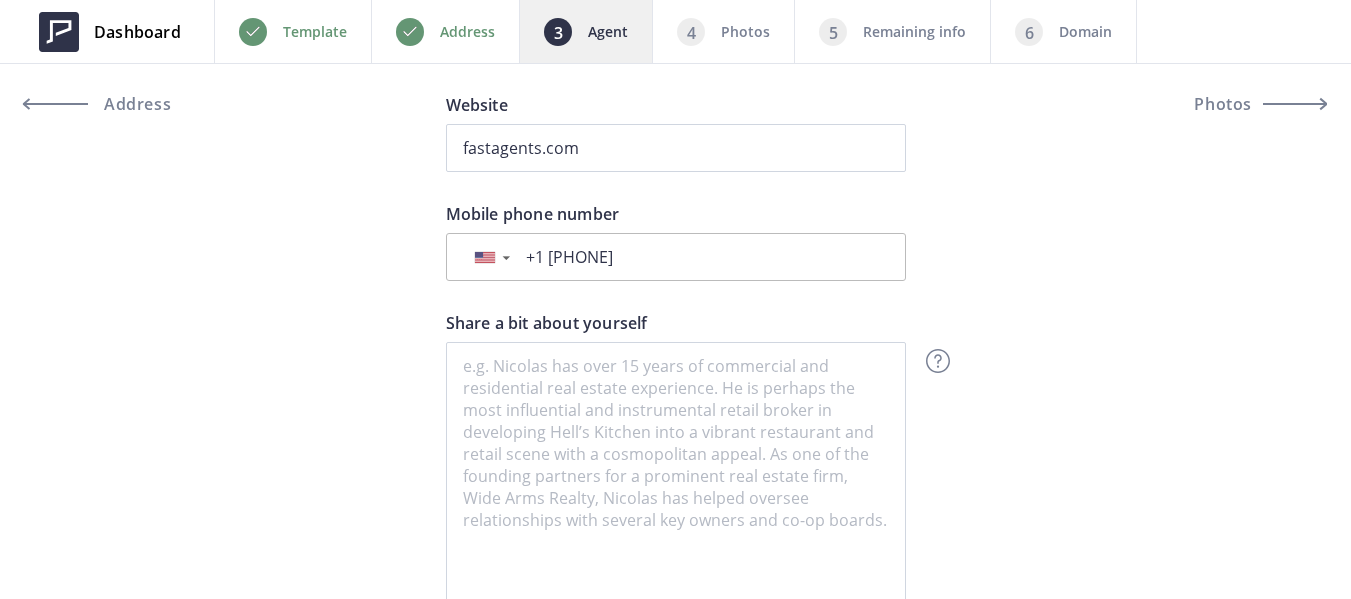 type on "stephy@fastagents.com" 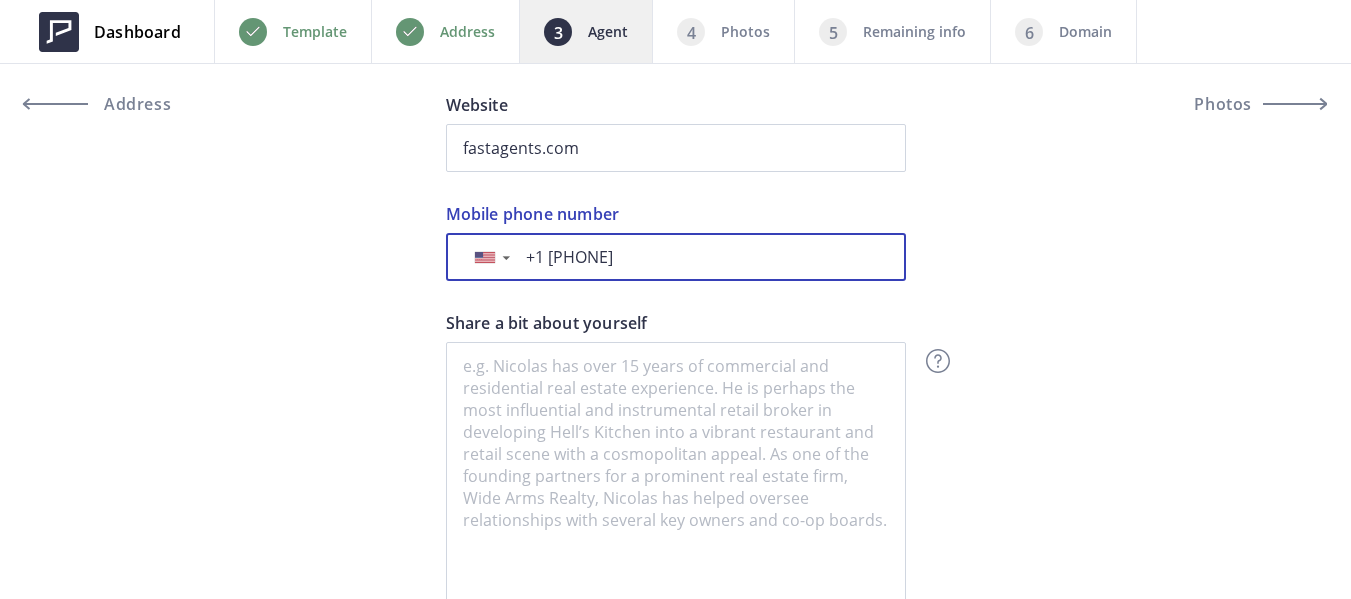 drag, startPoint x: 604, startPoint y: 254, endPoint x: 610, endPoint y: 280, distance: 26.683329 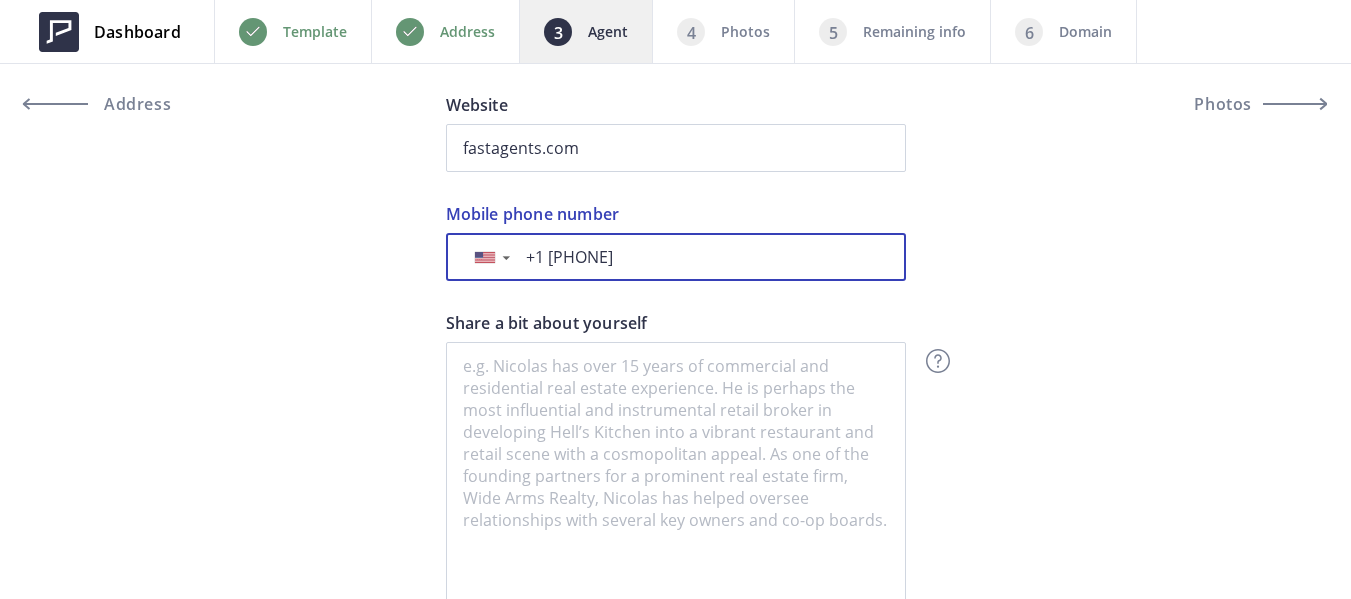 type on "+1 415-859-0498" 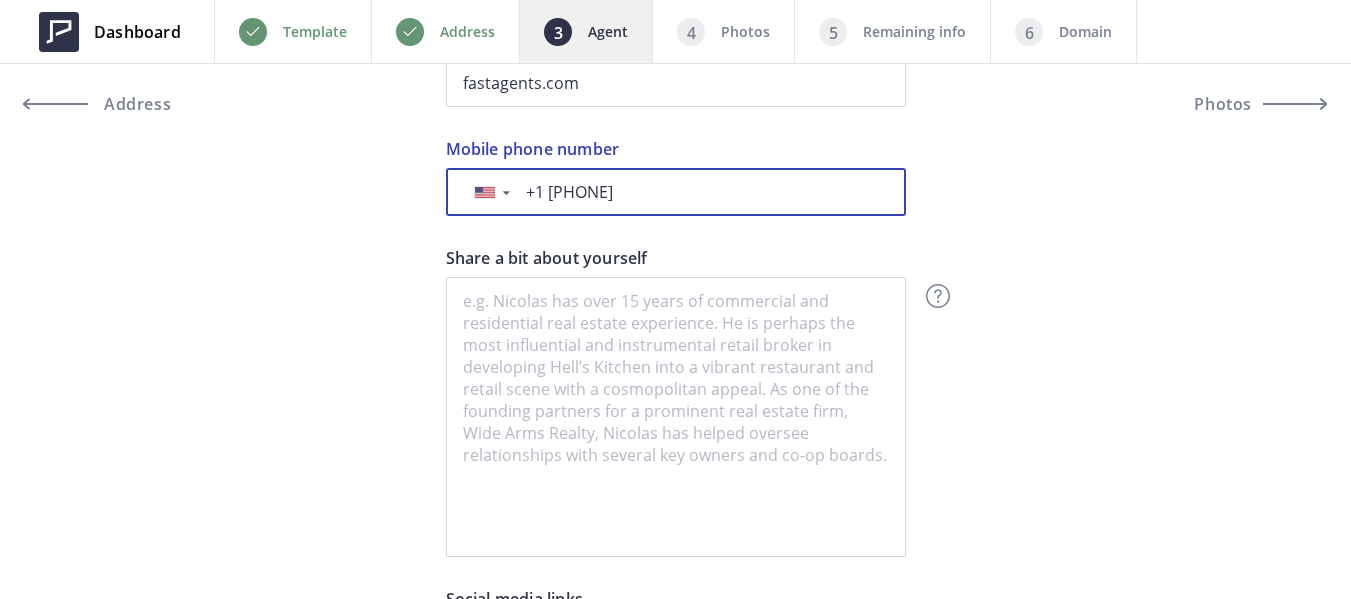 scroll, scrollTop: 1000, scrollLeft: 0, axis: vertical 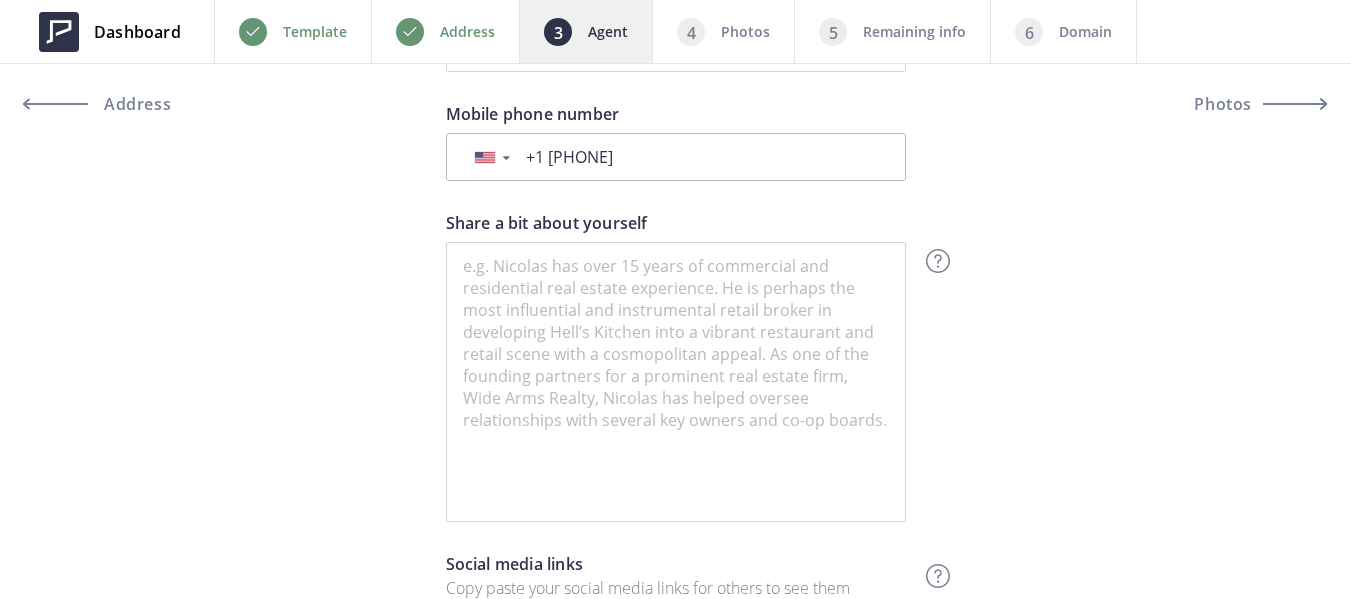 click on "Preview   Crop & resize     Agent profile photo   Stephanie Pelesauma   Full name   REALTOR® | DRE 01470400   Occupation   stephy@fastagents.com   Contact email   Fast Real Estate x eXp Realty   Company   fastagents.com   Website       ▼     United States
+1
Russia (Россия)
+7
Lithuania (Lietuva)
+370
Afghanistan (‫افغانستان‬‎)
+93
Albania (Shqipëri)
+355
Algeria (‫الجزائر‬‎)
+213
American Samoa
+1684
Andorra
+376
Angola
+244
Anguilla
+1264
Antigua and Barbuda
+1268
Argentina
+54
Armenia (Հայաստան)
+374
Aruba
+297
Australia
+61
Austria (Österreich)
+43
Azerbaijan (Azərbaycan)" at bounding box center [675, 325] 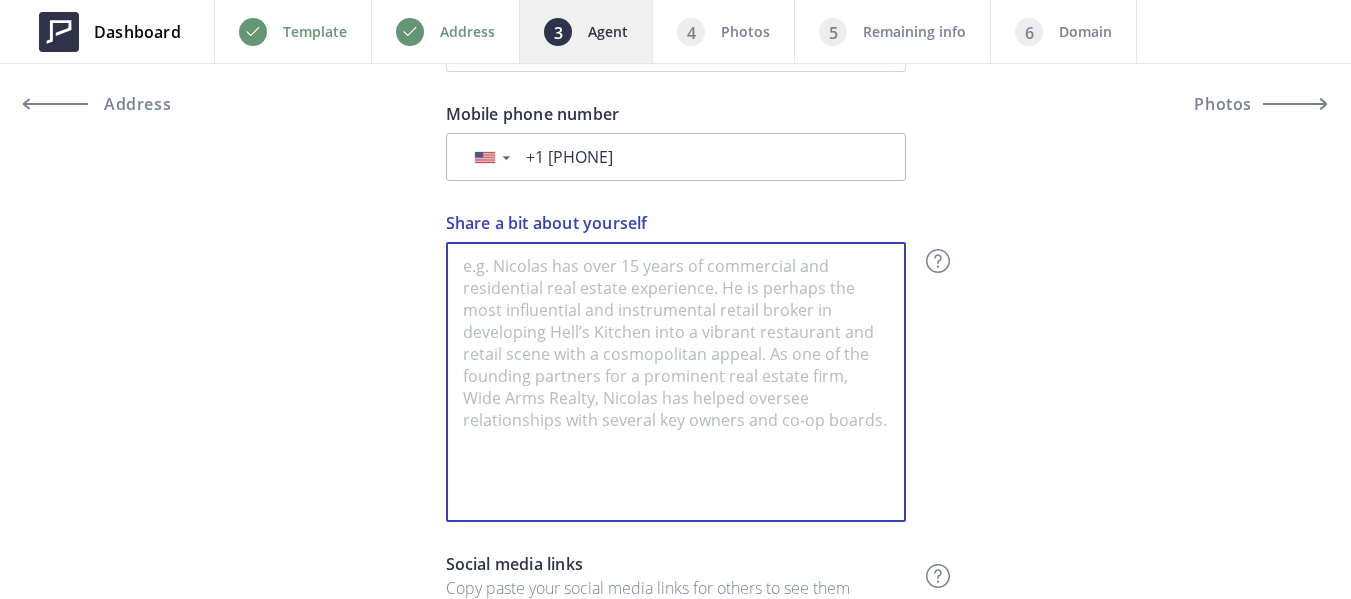 click on "Share a bit about yourself" at bounding box center [676, 382] 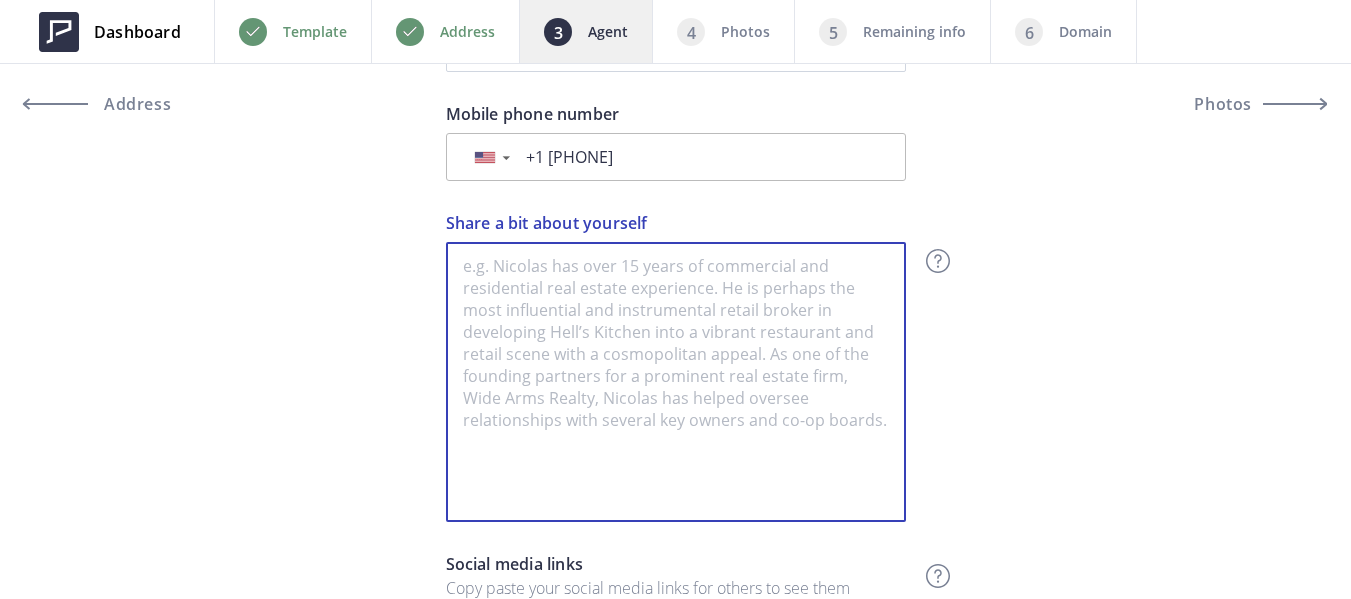 paste on "I’m a City Girl through and through—a true native San Franciscan, born and raised in the Excelsior and Portola Districts. I’m also a first-generation Asian-American, the first in my family to be born in the U.S.
I earned my California real estate license in 2006, and in my first year, I was honored to receive the "Rookie of the Year" award with Keller Williams in San Mateo. Since then, I’ve built my career on collaboration and teamwork—always ready to support and assist my teammates in successfully closing their transactions.
My background includes home sales consulting and representing first-time homebuyers, investors, home trades, lease contracts, probate sales, lien sales, short sales, and foreclosures. I have experience working with both single-family homes and multi-unit income properties. With my extensive sales background and a relentless drive to succeed, I’m committed to creating win-win outcomes—not just for my clients, but for everyone involved in a transaction." 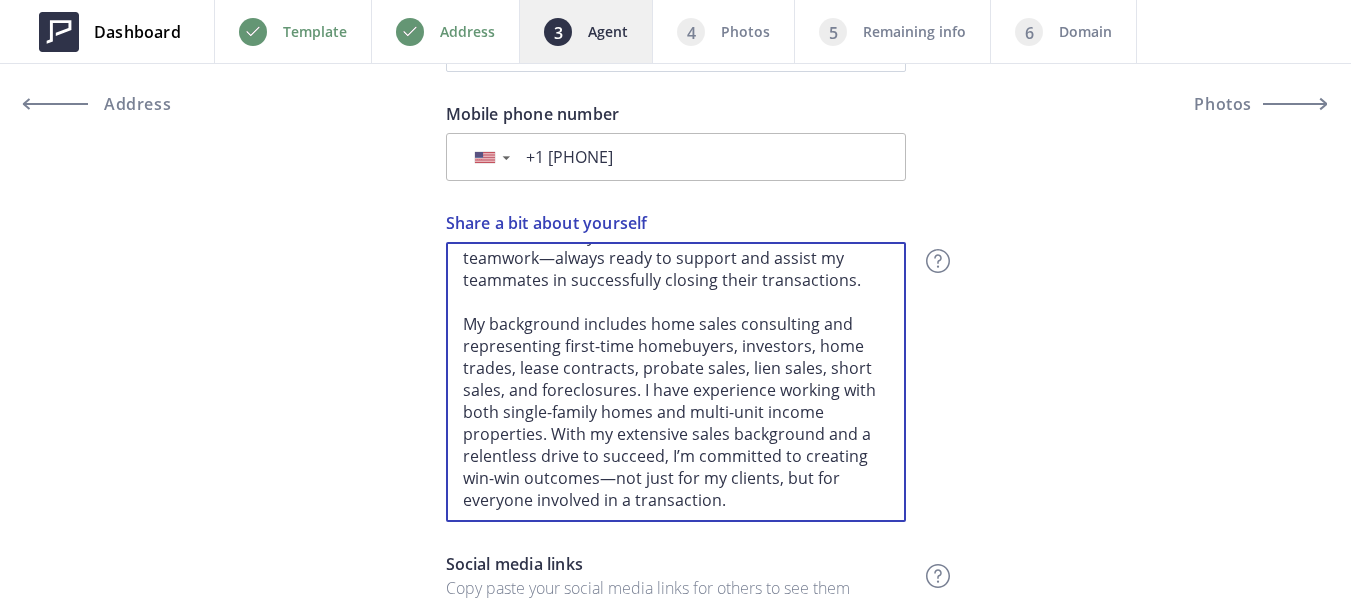 scroll, scrollTop: 208, scrollLeft: 0, axis: vertical 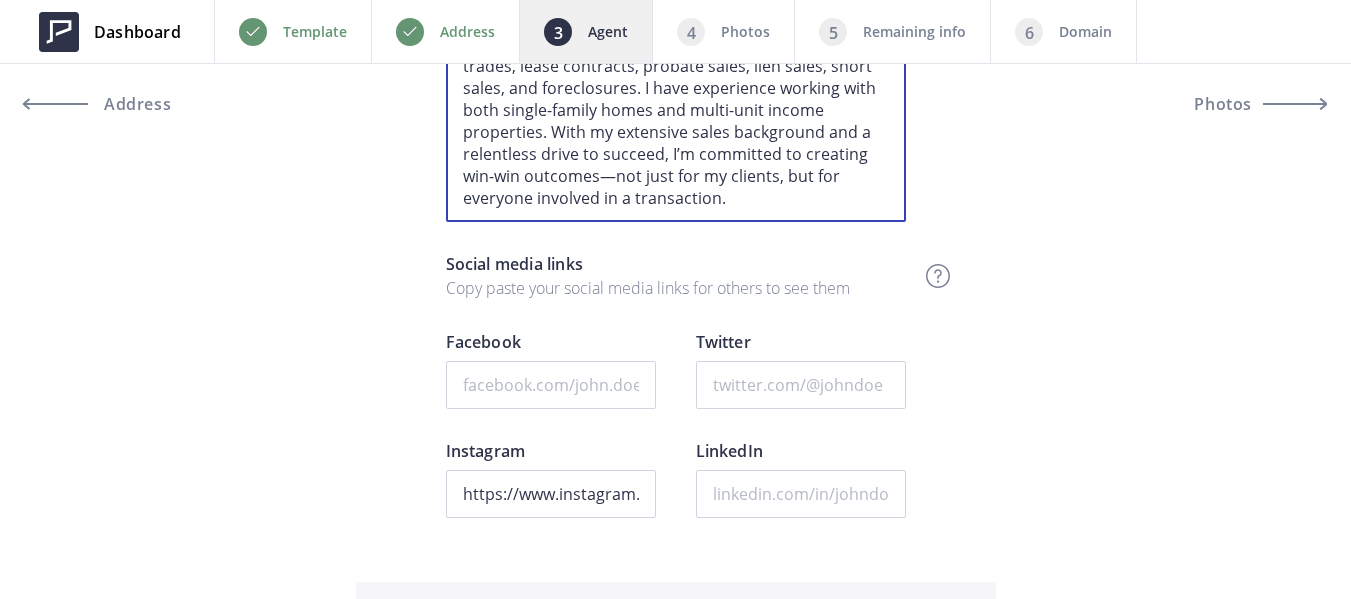 type on "I’m a City Girl through and through—a true native San Franciscan, born and raised in the Excelsior and Portola Districts. I’m also a first-generation Asian-American, the first in my family to be born in the U.S.
I earned my California real estate license in 2006, and in my first year, I was honored to receive the "Rookie of the Year" award with Keller Williams in San Mateo. Since then, I’ve built my career on collaboration and teamwork—always ready to support and assist my teammates in successfully closing their transactions.
My background includes home sales consulting and representing first-time homebuyers, investors, home trades, lease contracts, probate sales, lien sales, short sales, and foreclosures. I have experience working with both single-family homes and multi-unit income properties. With my extensive sales background and a relentless drive to succeed, I’m committed to creating win-win outcomes—not just for my clients, but for everyone involved in a transaction." 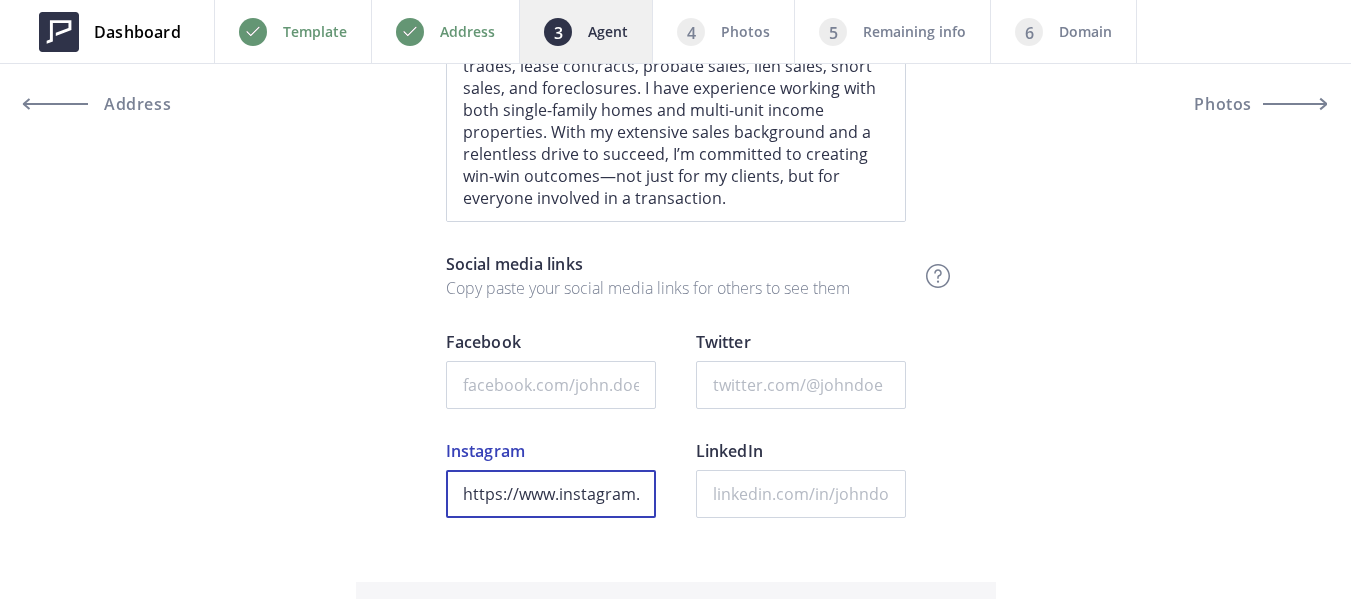 click on "https://www.instagram.com/thenotoriousarmando/" at bounding box center (551, 494) 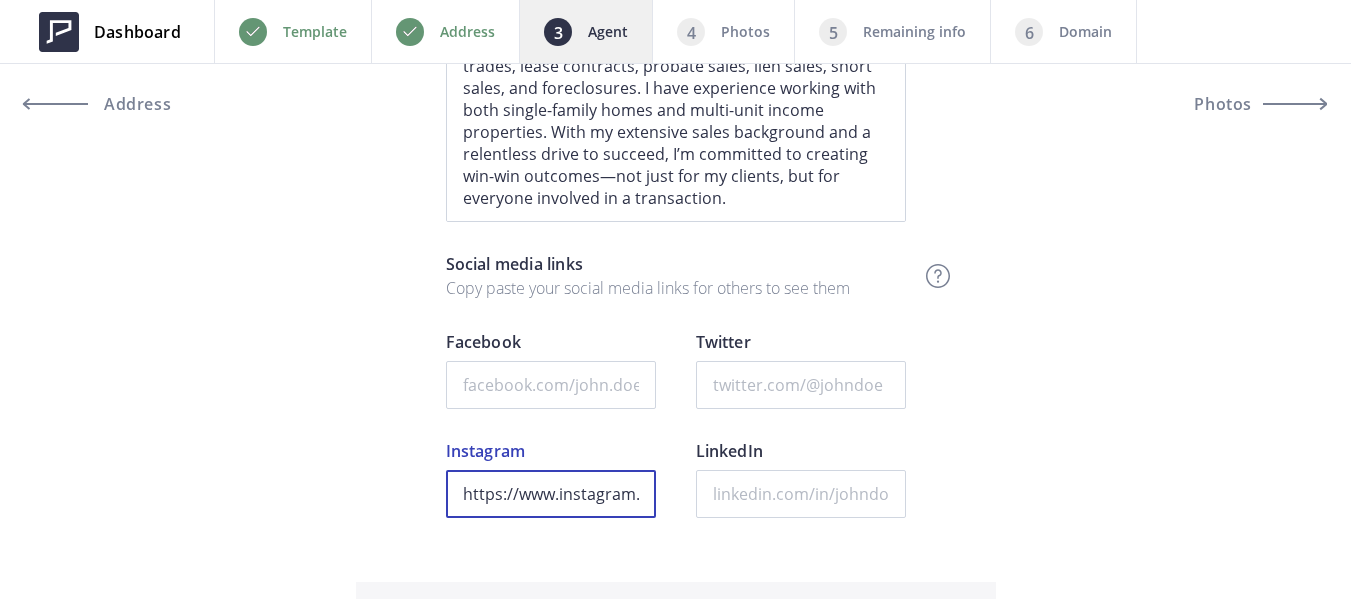 paste on "accounts/login/?next=%2Fms.appointmentsetter%2F&source=omni_redirect" 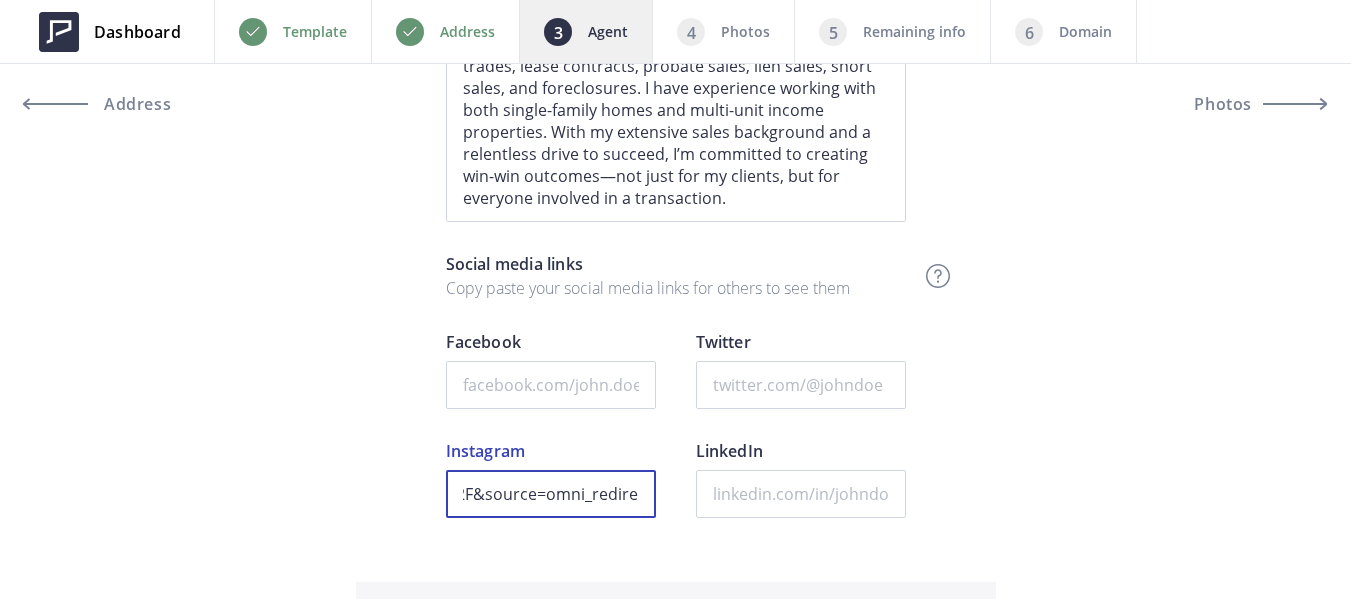 type on "https://www.instagram.com/accounts/login/?next=%2Fms.appointmentsetter%2F&source=omni_redirect" 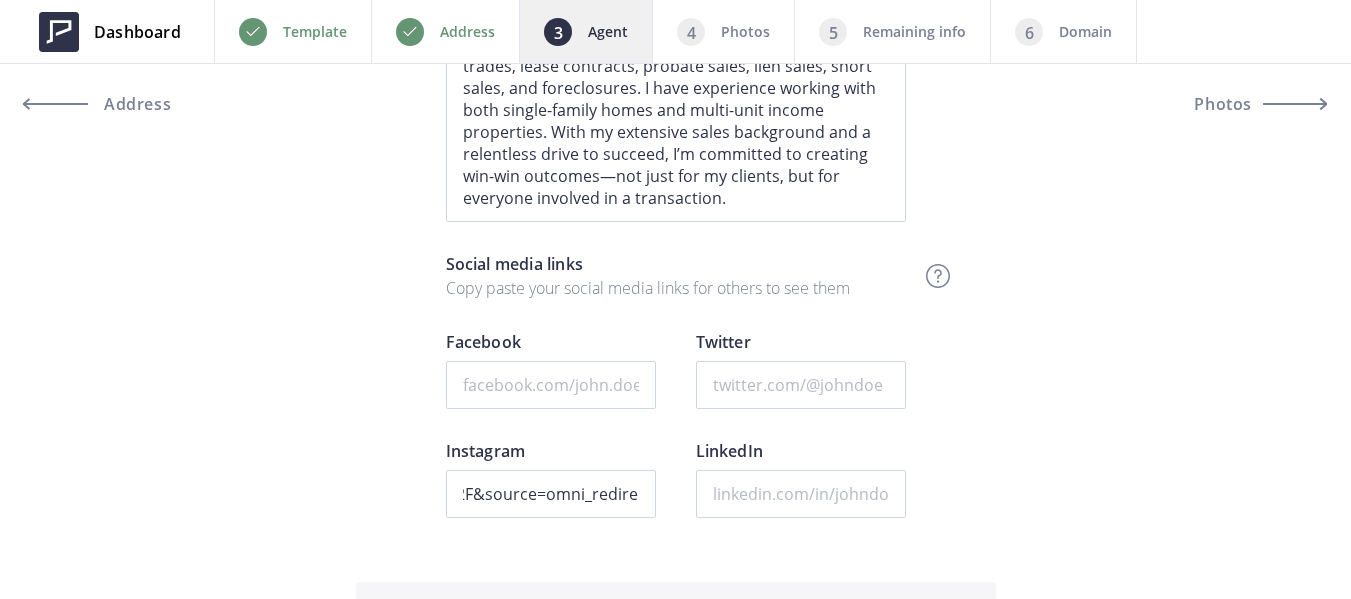 scroll, scrollTop: 0, scrollLeft: 0, axis: both 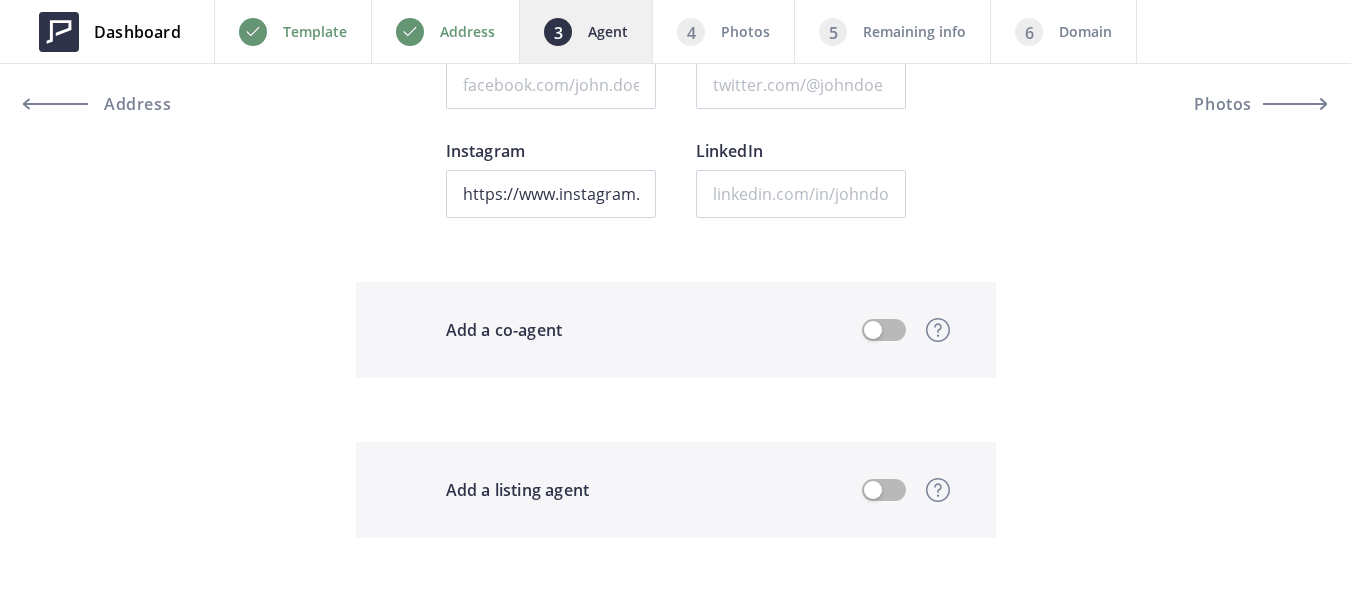 click at bounding box center [884, 330] 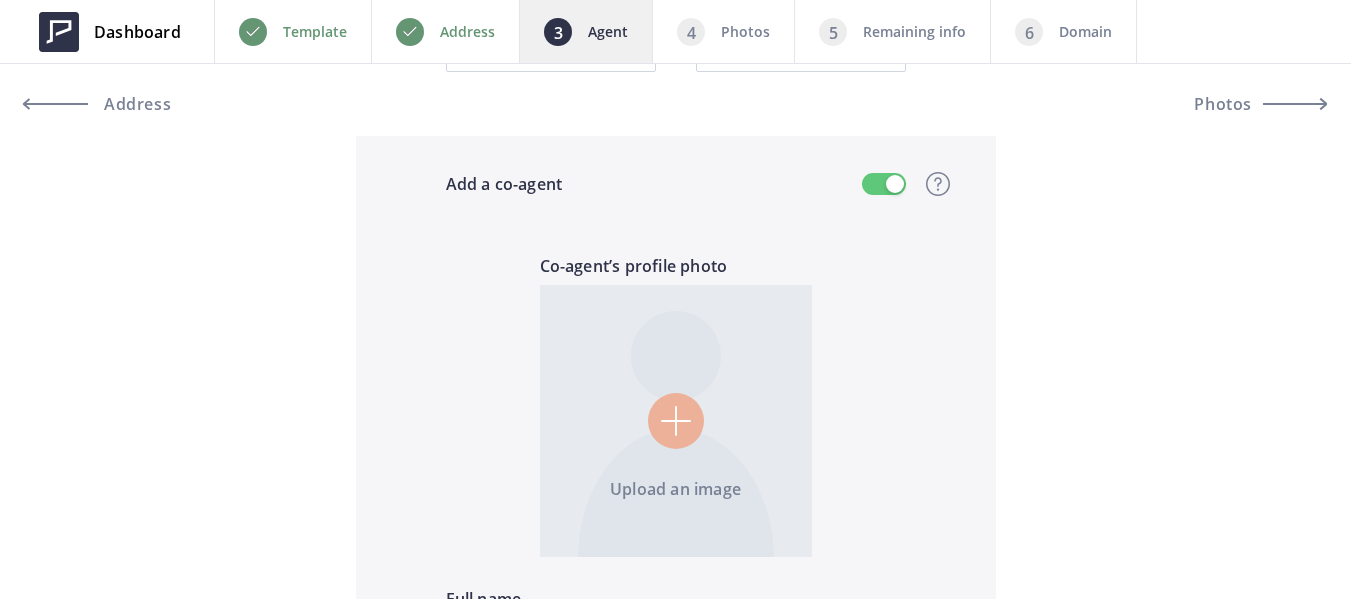 scroll, scrollTop: 1800, scrollLeft: 0, axis: vertical 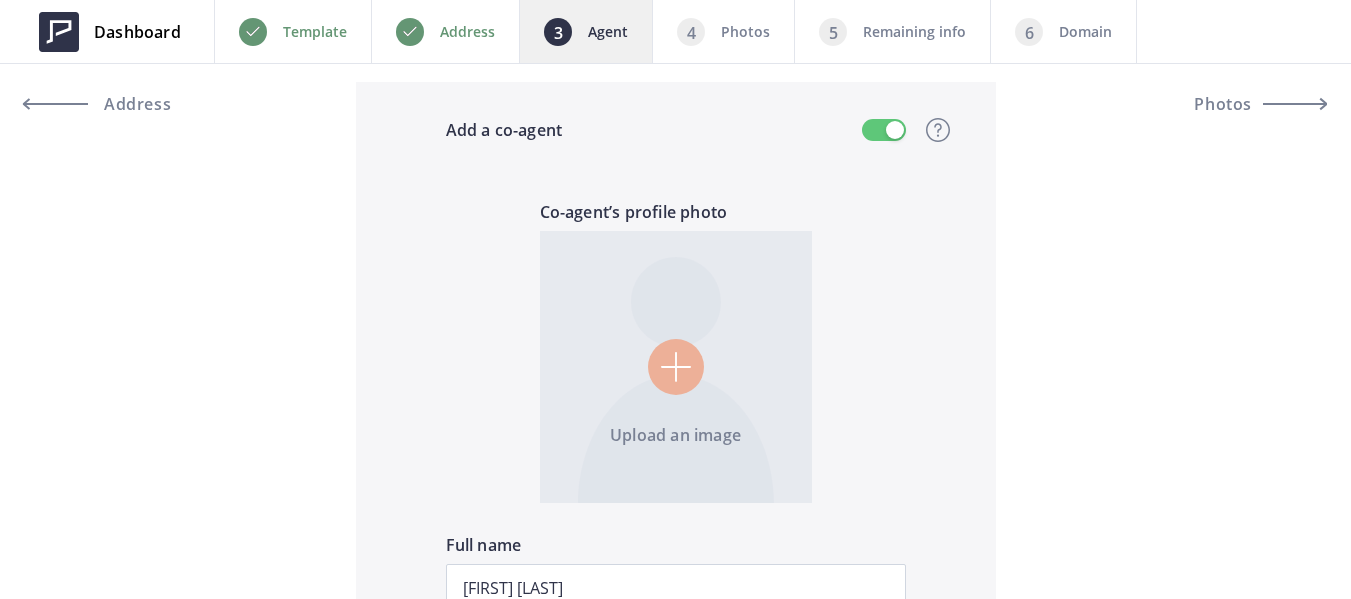 click at bounding box center (676, 367) 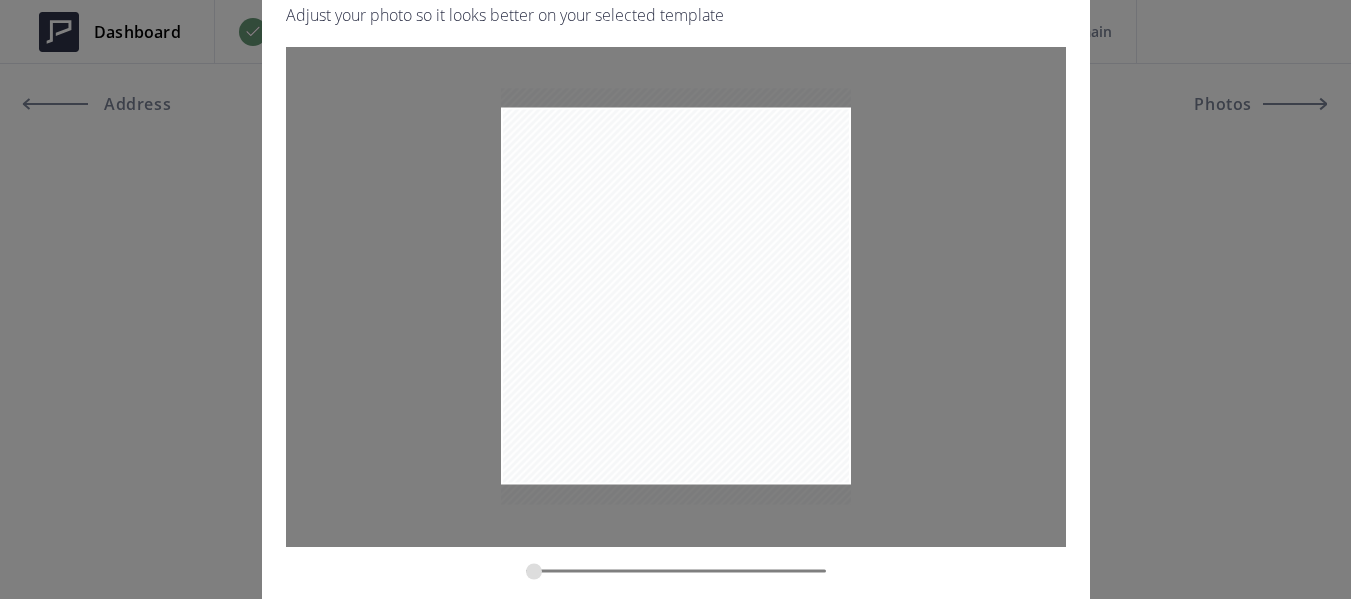 drag, startPoint x: 567, startPoint y: 577, endPoint x: 527, endPoint y: 571, distance: 40.4475 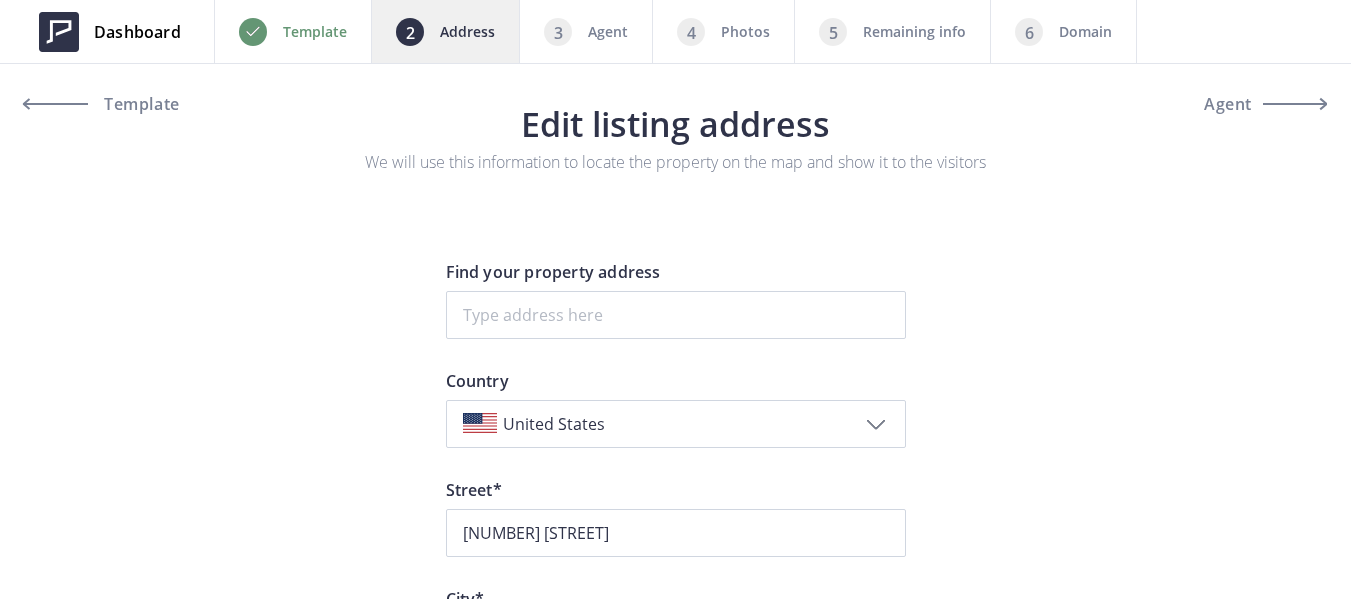 scroll, scrollTop: 0, scrollLeft: 0, axis: both 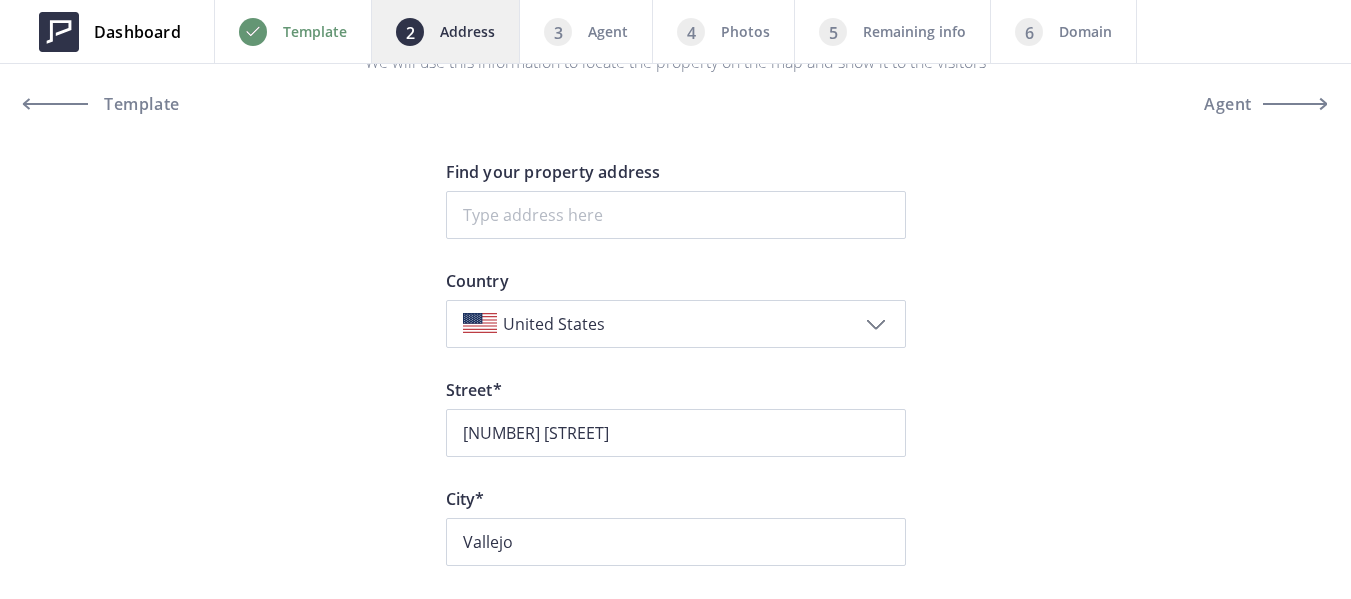 drag, startPoint x: 252, startPoint y: 172, endPoint x: 595, endPoint y: 5, distance: 381.49442 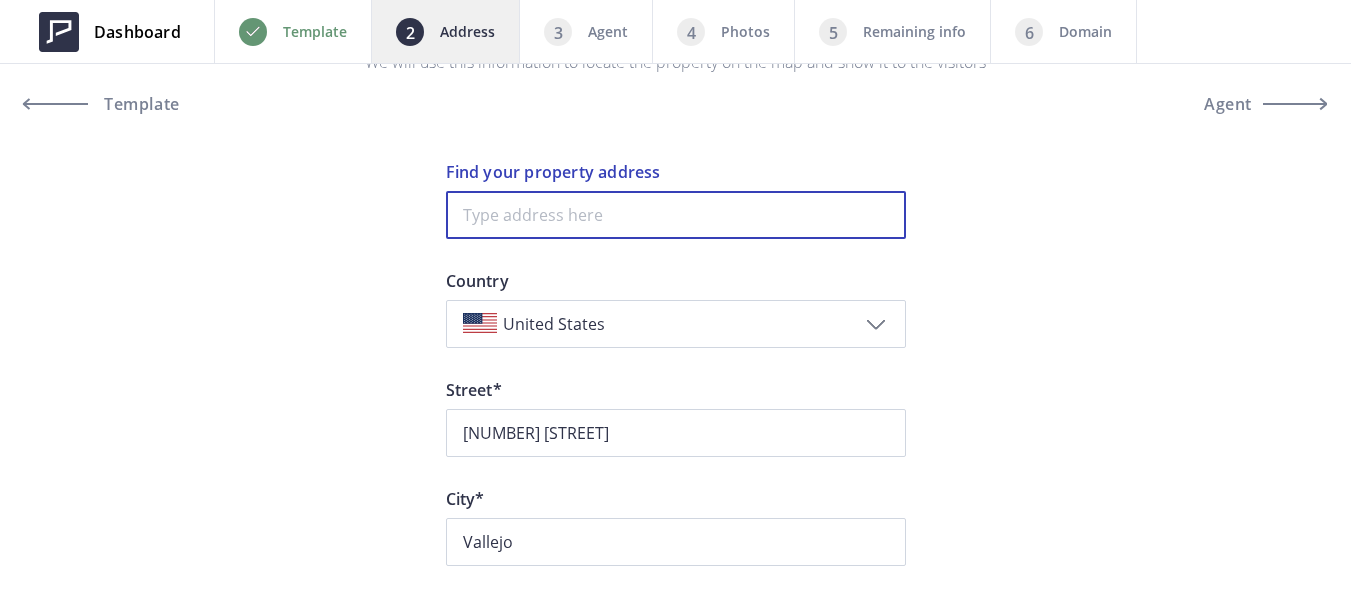 click at bounding box center [676, 215] 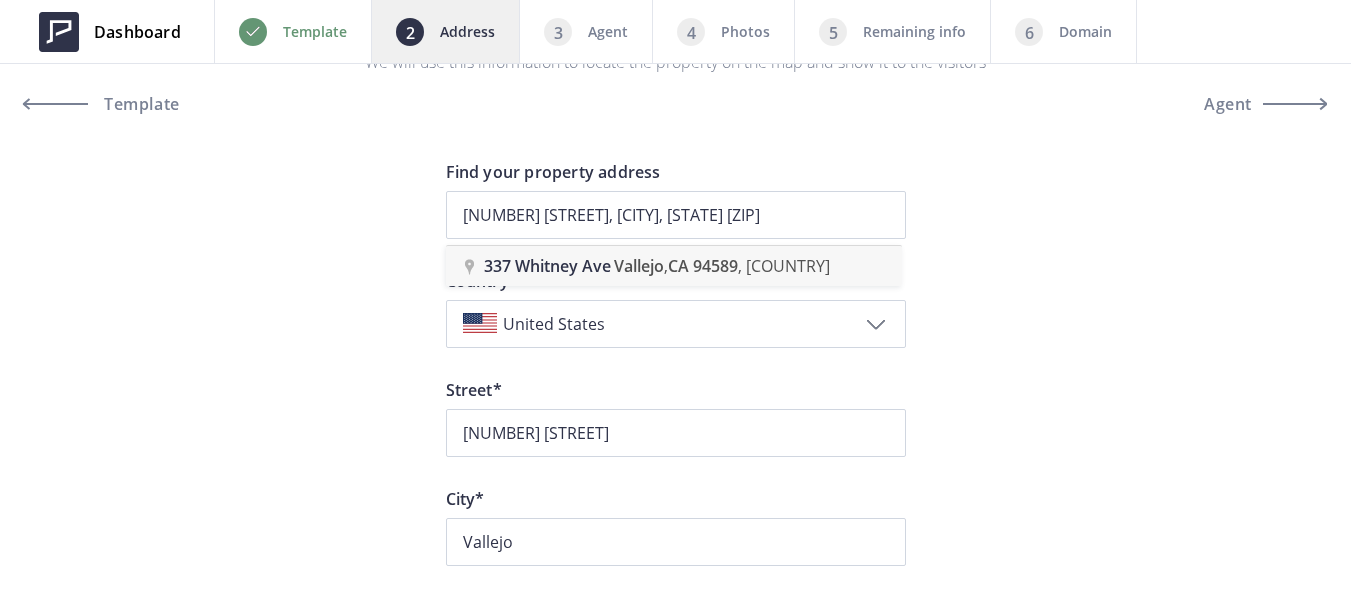 type on "[NUMBER] [STREET], [CITY], [STATE] [ZIP], [COUNTRY]" 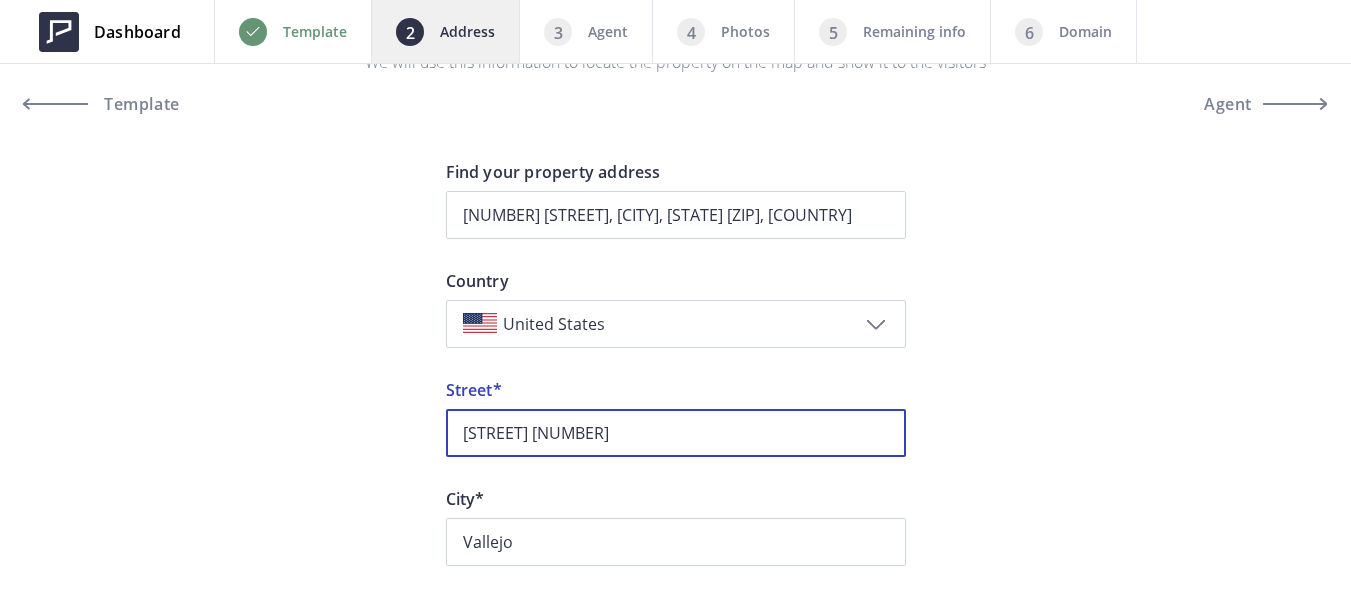 click on "[STREET] [NUMBER]" at bounding box center [676, 433] 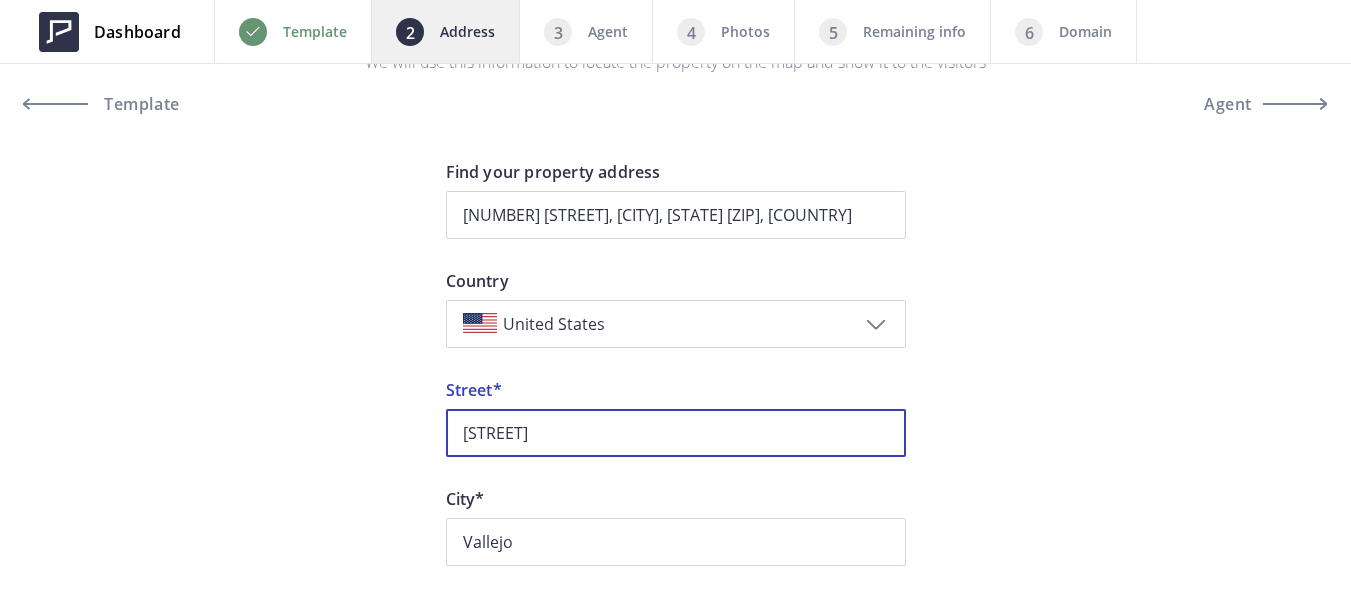 click on "[STREET]" at bounding box center (676, 433) 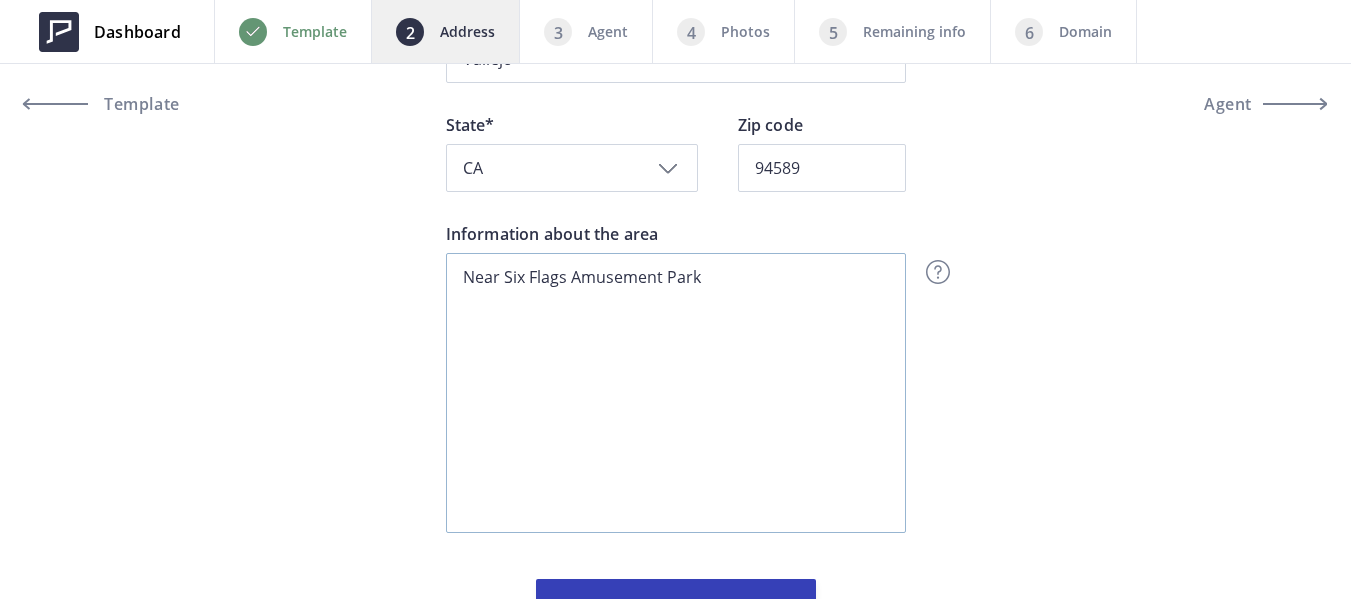 scroll, scrollTop: 683, scrollLeft: 0, axis: vertical 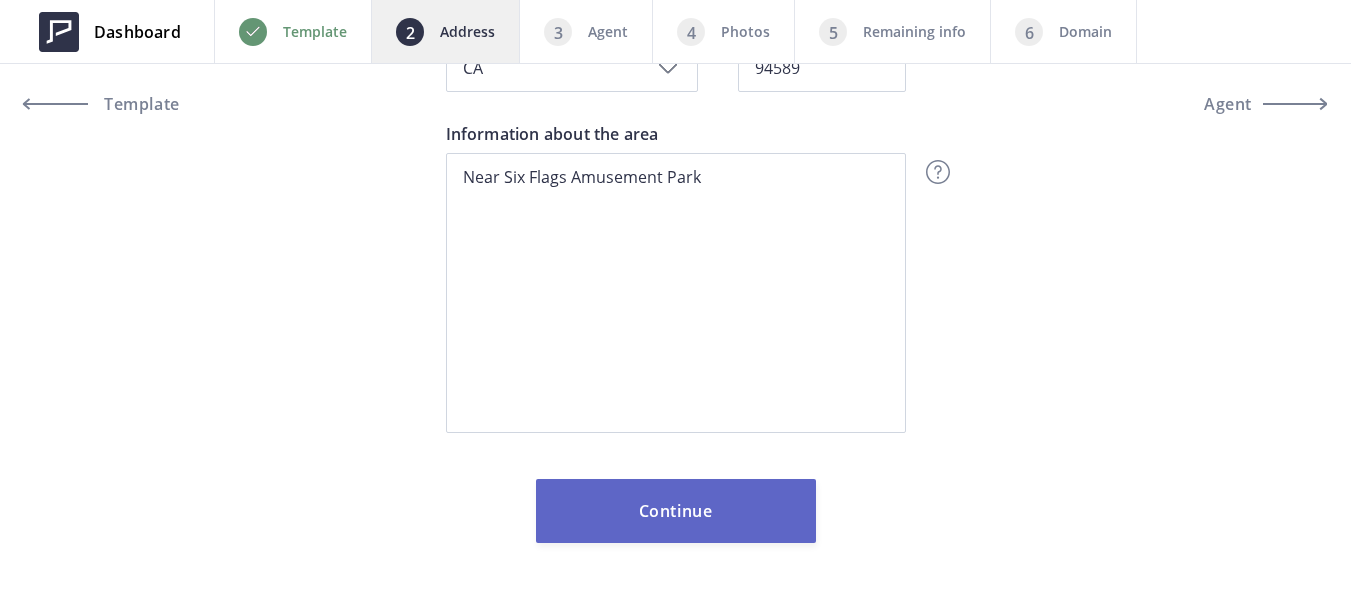 type on "[NUMBER] [STREET]" 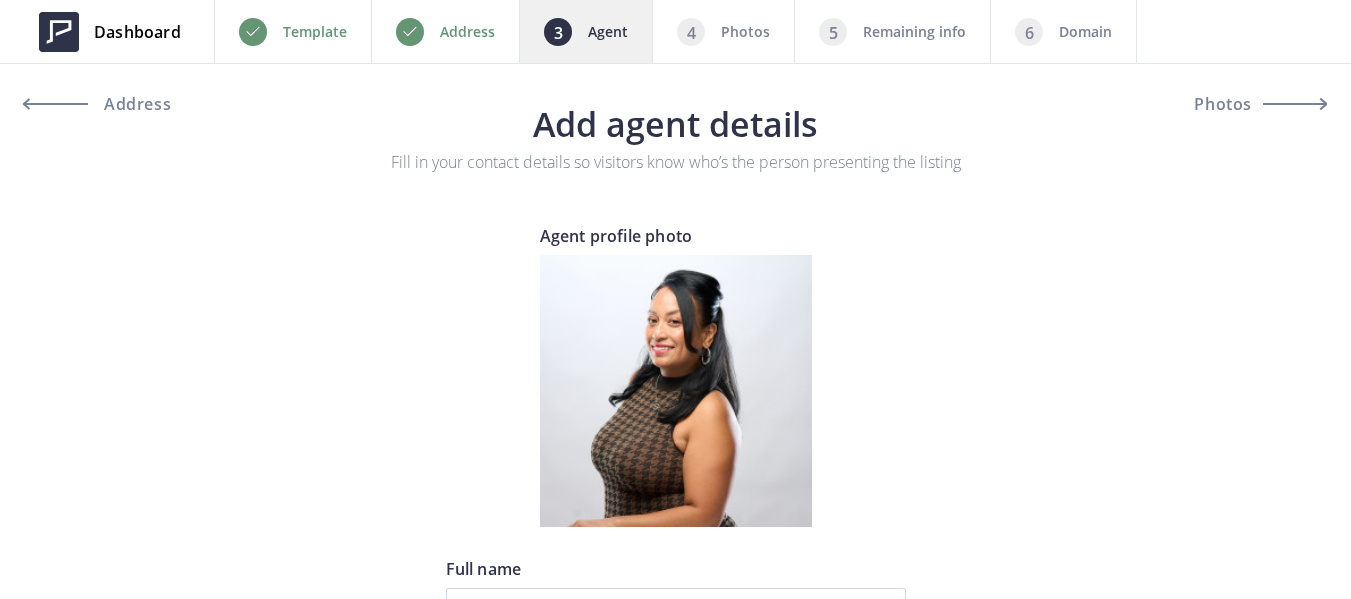scroll, scrollTop: 0, scrollLeft: 0, axis: both 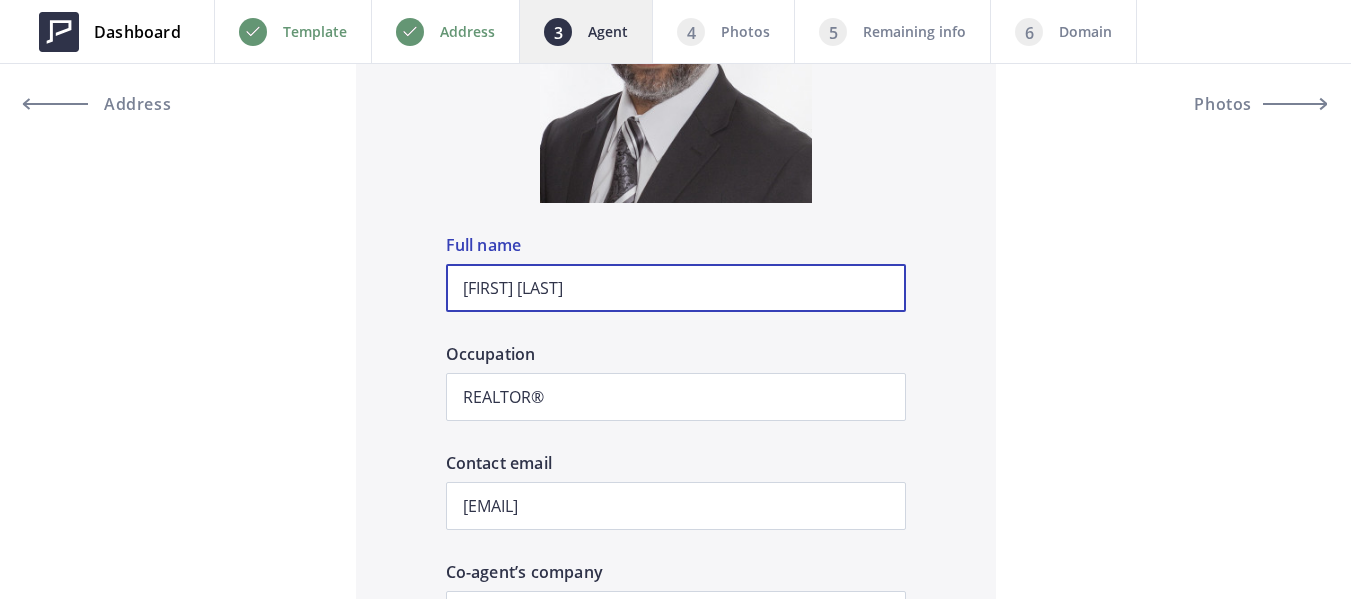 click on "Ben Rojas" at bounding box center [676, 288] 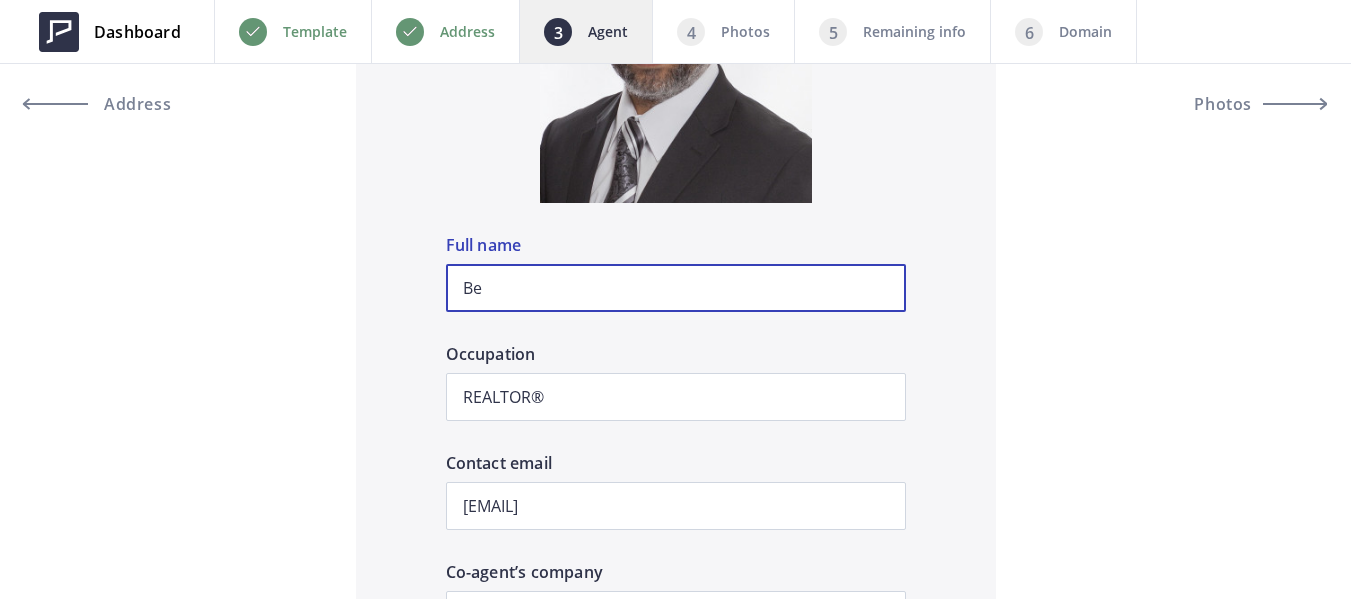 type on "B" 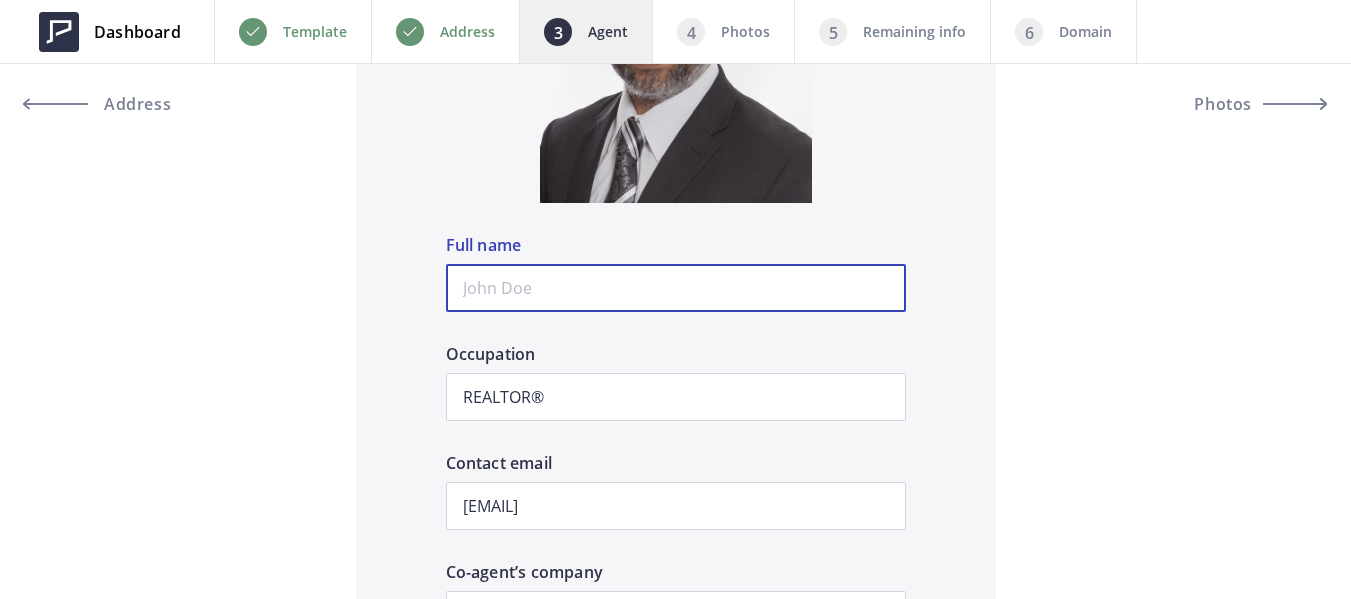 paste on "Jonathan Crossley" 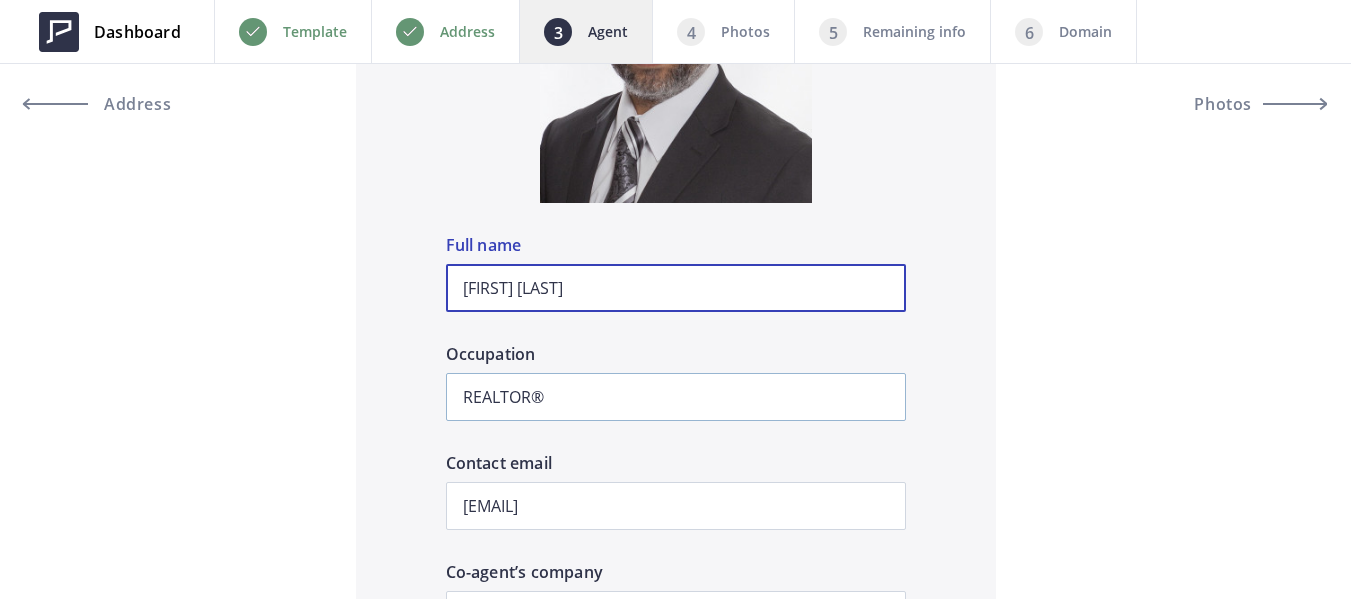 type on "Jonathan Crossley" 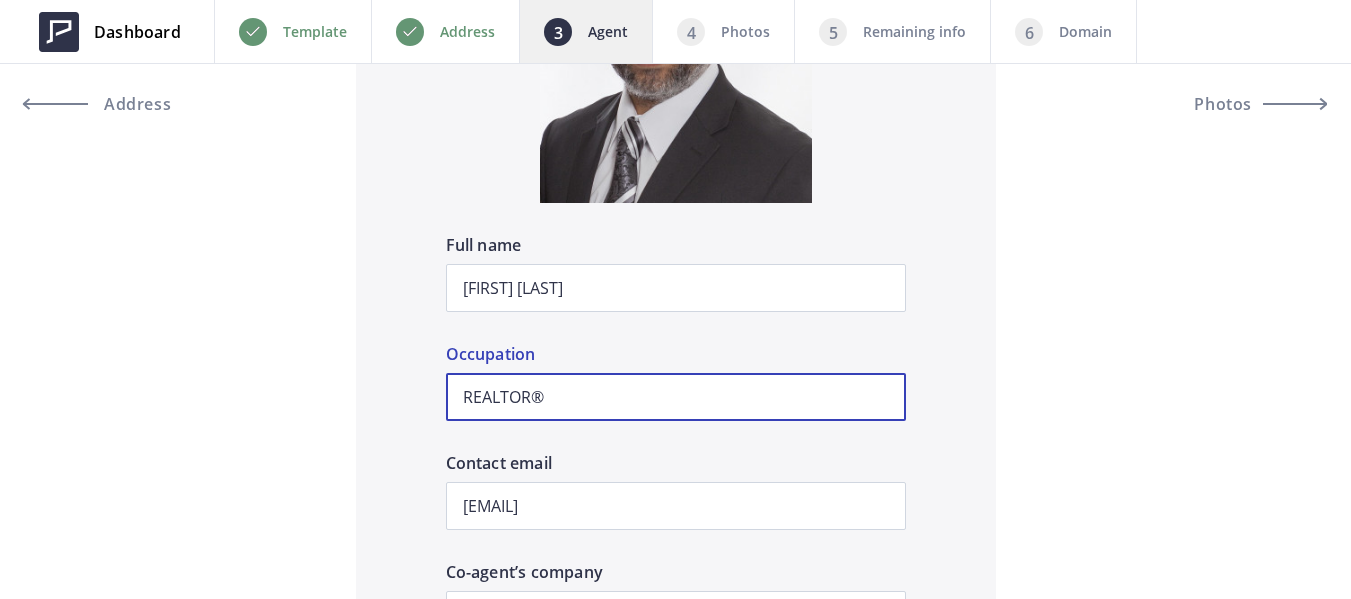 click on "REALTOR®" at bounding box center [676, 397] 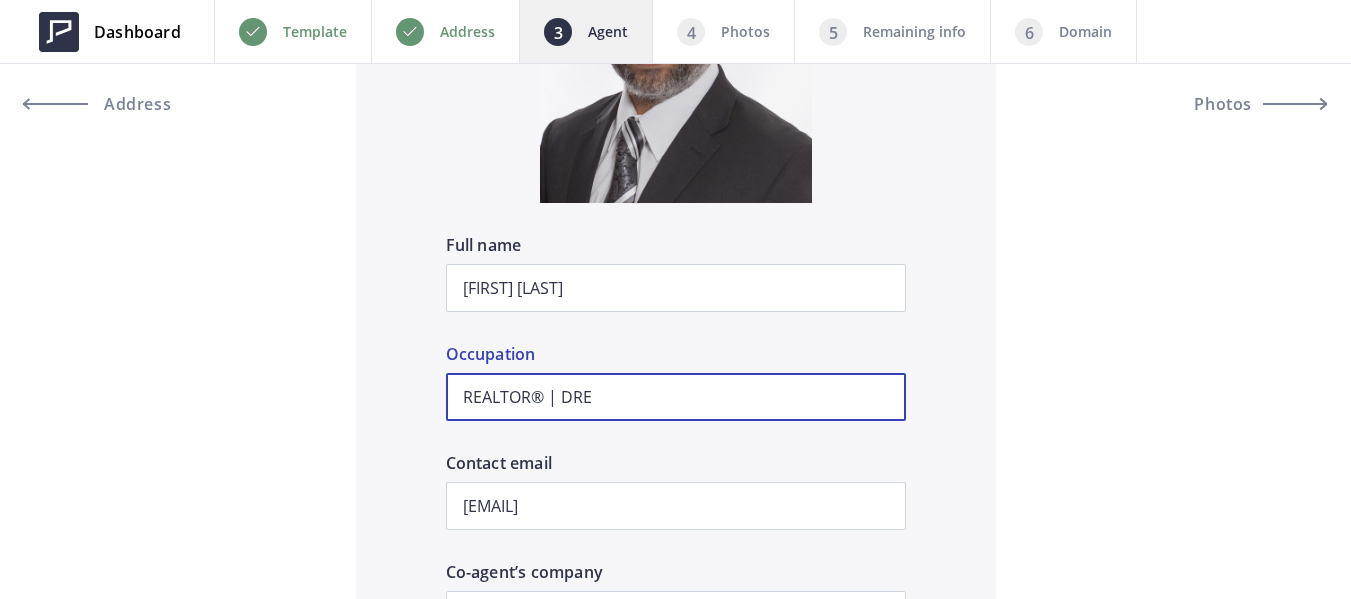 click on "REALTOR® | DRE" at bounding box center [676, 397] 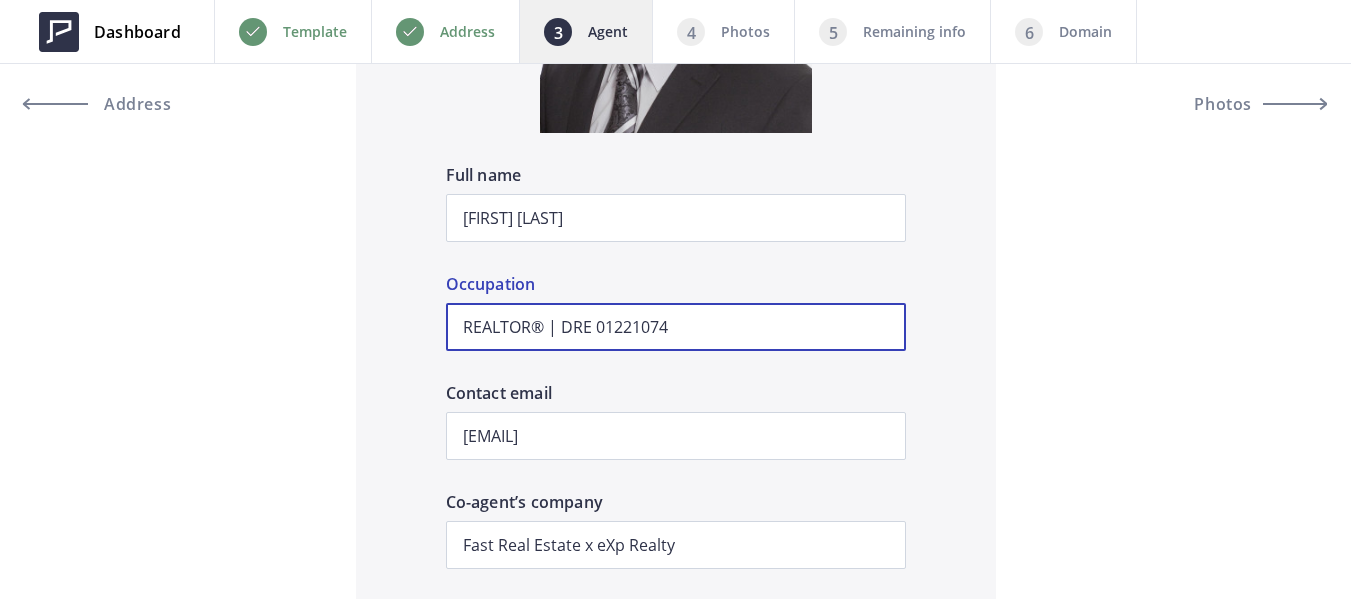 scroll, scrollTop: 2200, scrollLeft: 0, axis: vertical 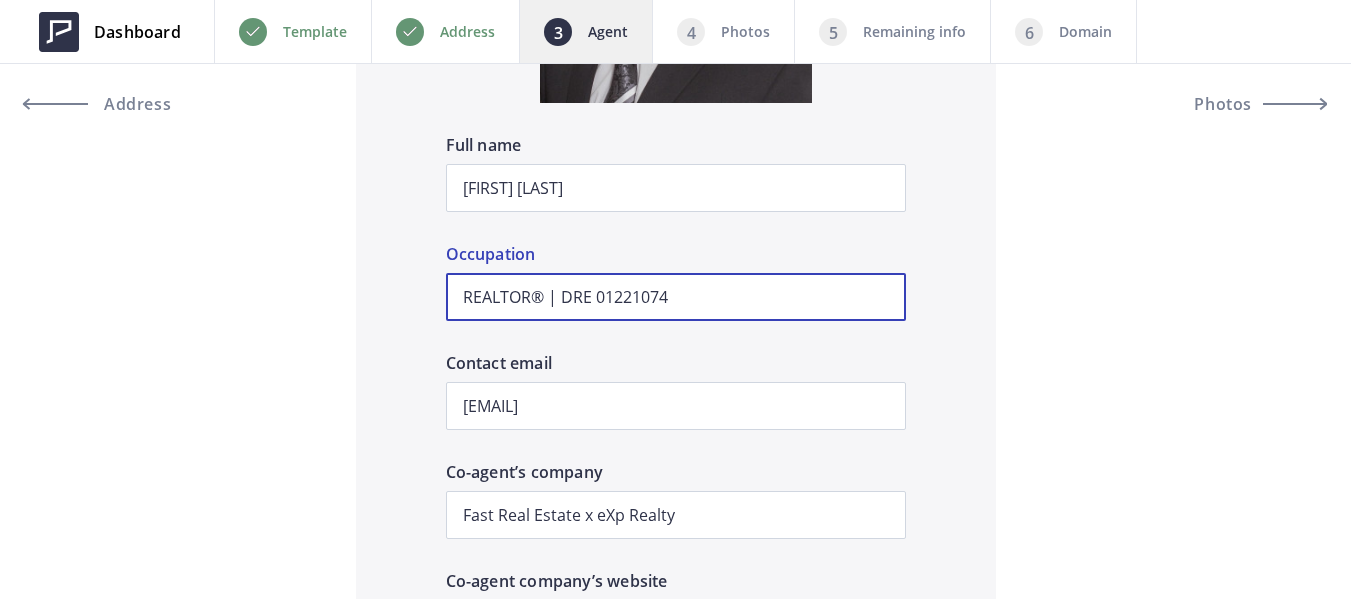 type on "REALTOR® | DRE 01221074" 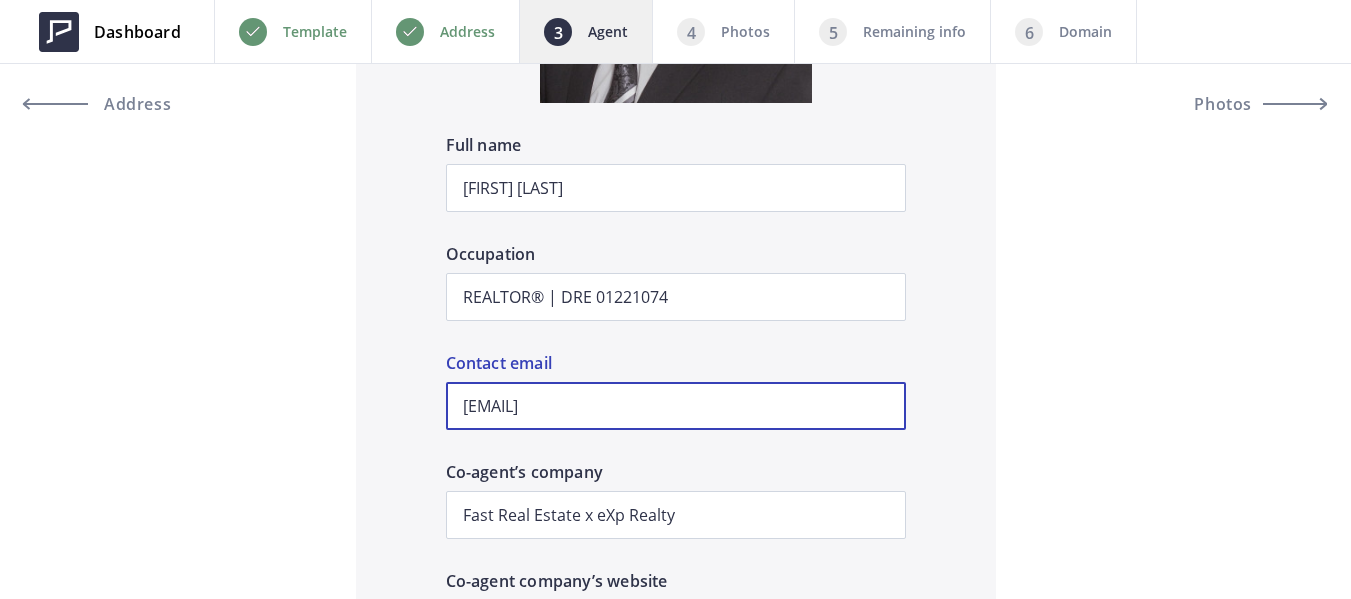 drag, startPoint x: 647, startPoint y: 408, endPoint x: 439, endPoint y: 408, distance: 208 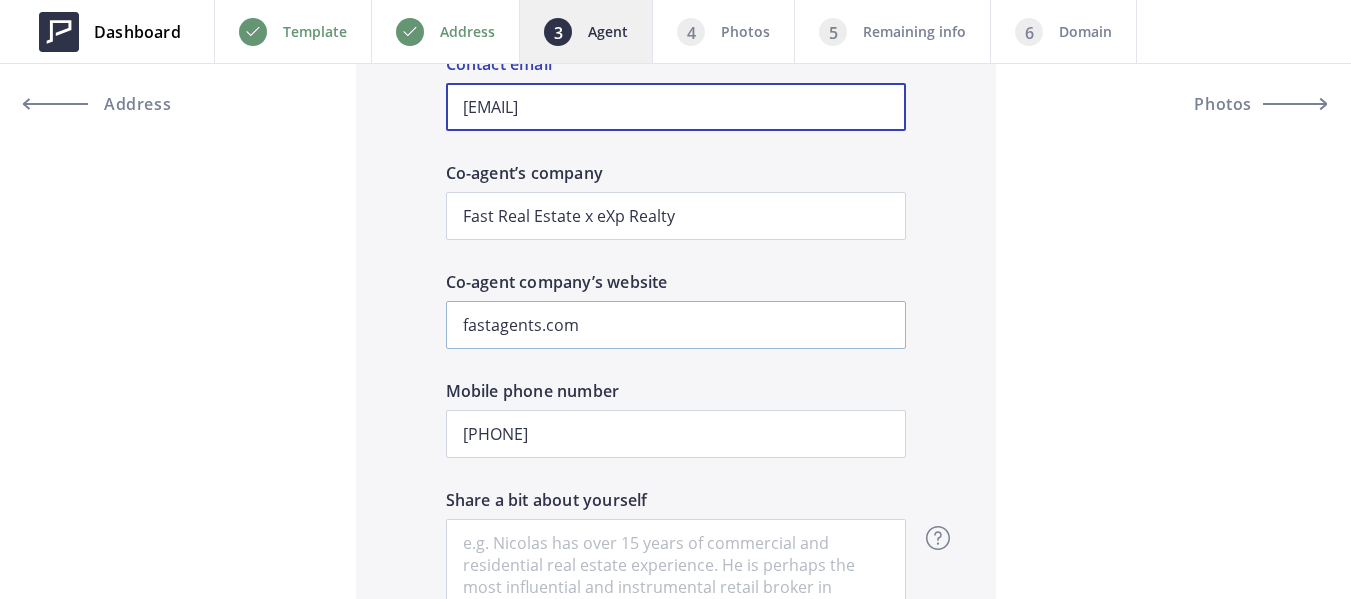 scroll, scrollTop: 2500, scrollLeft: 0, axis: vertical 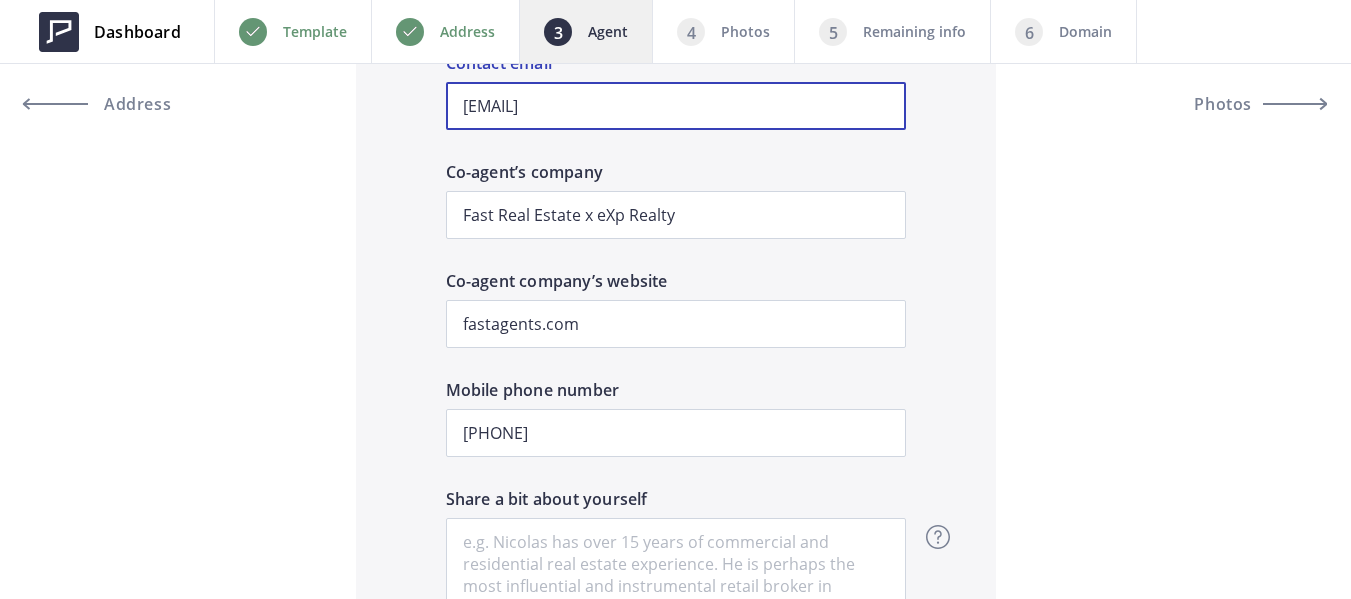 type on "jonathan@fastagents.com" 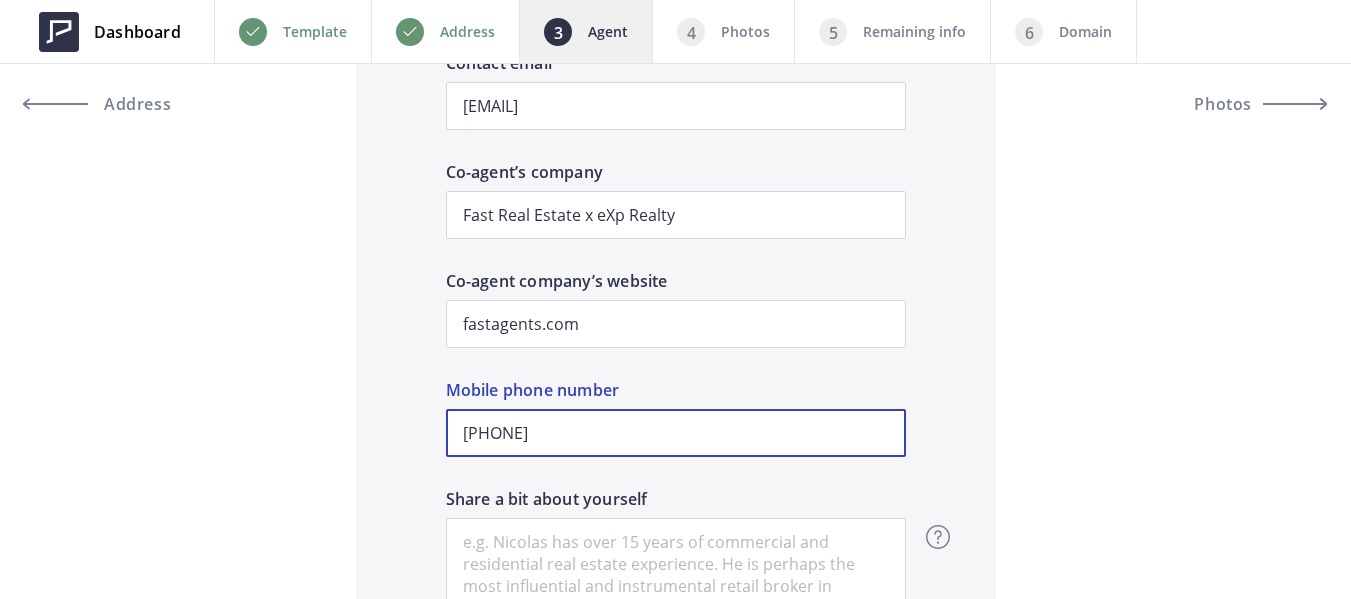 click on "415-596-7435" at bounding box center [676, 433] 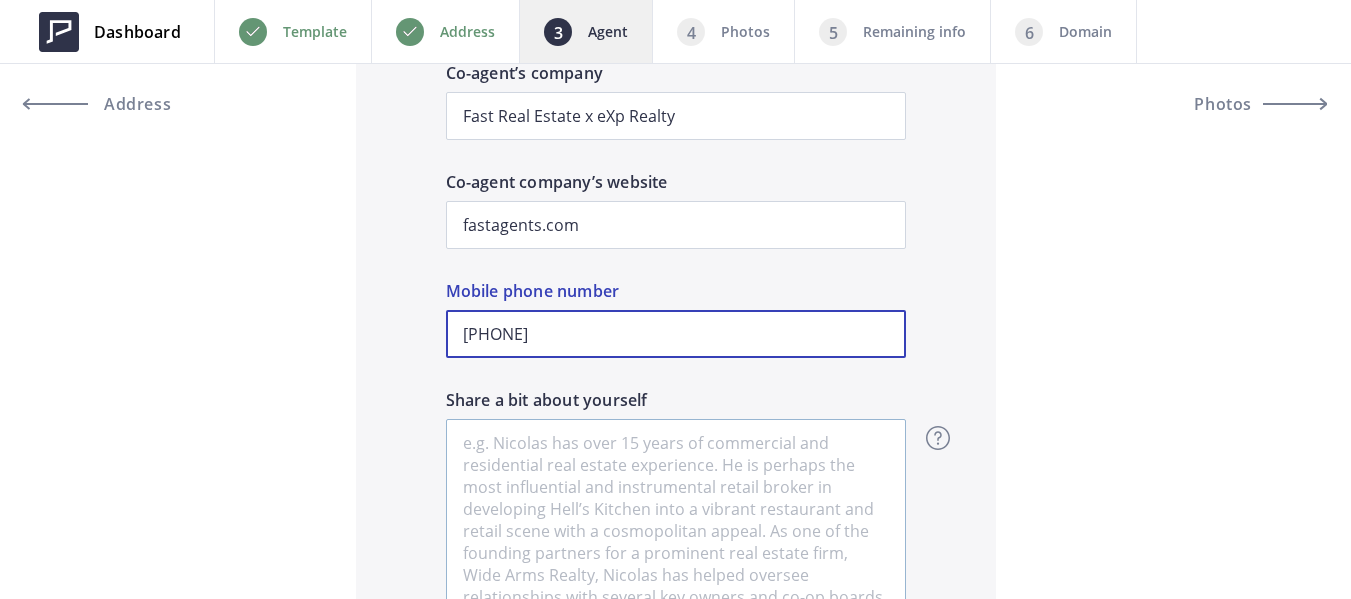 scroll, scrollTop: 2800, scrollLeft: 0, axis: vertical 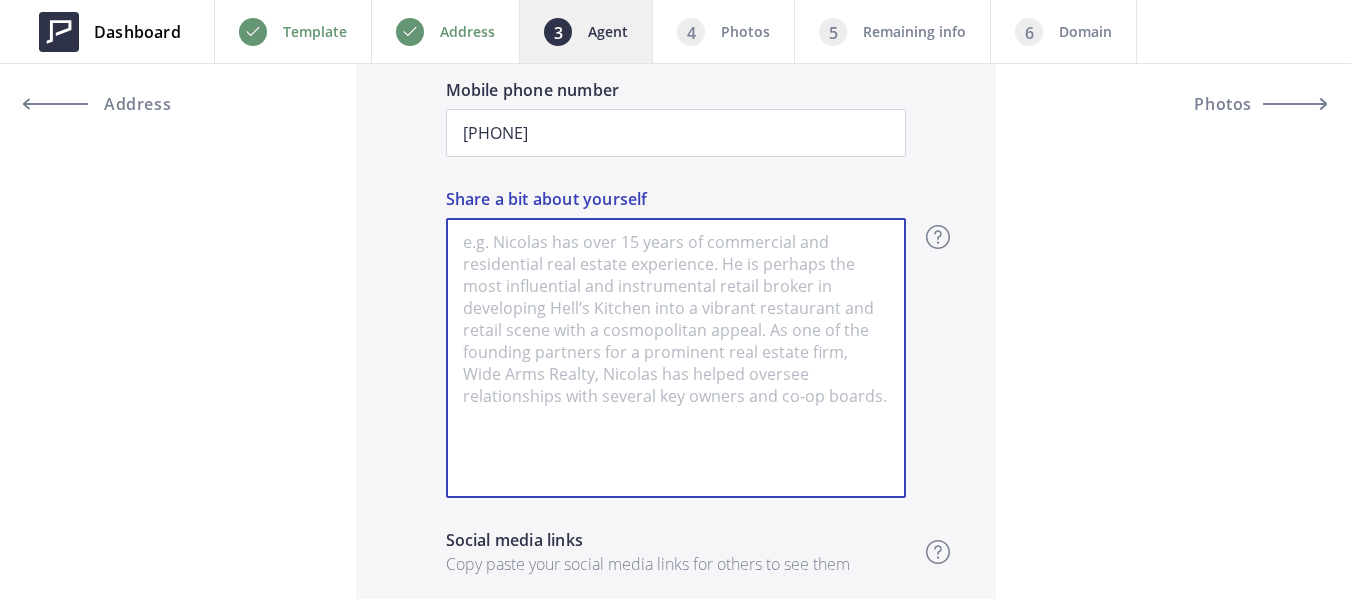 click at bounding box center (676, 358) 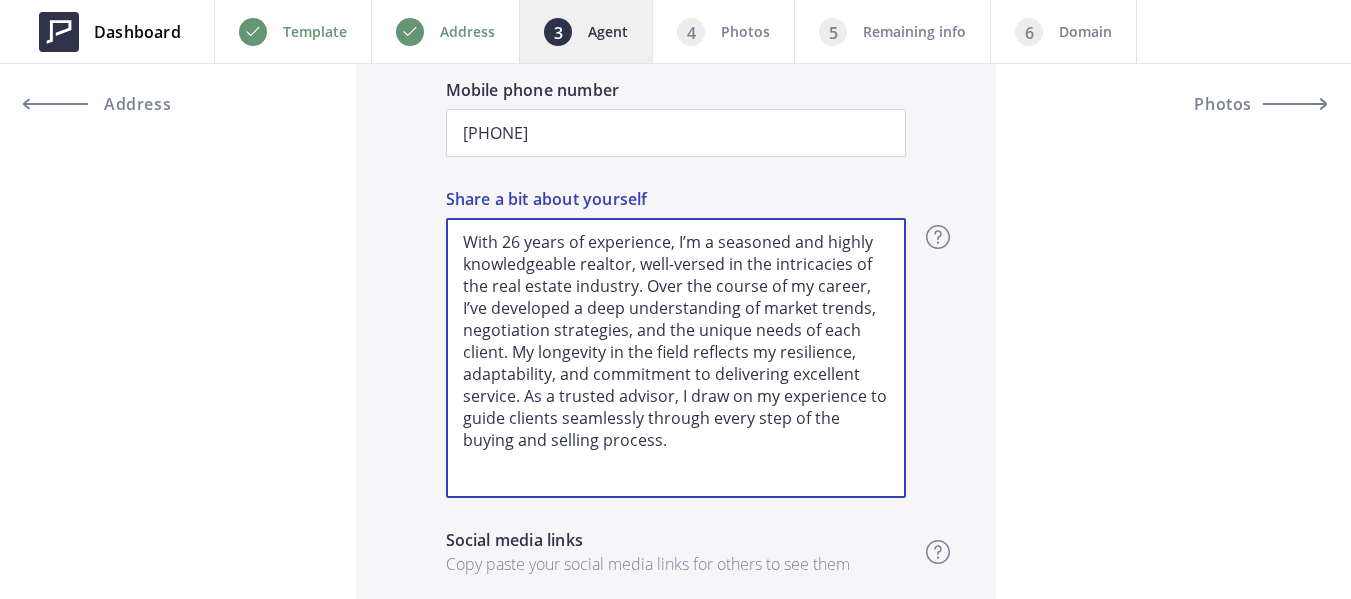 scroll, scrollTop: 3000, scrollLeft: 0, axis: vertical 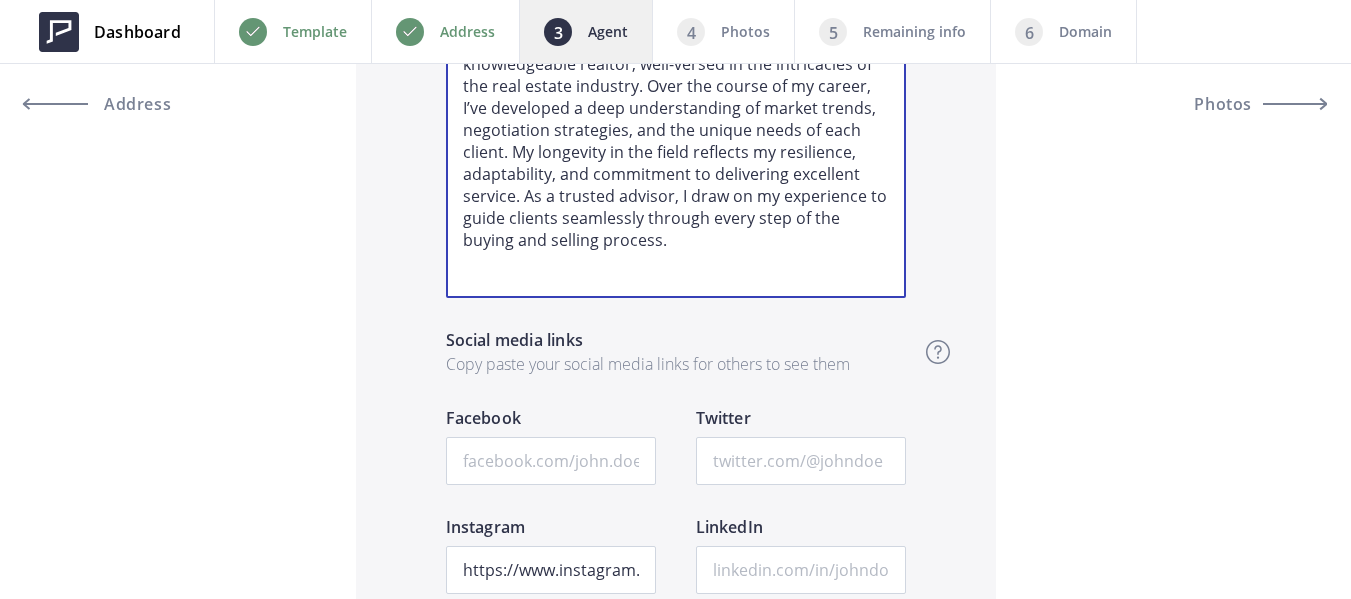 type on "With 26 years of experience, I’m a seasoned and highly knowledgeable realtor, well-versed in the intricacies of the real estate industry. Over the course of my career, I’ve developed a deep understanding of market trends, negotiation strategies, and the unique needs of each client. My longevity in the field reflects my resilience, adaptability, and commitment to delivering excellent service. As a trusted advisor, I draw on my experience to guide clients seamlessly through every step of the buying and selling process." 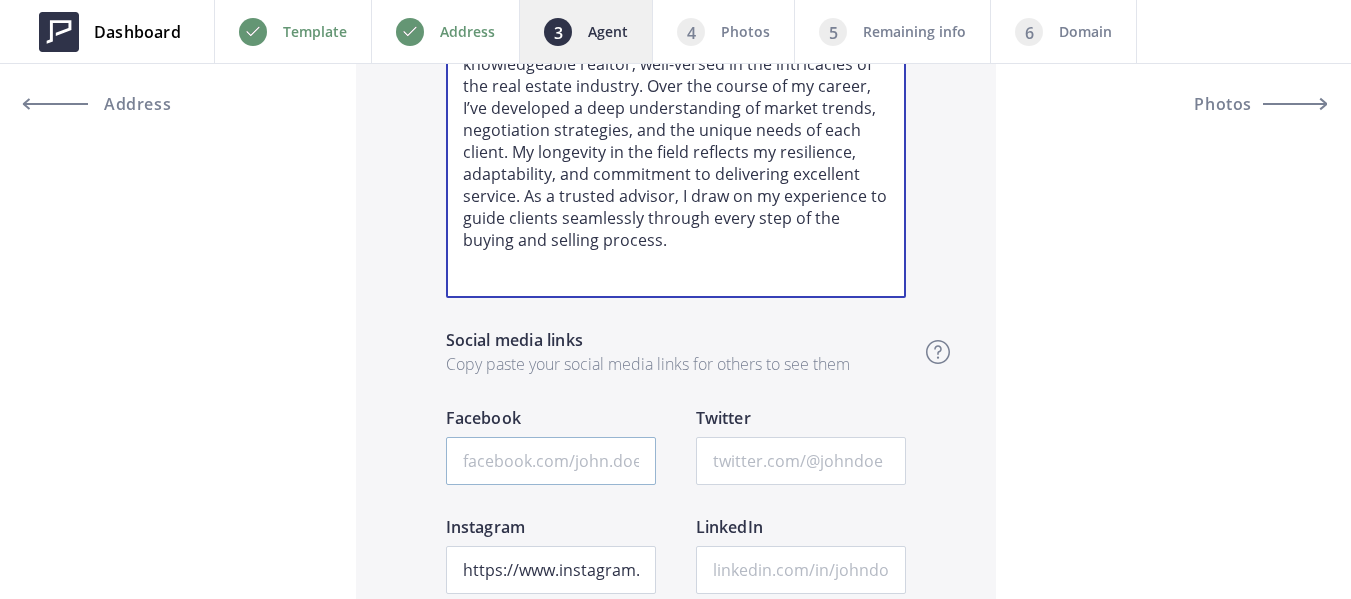 scroll, scrollTop: 3100, scrollLeft: 0, axis: vertical 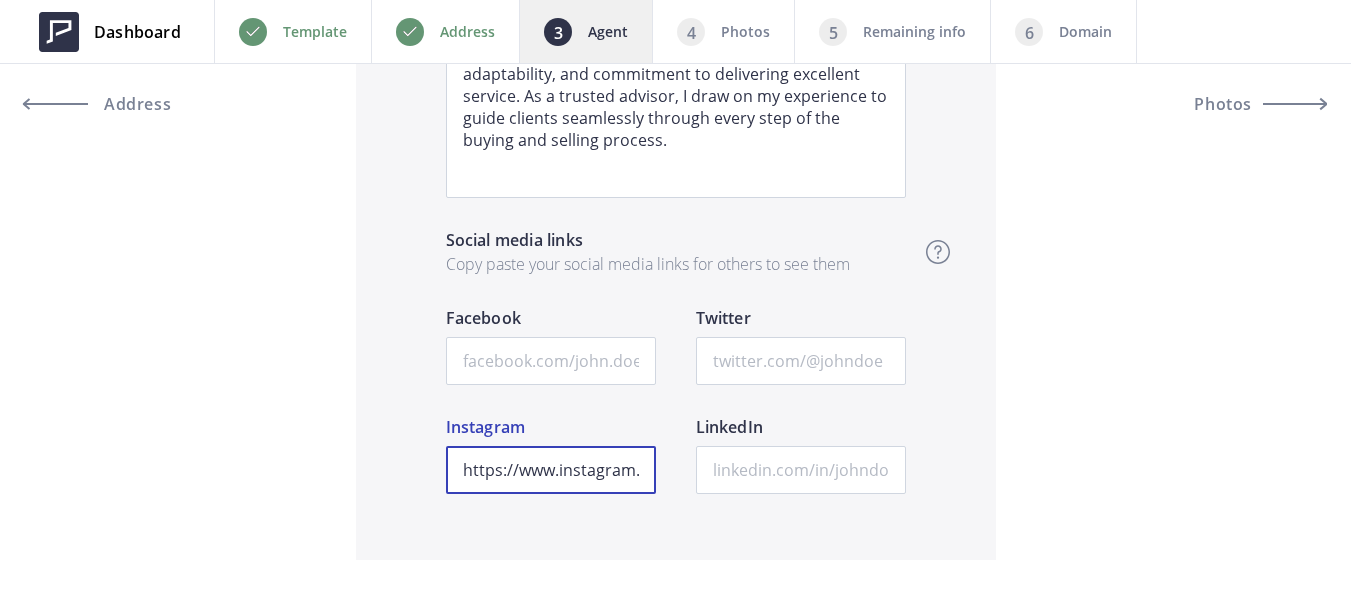 click on "https://www.instagram.com/realbenrojas/" at bounding box center (551, 470) 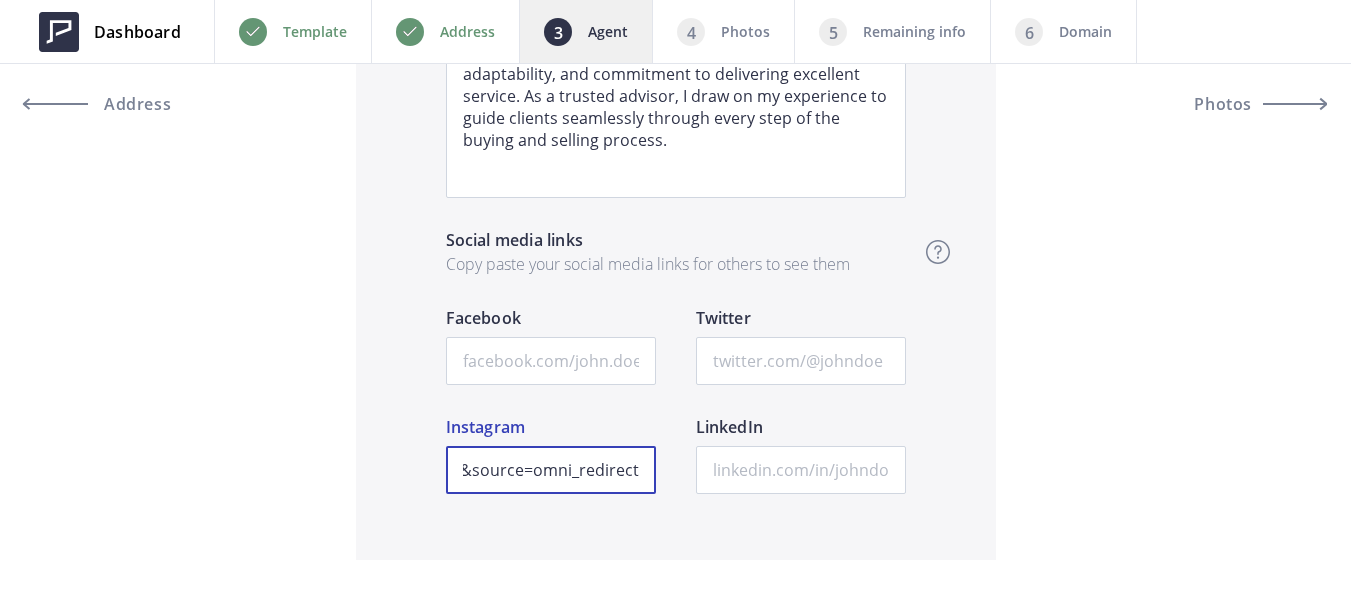 type on "https://www.instagram.com/accounts/login/?next=%2Fjonathan.crossley314%2F&source=omni_redirect" 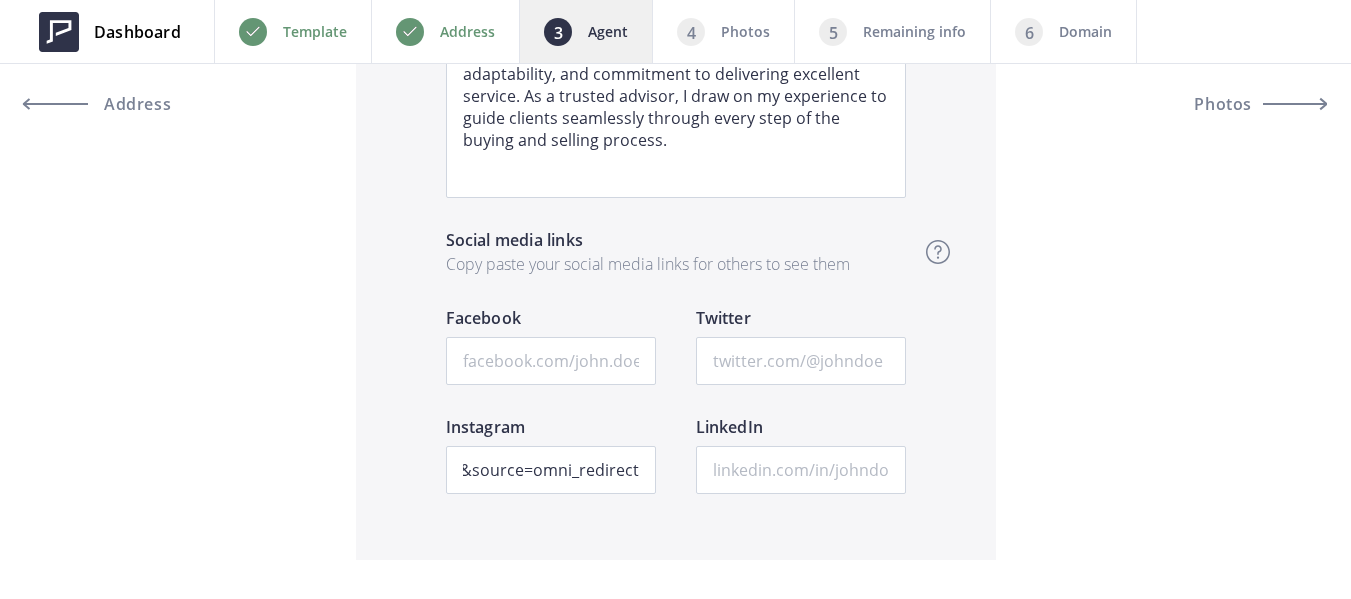 scroll, scrollTop: 0, scrollLeft: 0, axis: both 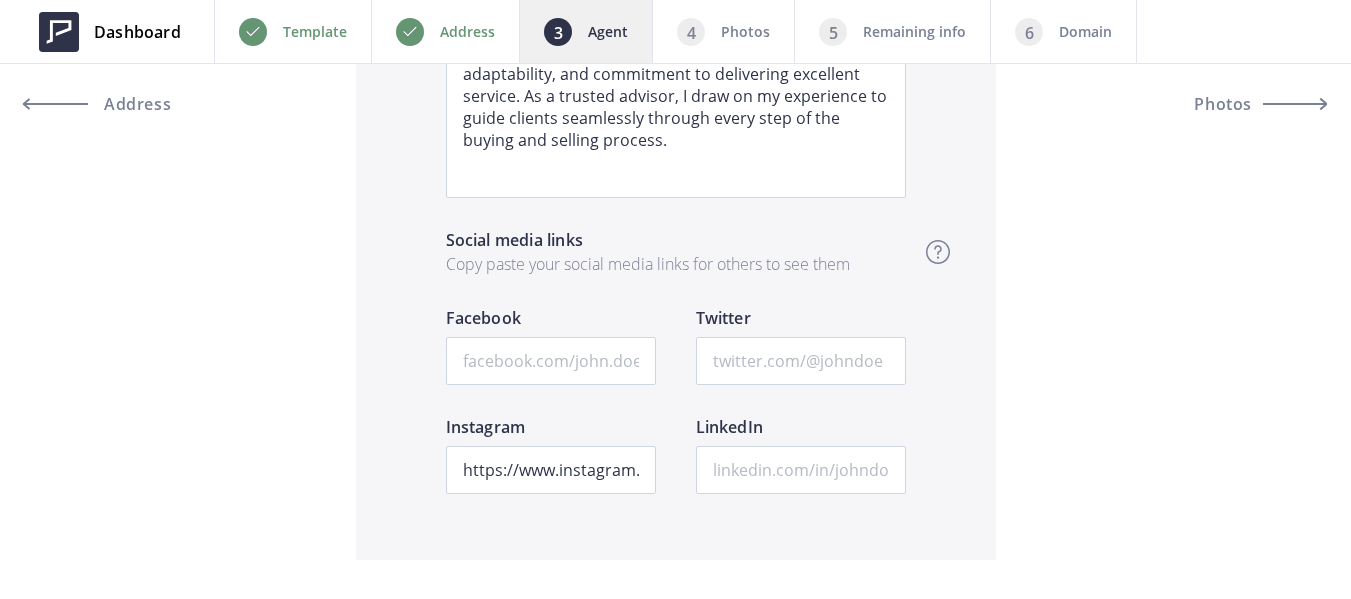 click on "Add a co-agent   Have you listed this property together with another agent? Add agent’s information below and the agent will be displayed with you in the Agent section.     Add a co-agent       Preview   Crop & resize     Co-agent’s profile photo   Jonathan Crossley   Full name   REALTOR® | DRE 01221074   Occupation   jonathan@fastagents.com   Contact email   Fast Real Estate x eXp Realty   Co-agent’s company   fastagents.com   Co-agent company’s website   415-412-4683   Mobile phone number       Share a bit about yourself   Let your website visitors know more about you - share a couple of sentences about yourself and your expertise.       Share a bit about yourself       Add your social media links   Let website visitors find you on social media by simply copy pasting links to your social media profiles. You can get them by opening each of your social profiles and copying the links from your browser     Social media links   Copy paste your social media links for others to see them     Facebook" at bounding box center [676, -329] 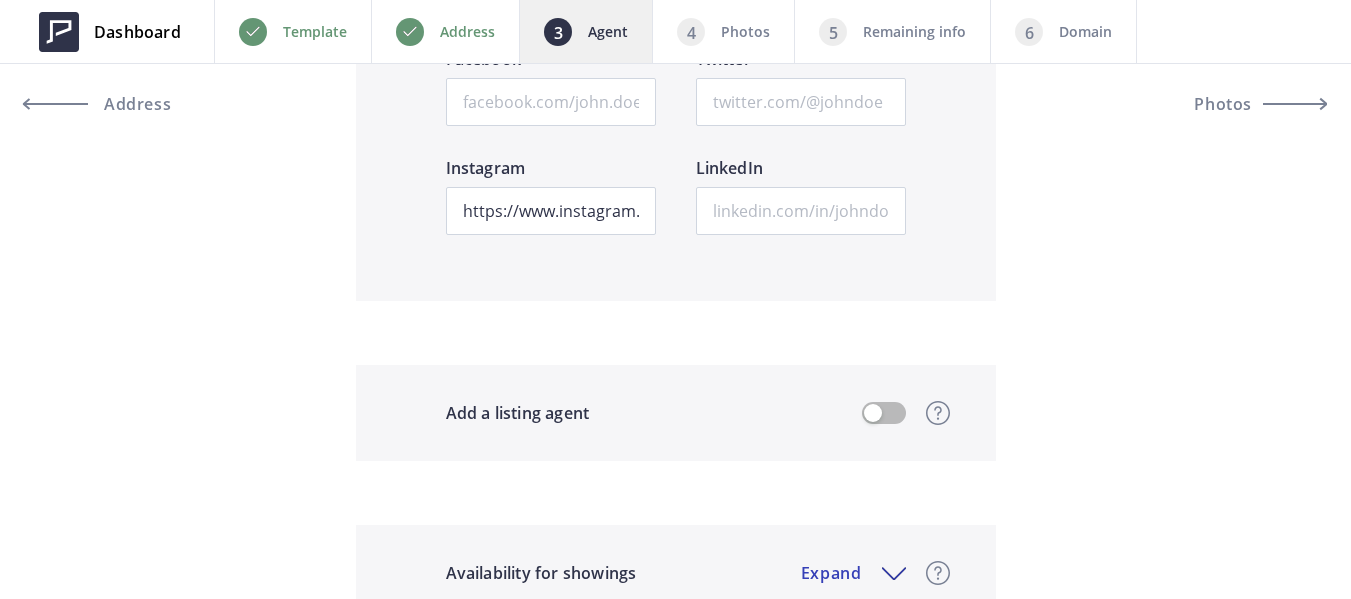 scroll, scrollTop: 3596, scrollLeft: 0, axis: vertical 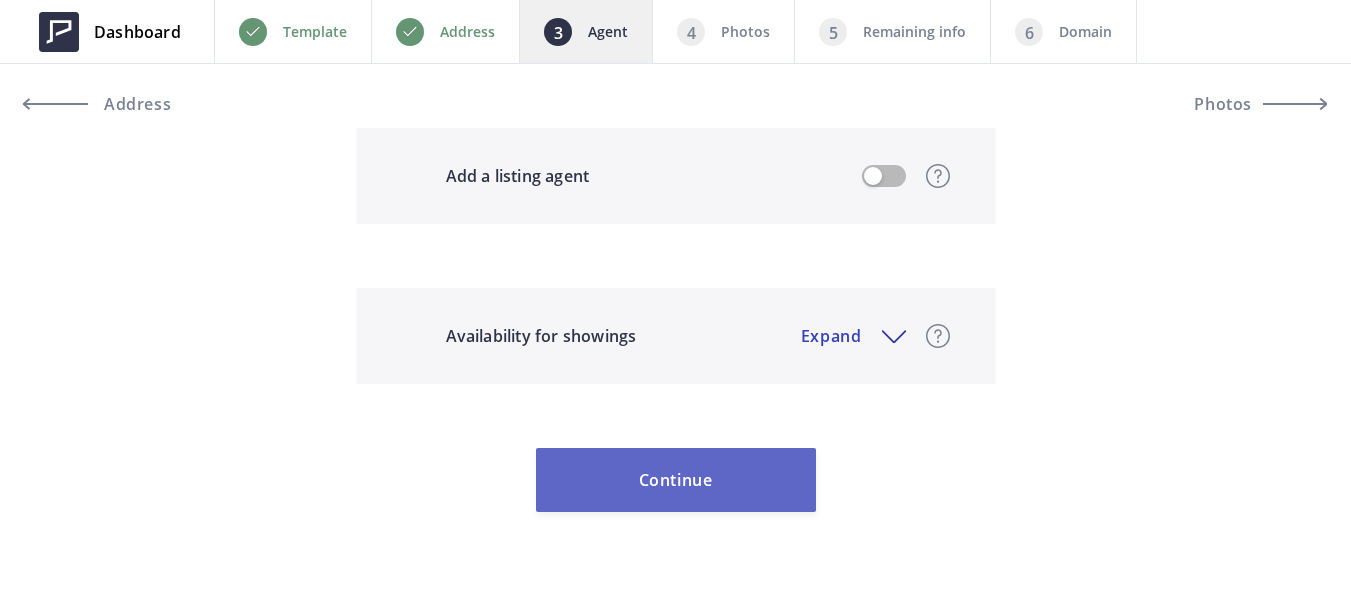 click on "Continue" at bounding box center [676, 480] 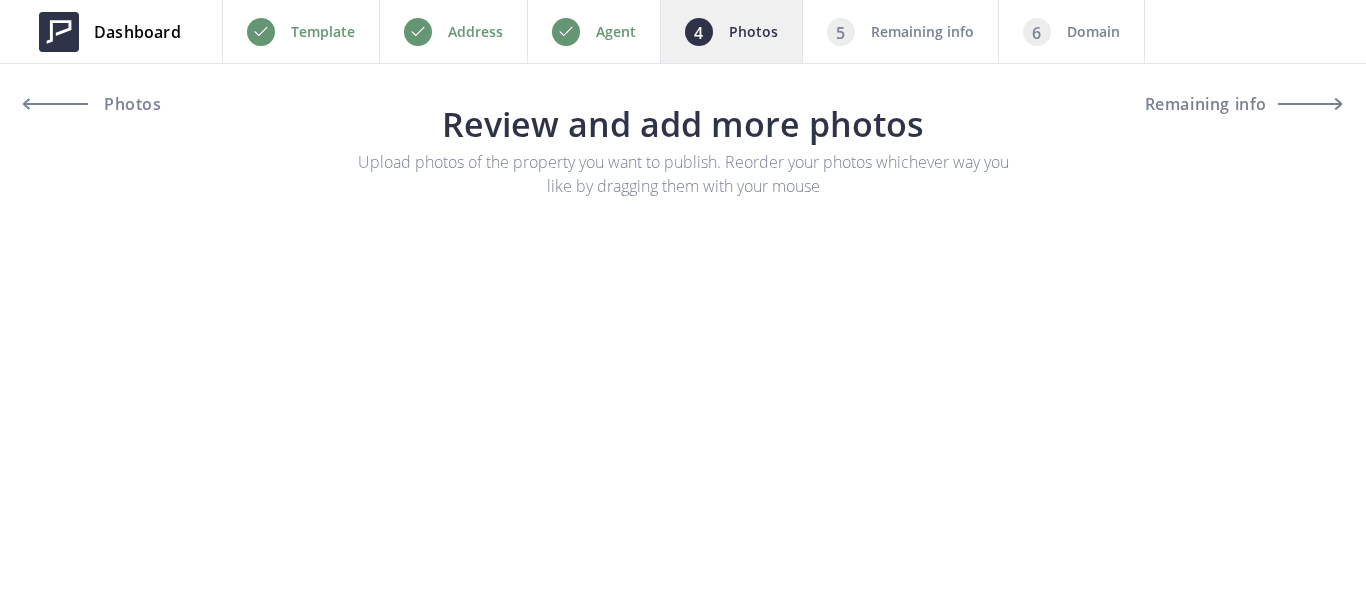 scroll, scrollTop: 0, scrollLeft: 0, axis: both 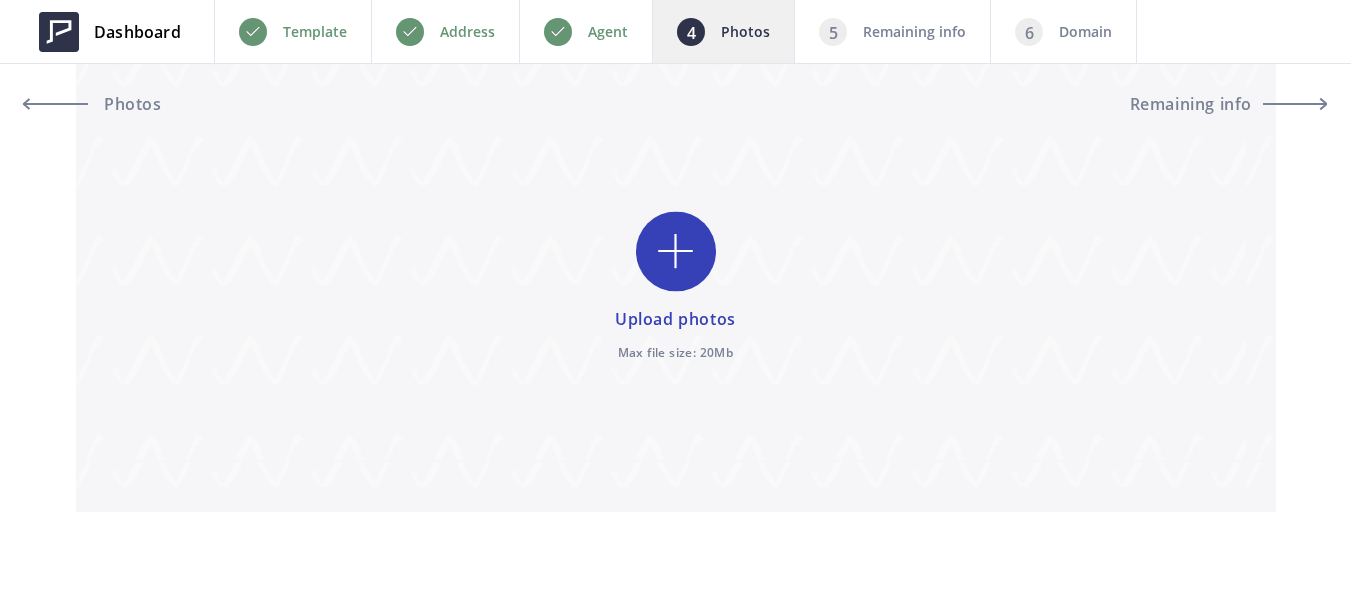 click on "Upload photos   Max file size: 20Mb" at bounding box center [675, 287] 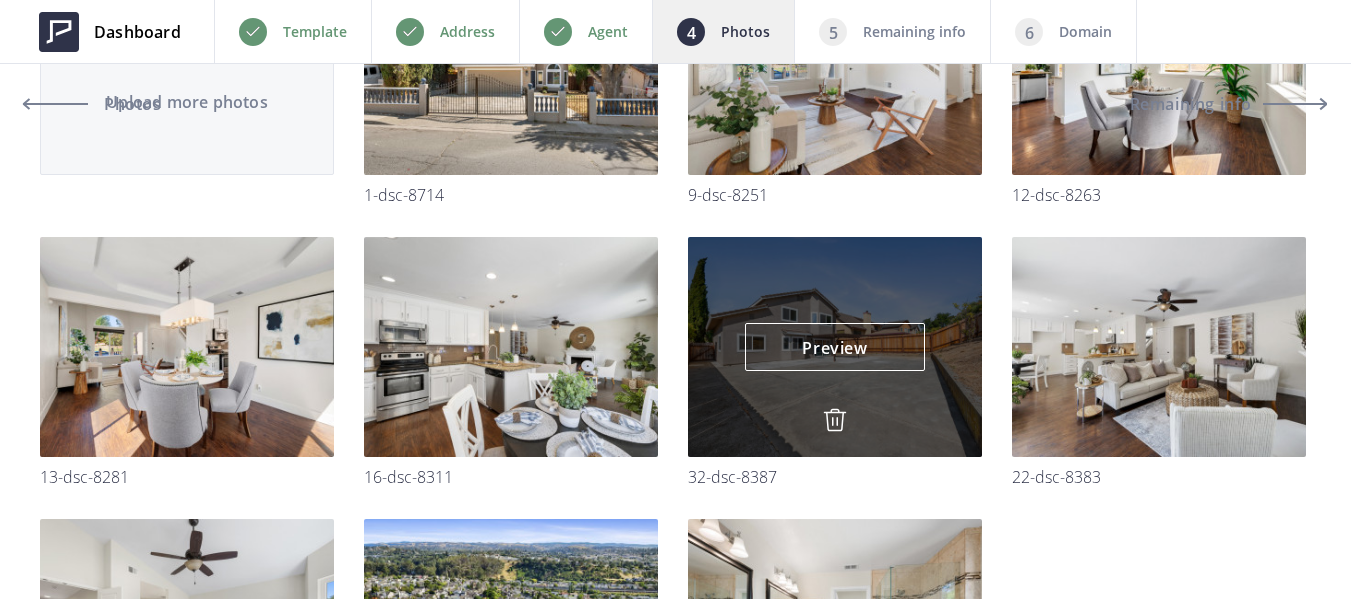 scroll, scrollTop: 375, scrollLeft: 0, axis: vertical 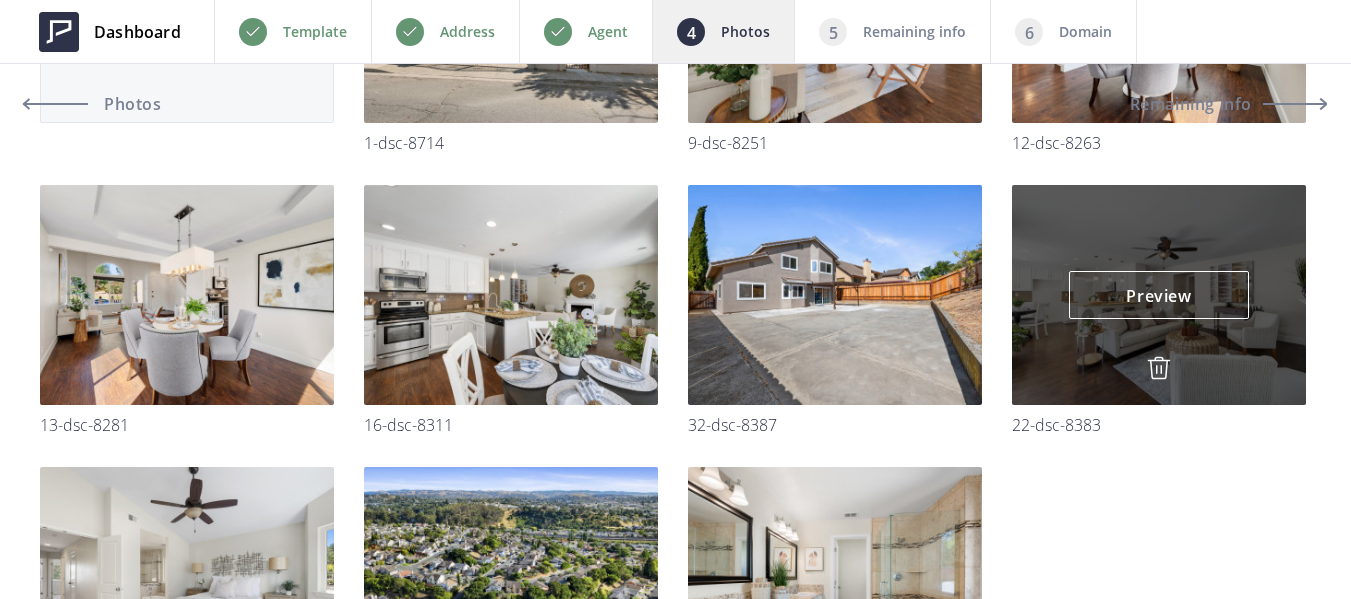 type 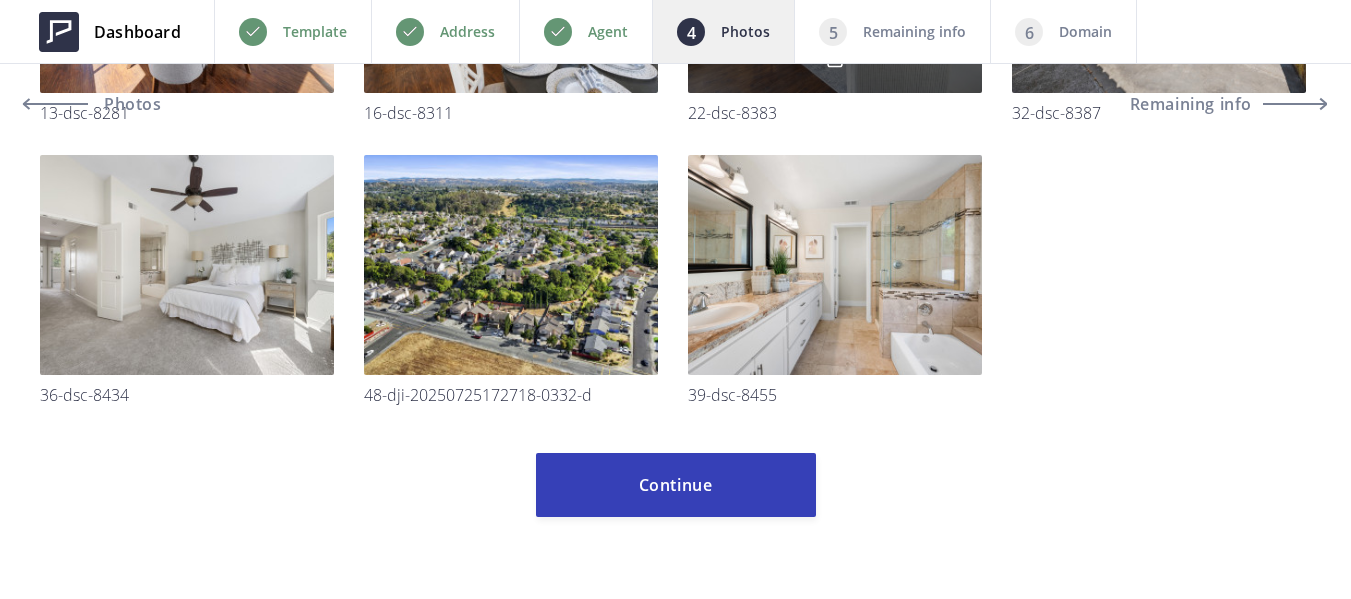 scroll, scrollTop: 692, scrollLeft: 0, axis: vertical 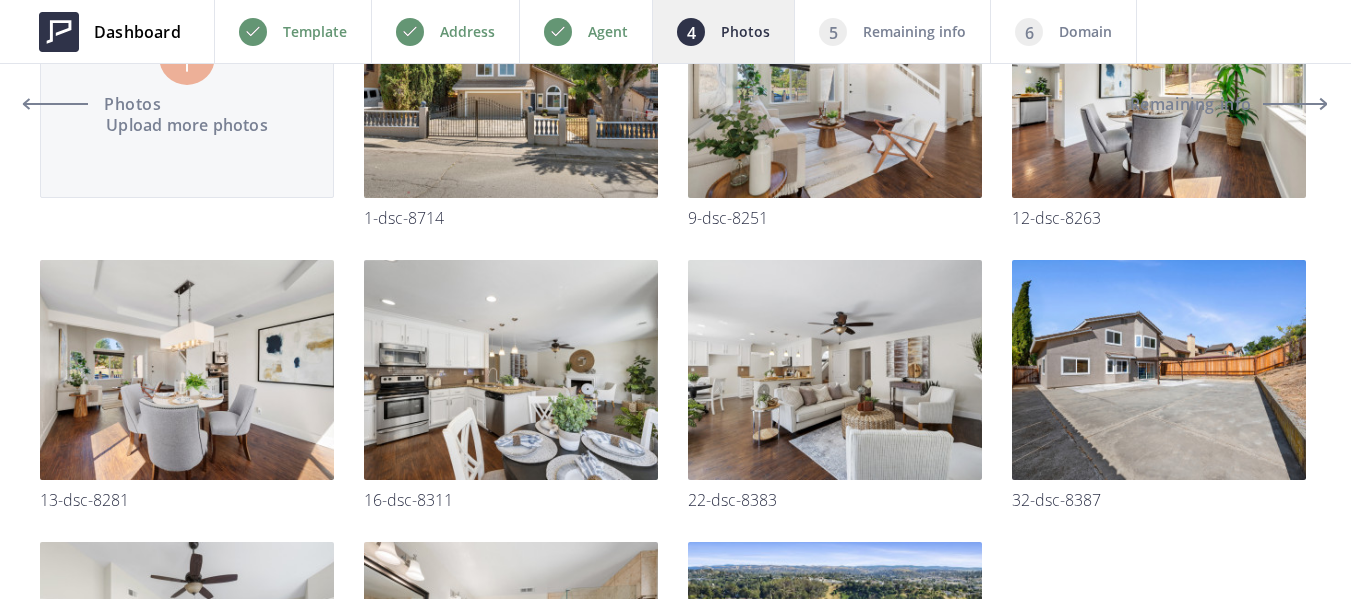 click on "Agent" at bounding box center [585, 31] 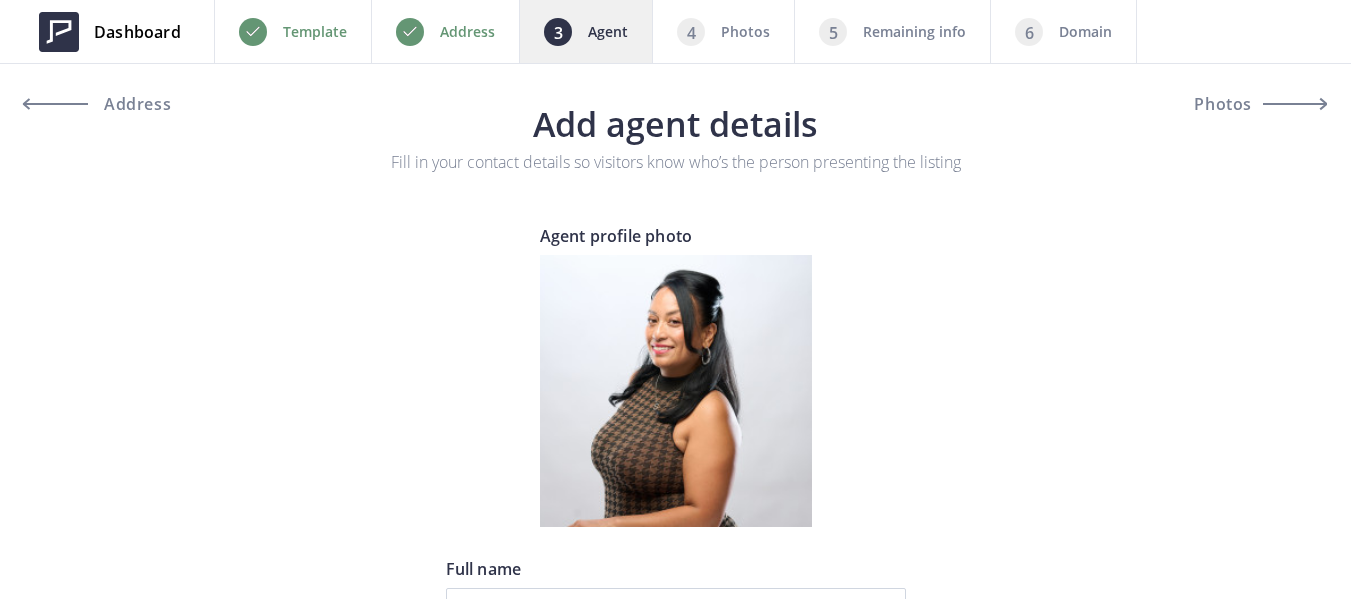 scroll, scrollTop: 0, scrollLeft: 0, axis: both 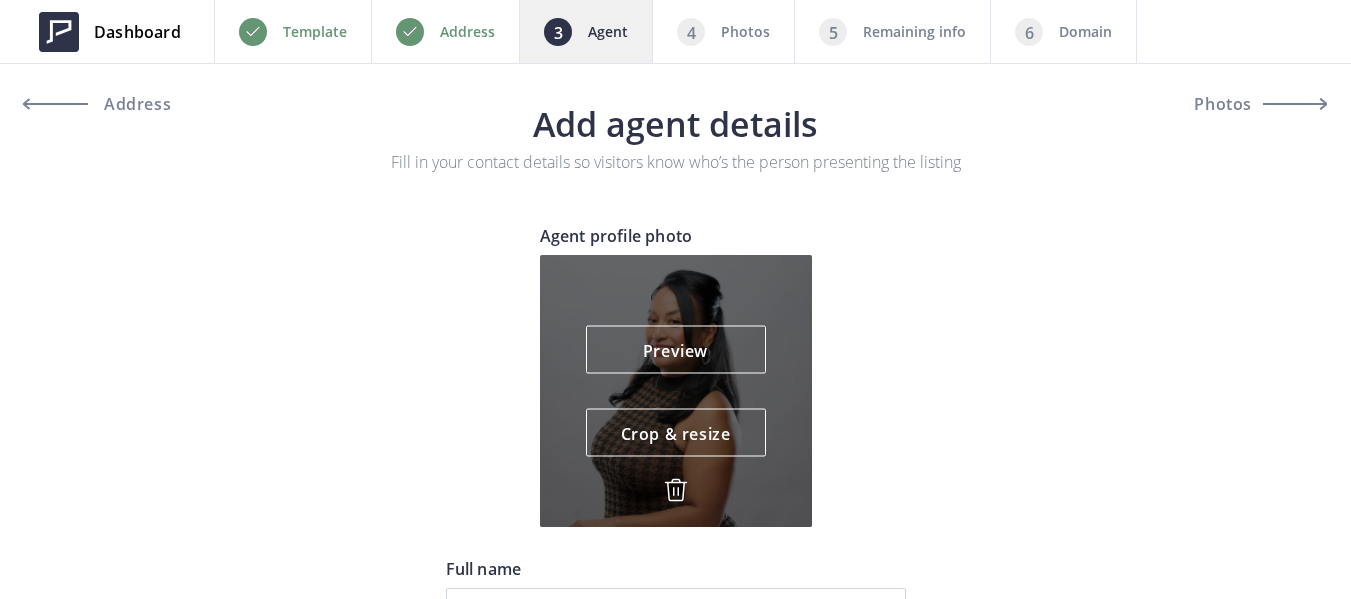 click at bounding box center (676, 490) 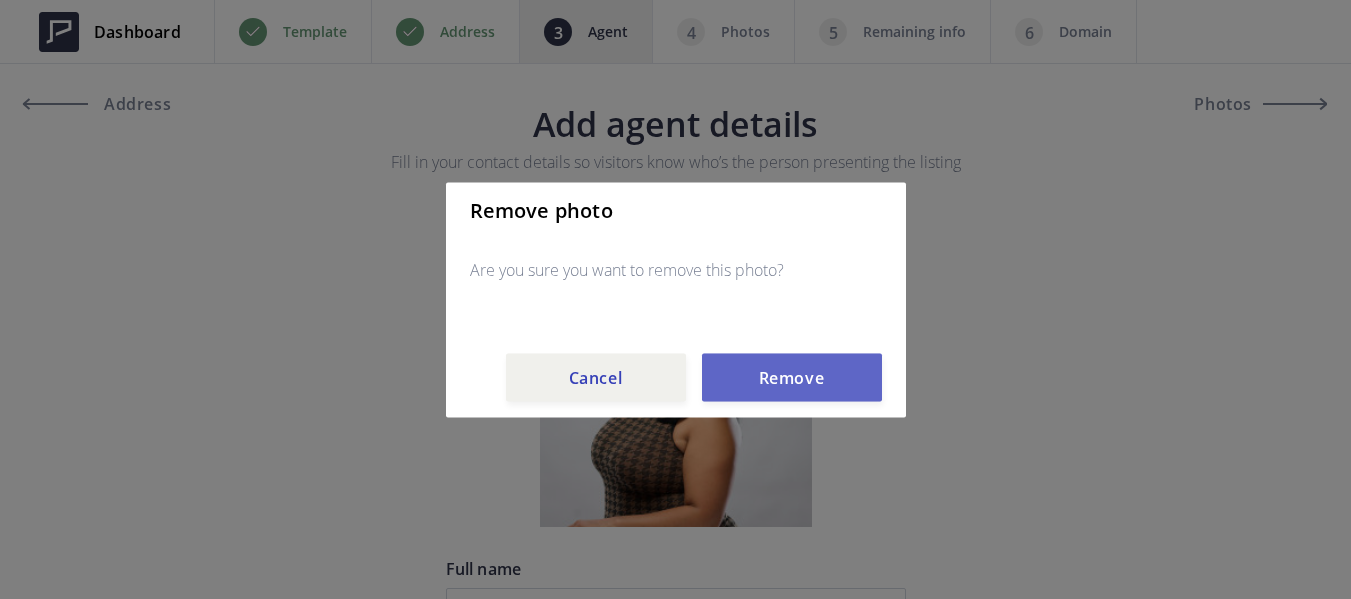 click on "Remove" at bounding box center [792, 377] 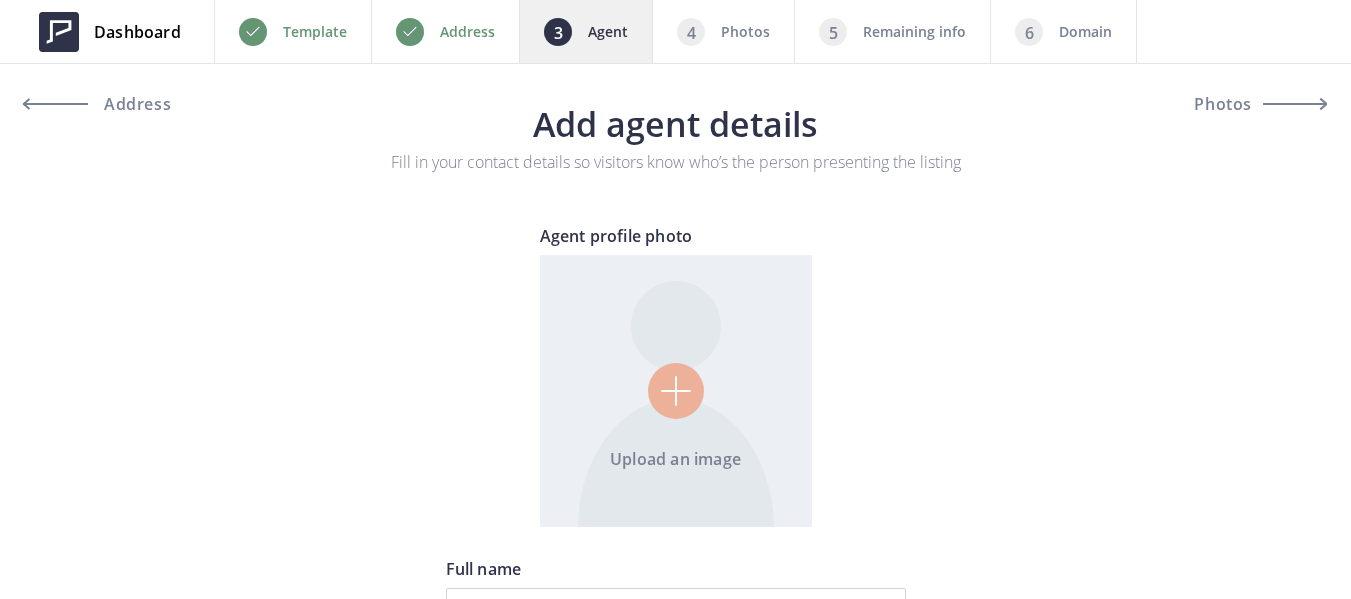 click at bounding box center (676, 391) 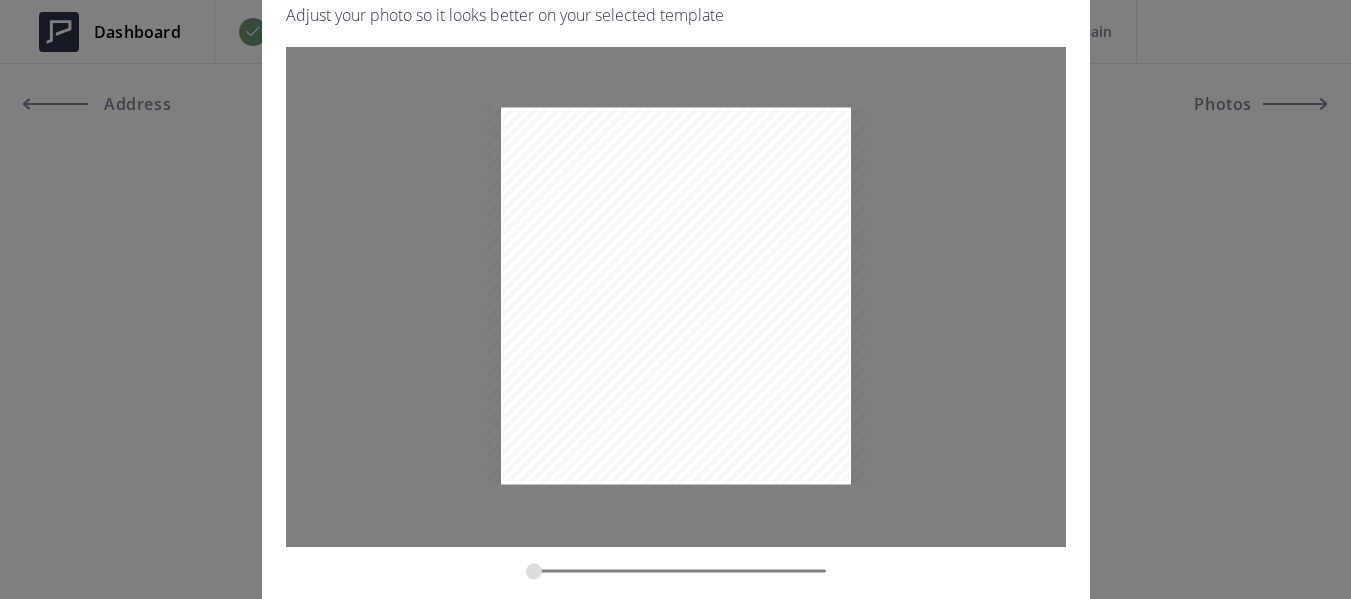 drag, startPoint x: 616, startPoint y: 568, endPoint x: 506, endPoint y: 568, distance: 110 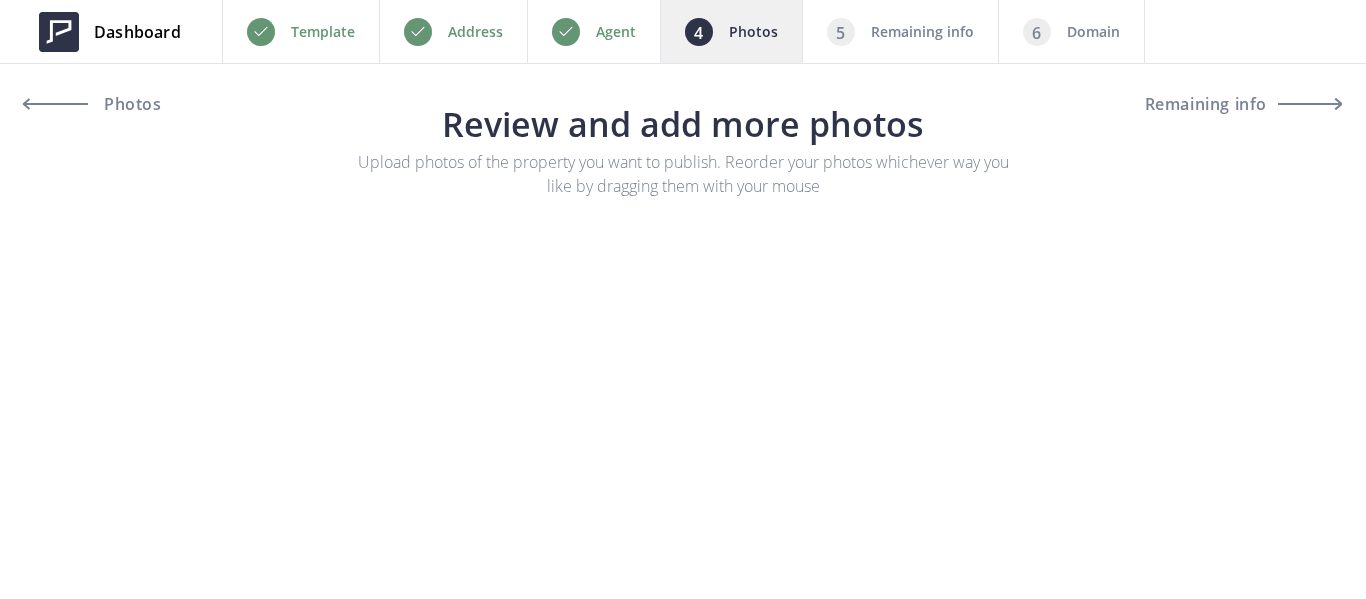scroll, scrollTop: 0, scrollLeft: 0, axis: both 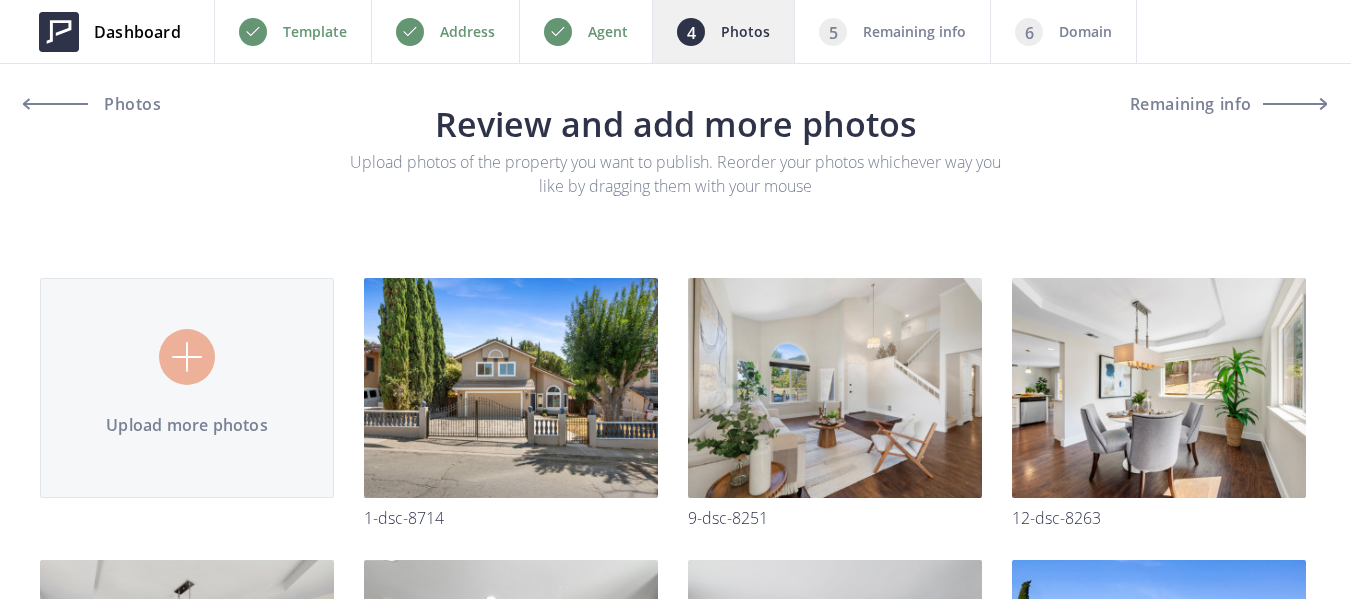 click on "Agent" at bounding box center (585, 31) 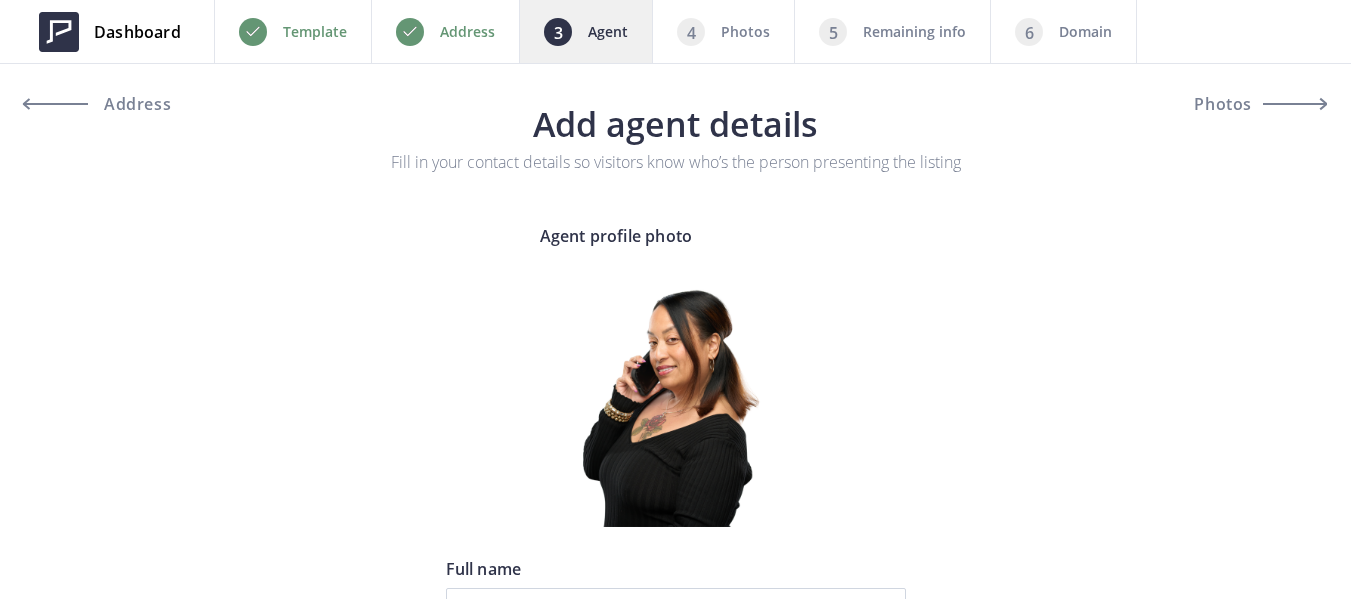 scroll, scrollTop: 0, scrollLeft: 0, axis: both 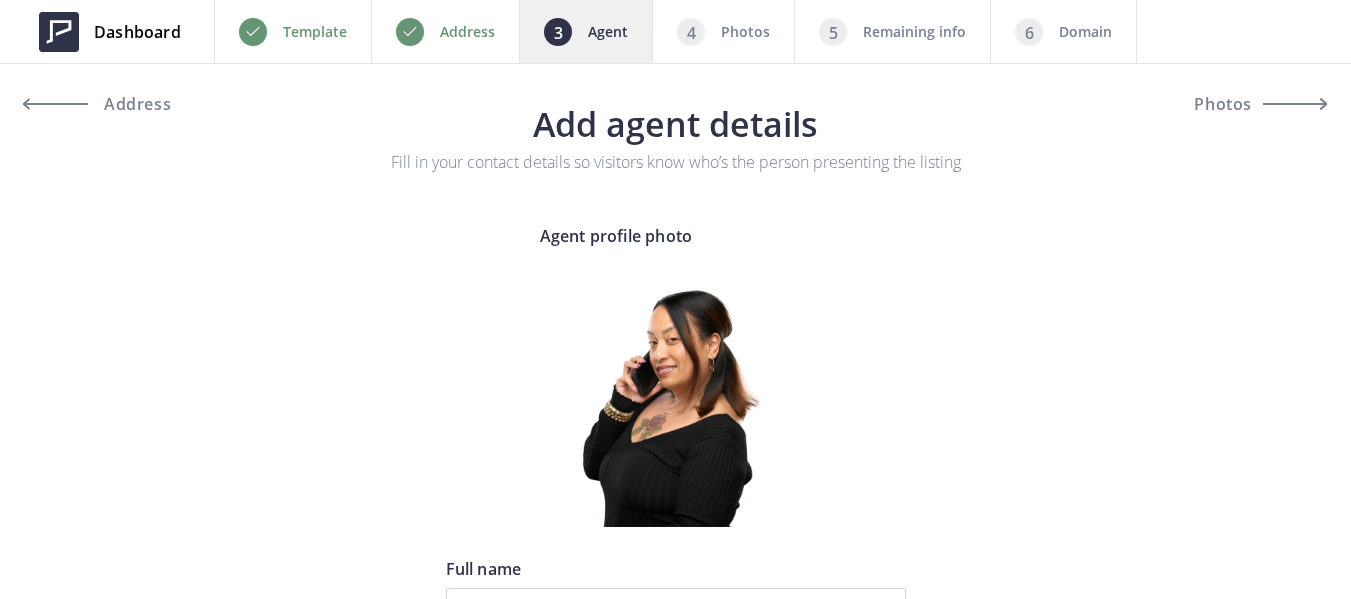 click on "Template" at bounding box center (315, 32) 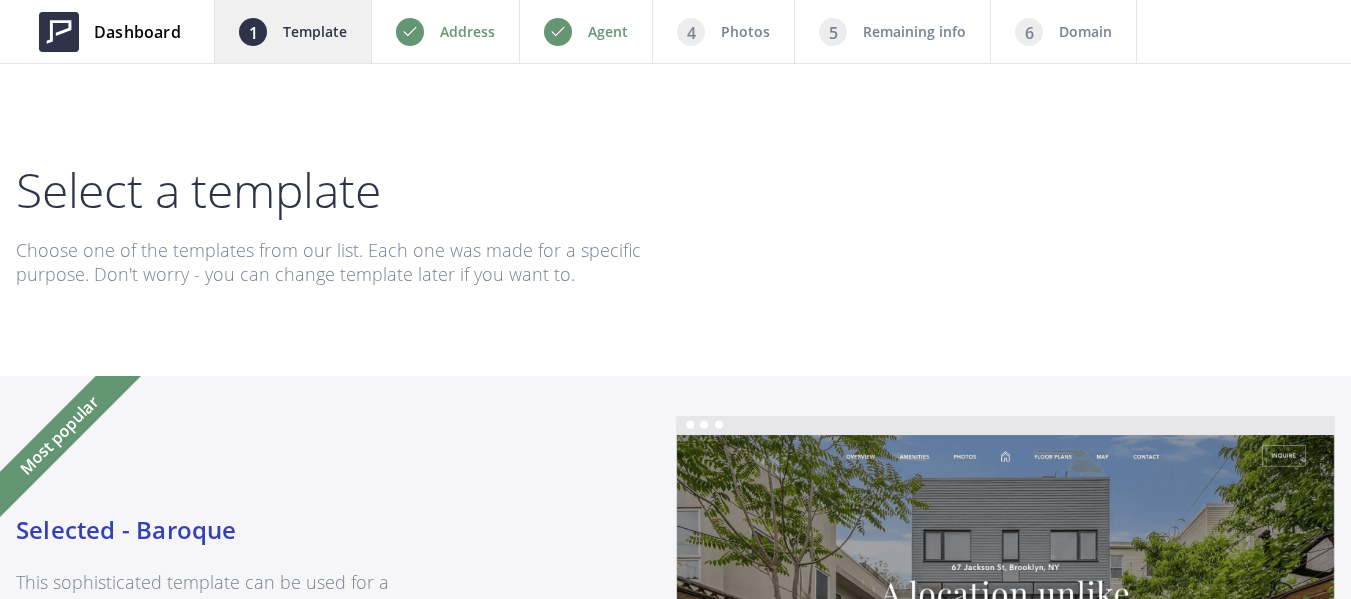 scroll, scrollTop: 0, scrollLeft: 0, axis: both 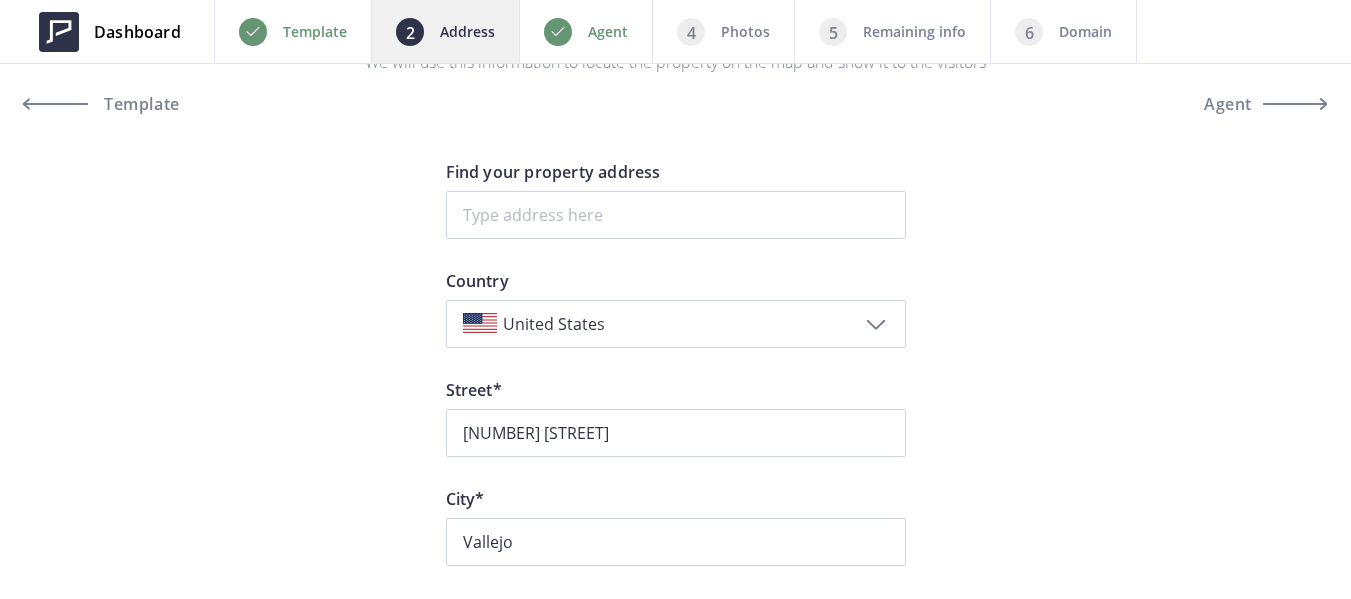 click on "Agent" at bounding box center (608, 32) 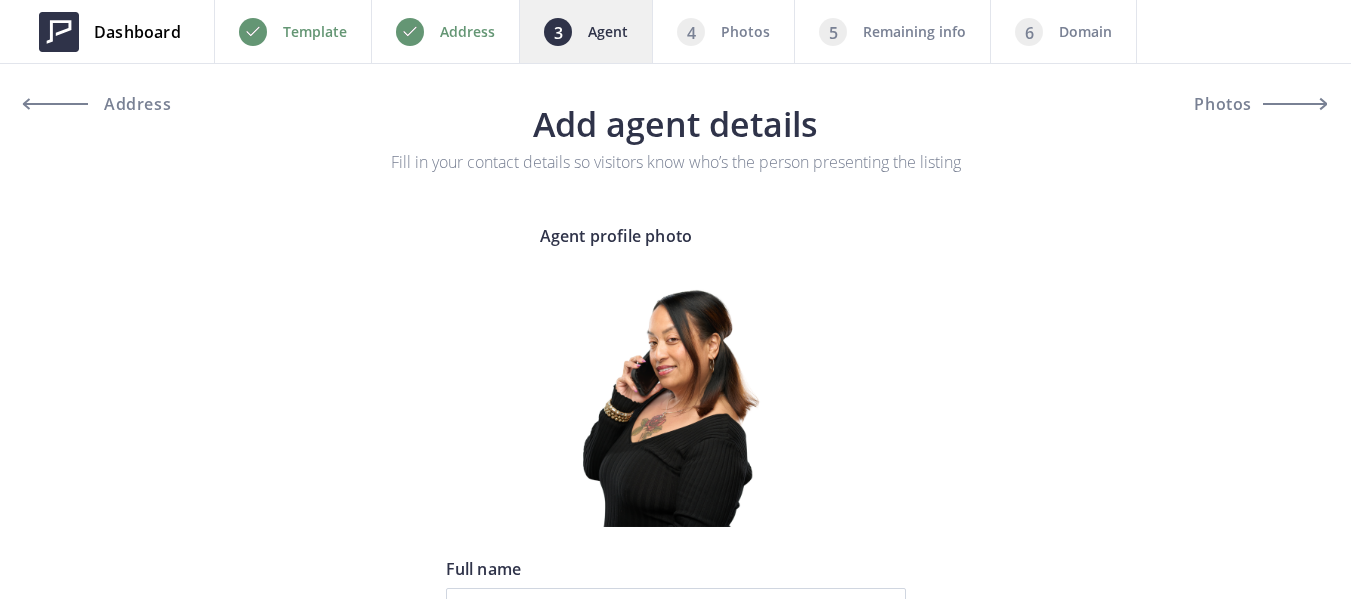 scroll, scrollTop: 0, scrollLeft: 0, axis: both 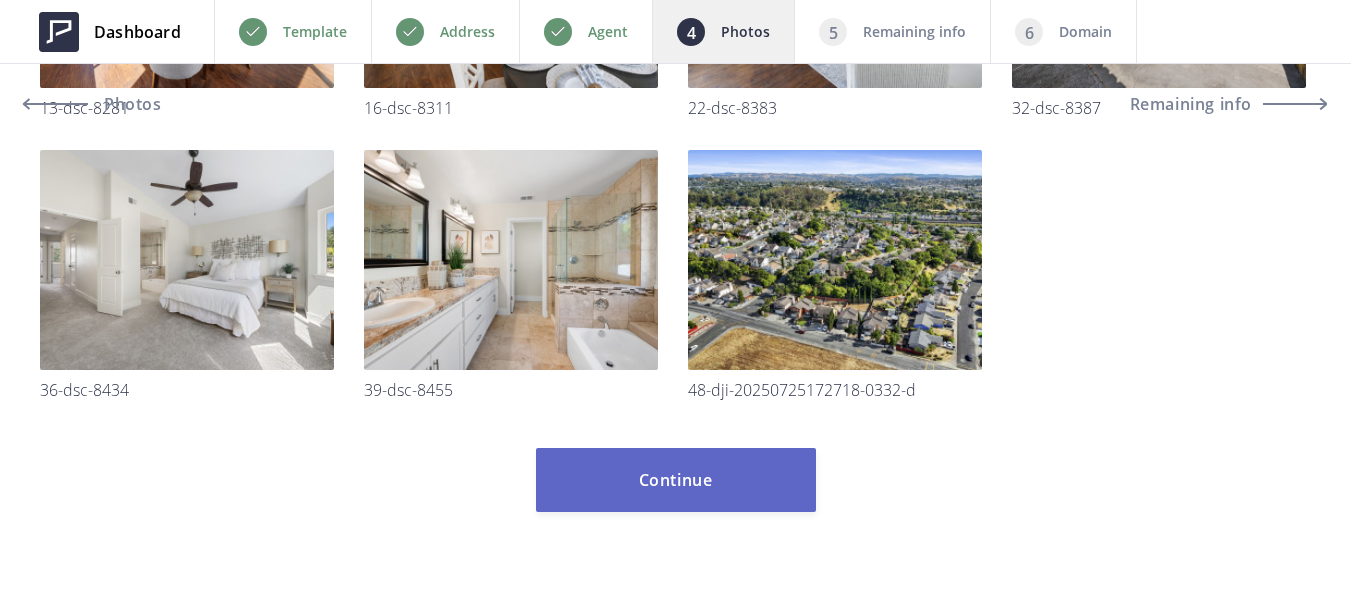 click on "Continue" at bounding box center (676, 480) 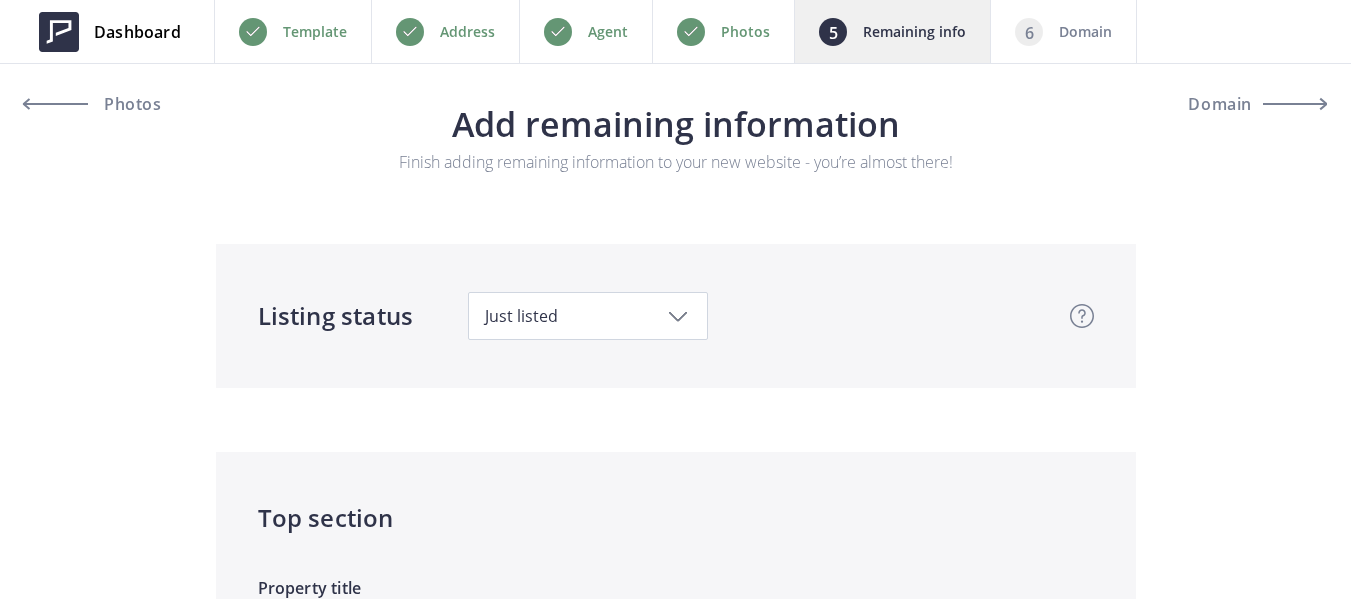 scroll, scrollTop: 0, scrollLeft: 0, axis: both 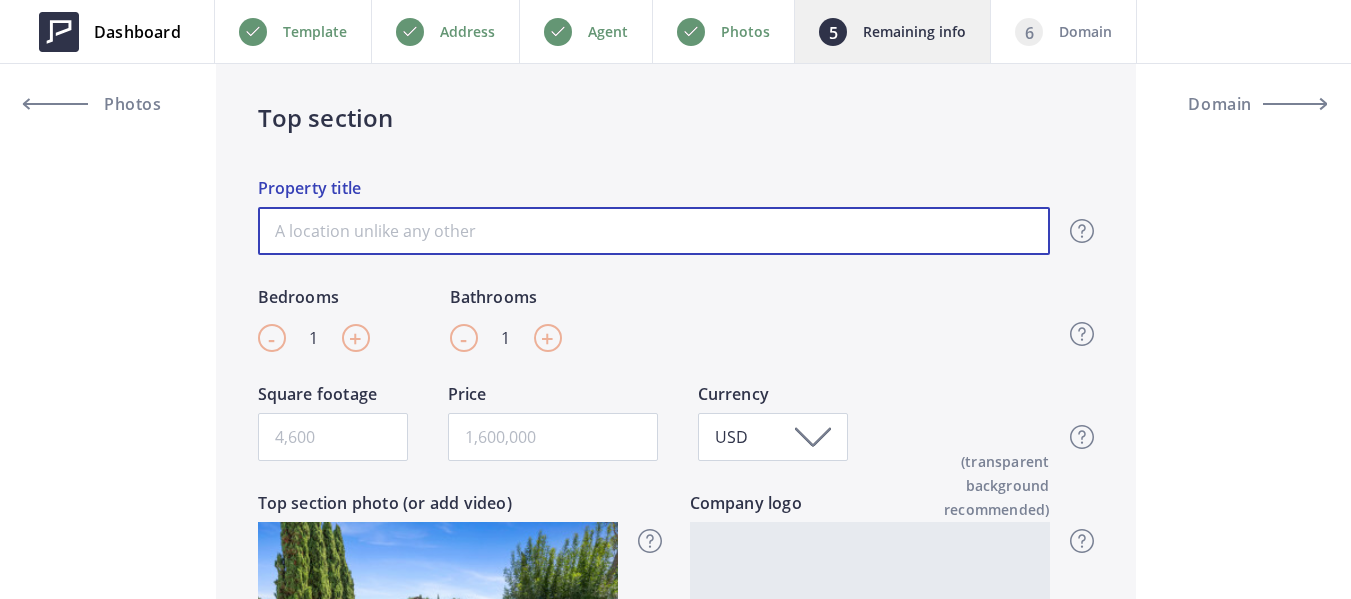 click on "Property title" at bounding box center (654, 231) 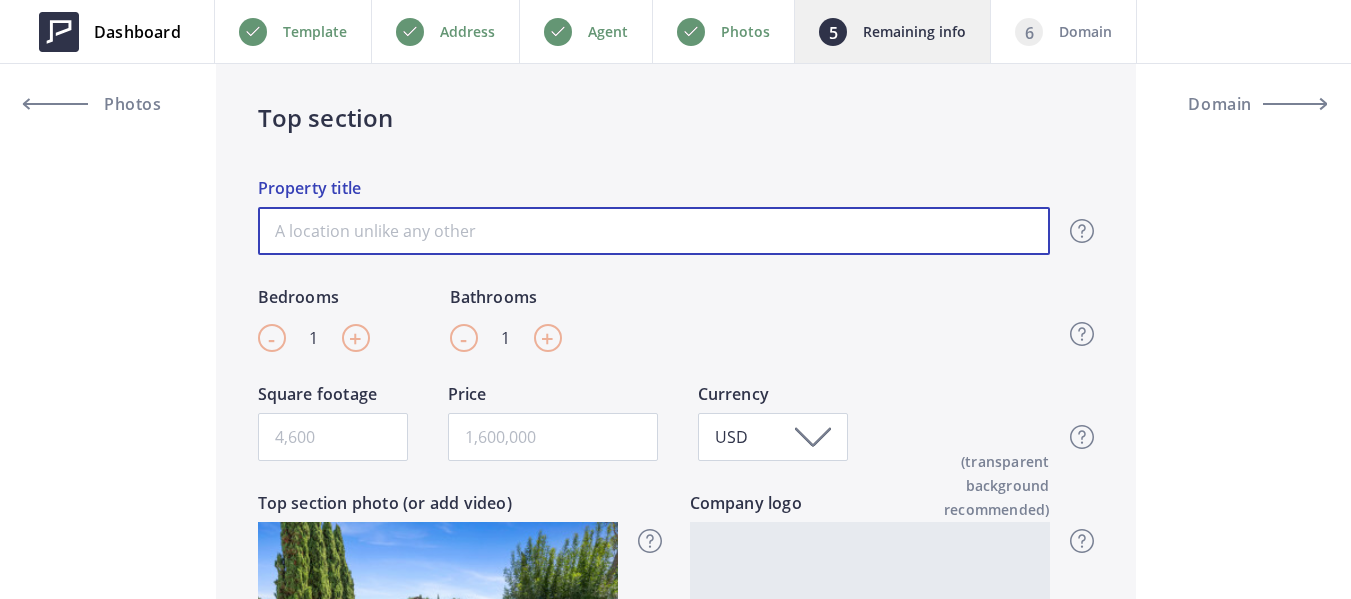paste on "Affordable Elegance in Vallejo" 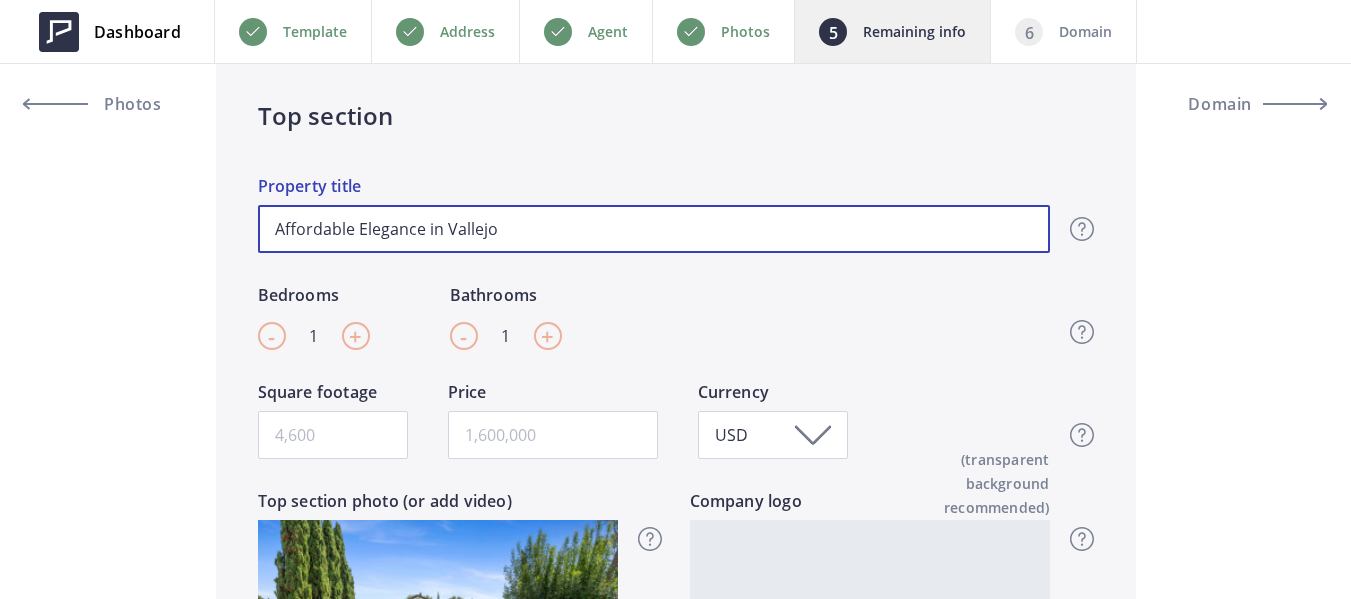 scroll, scrollTop: 500, scrollLeft: 0, axis: vertical 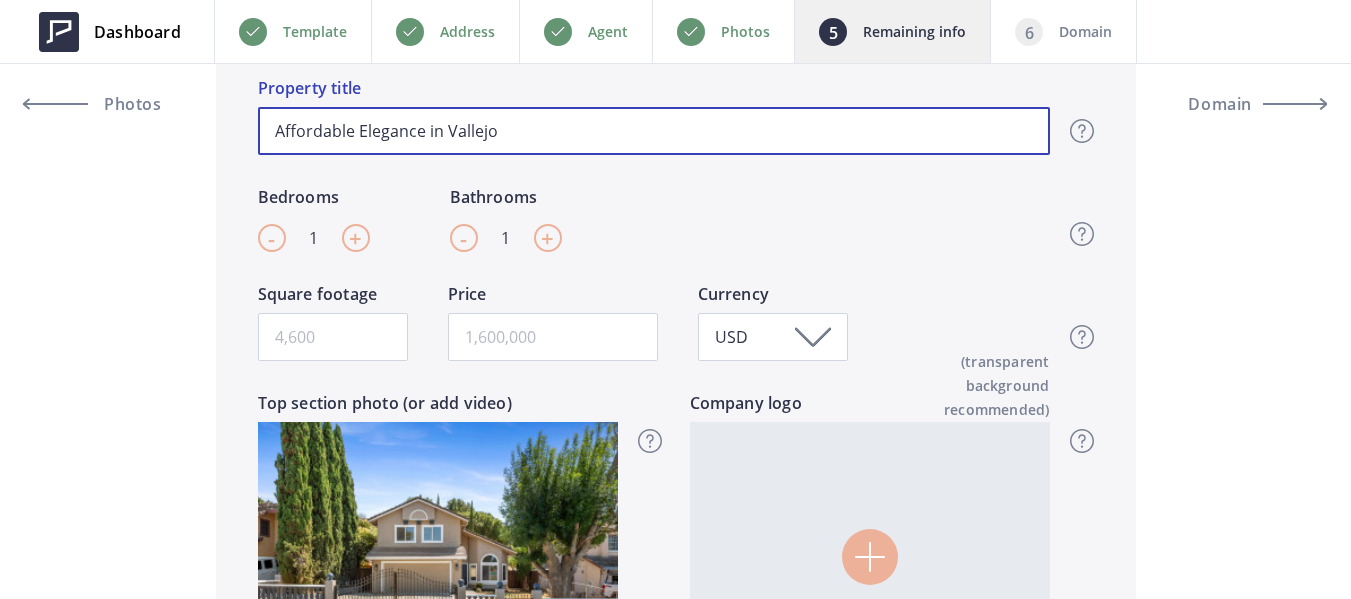 type on "Affordable Elegance in Vallejo" 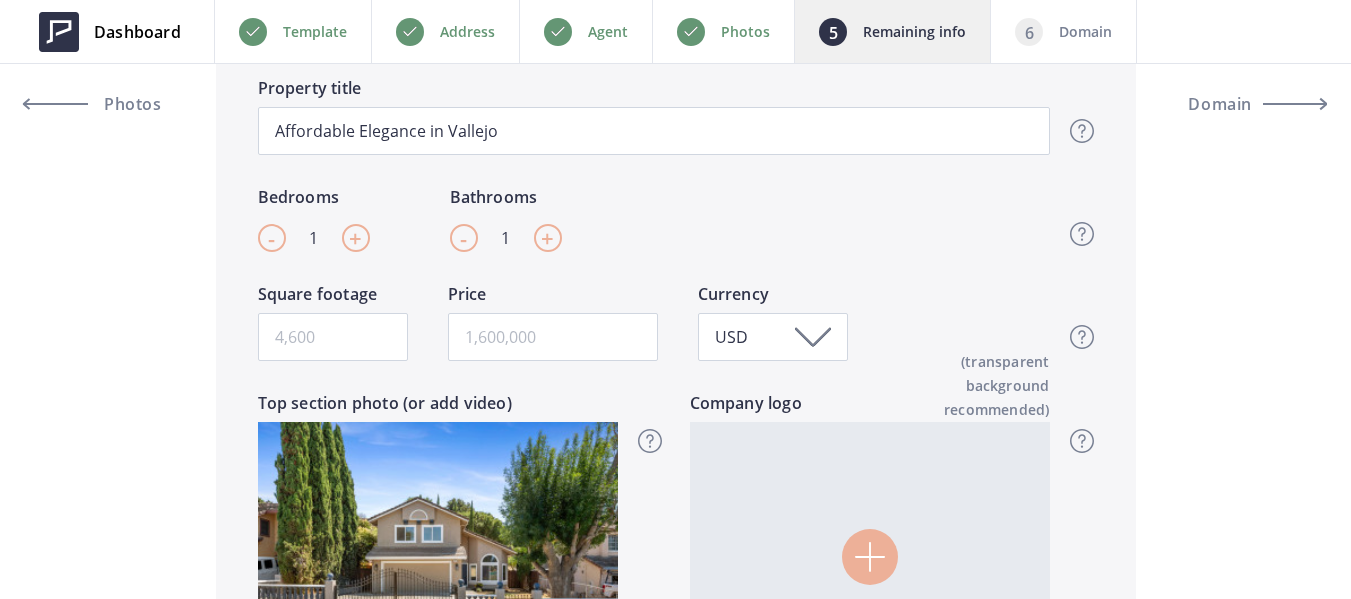 click on "+" at bounding box center [355, 238] 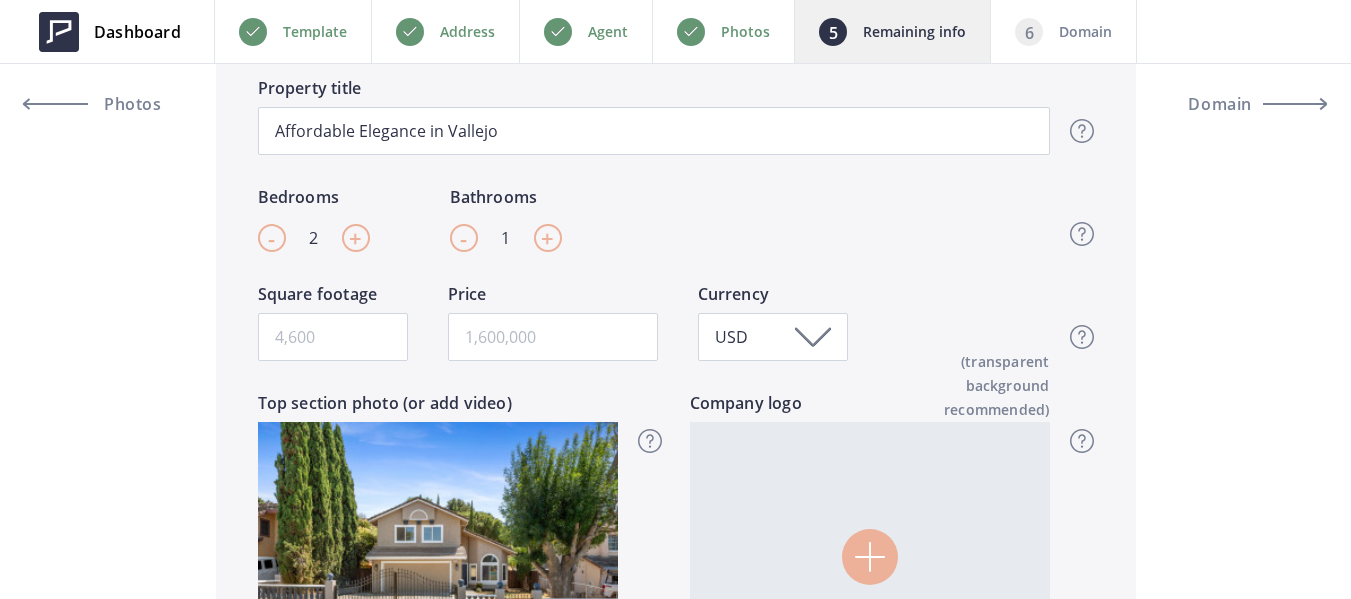 click on "+" at bounding box center [355, 238] 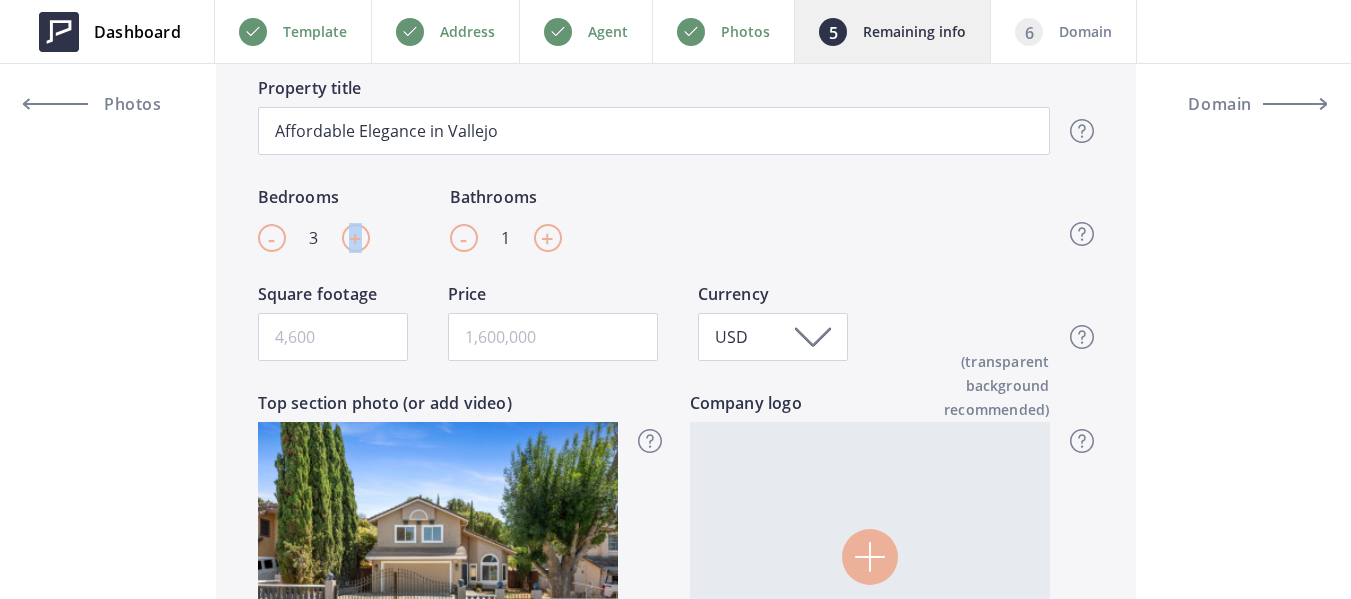 click on "+" at bounding box center (355, 238) 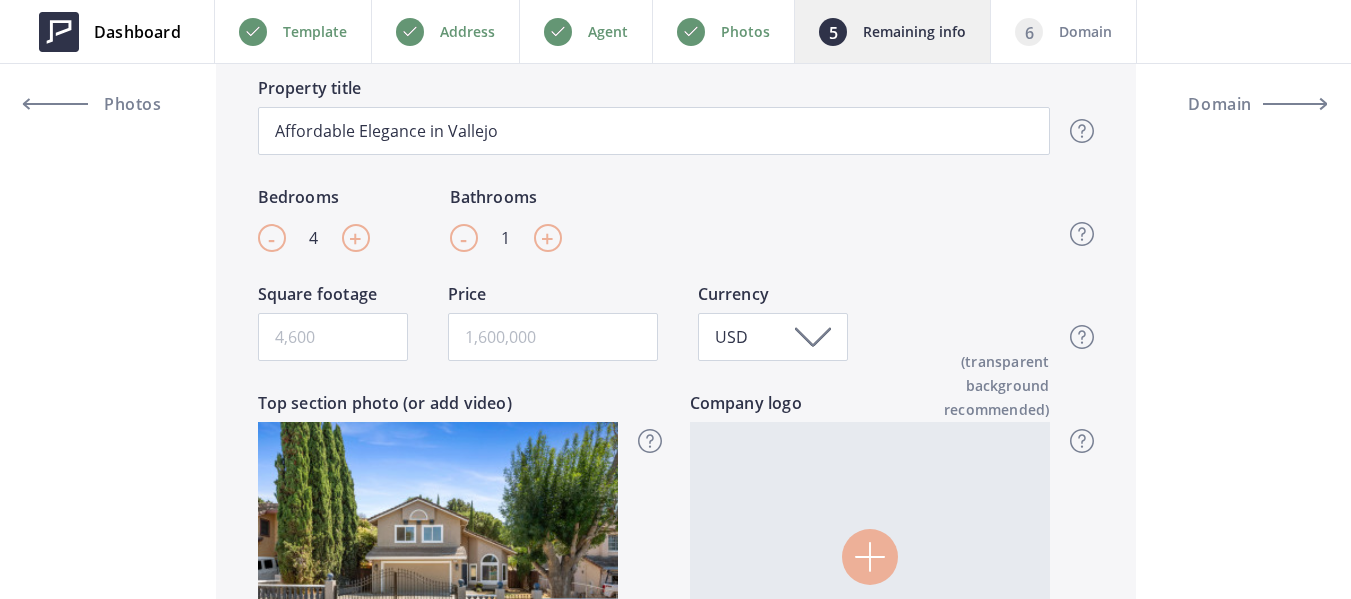 click on "+" at bounding box center (547, 238) 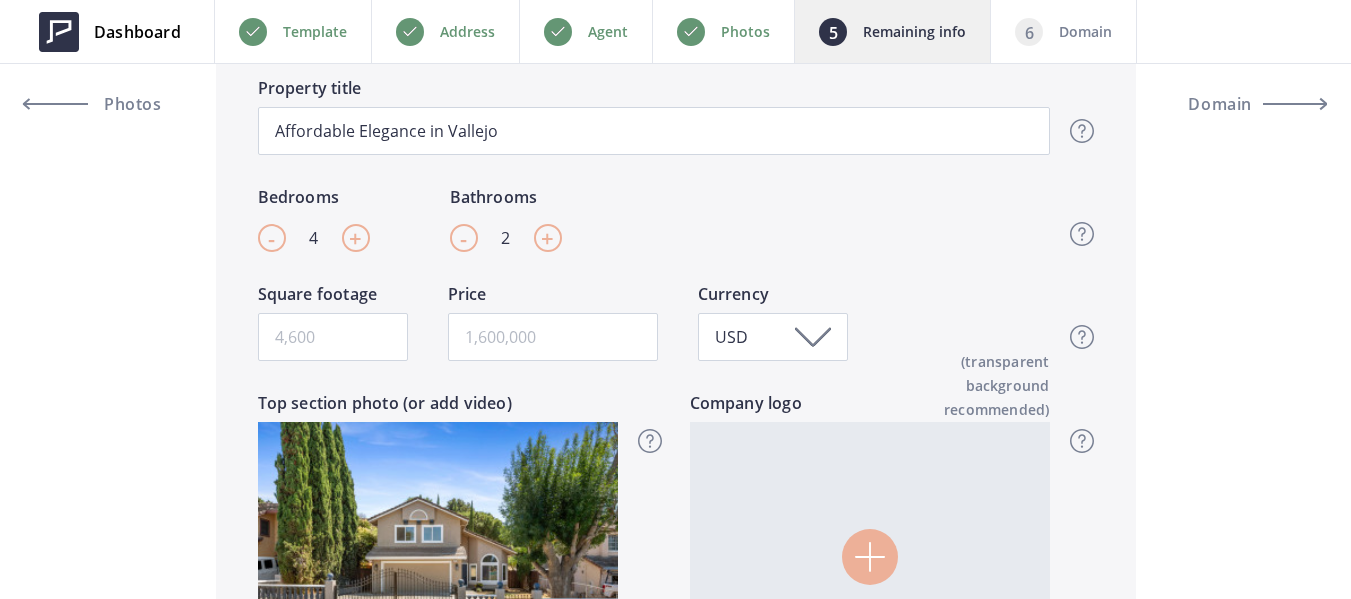 click on "+" at bounding box center (547, 238) 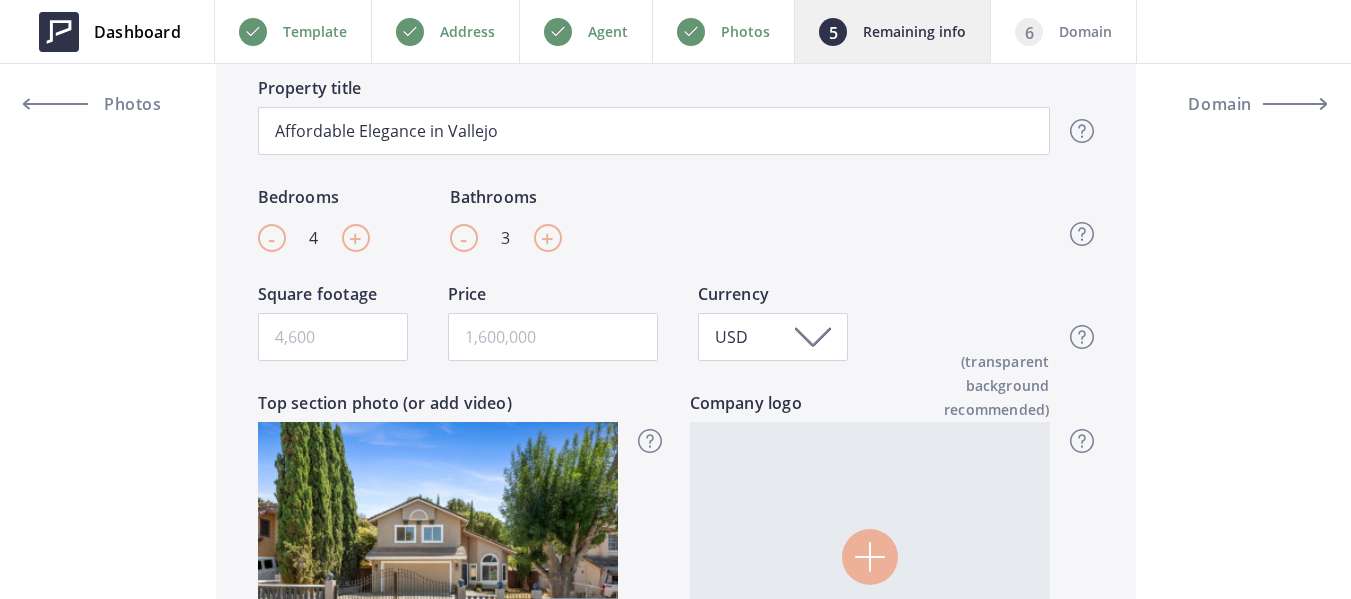 click on "-" at bounding box center [463, 238] 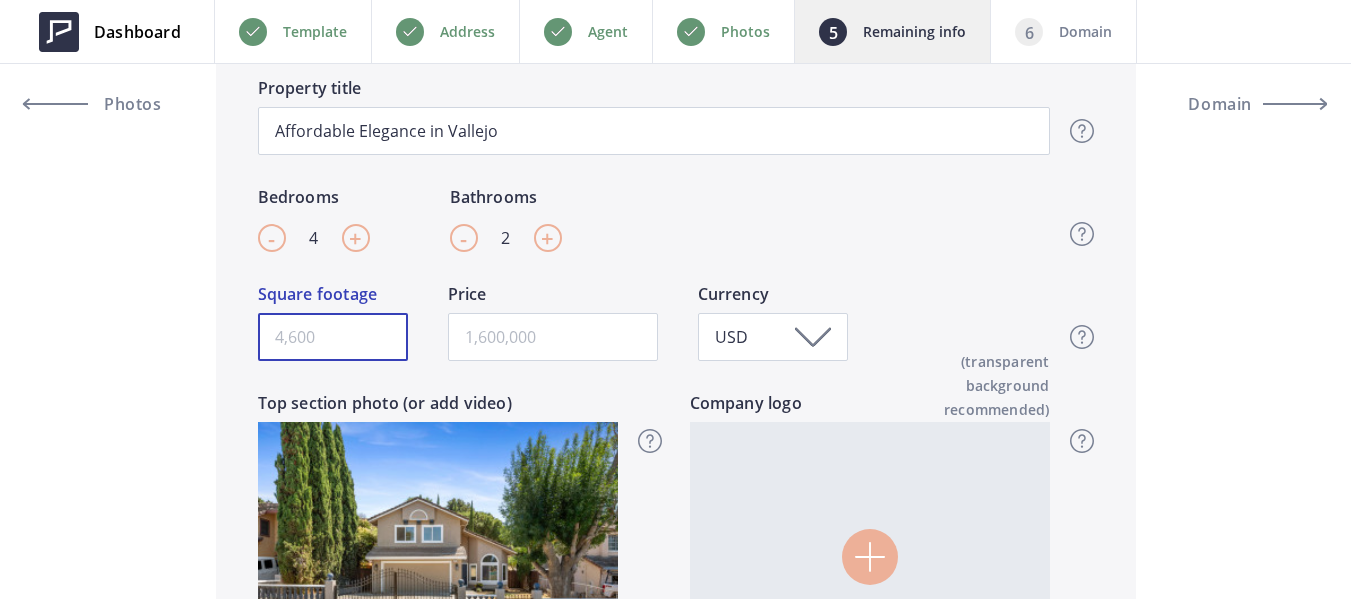click on "Square footage" at bounding box center (333, 337) 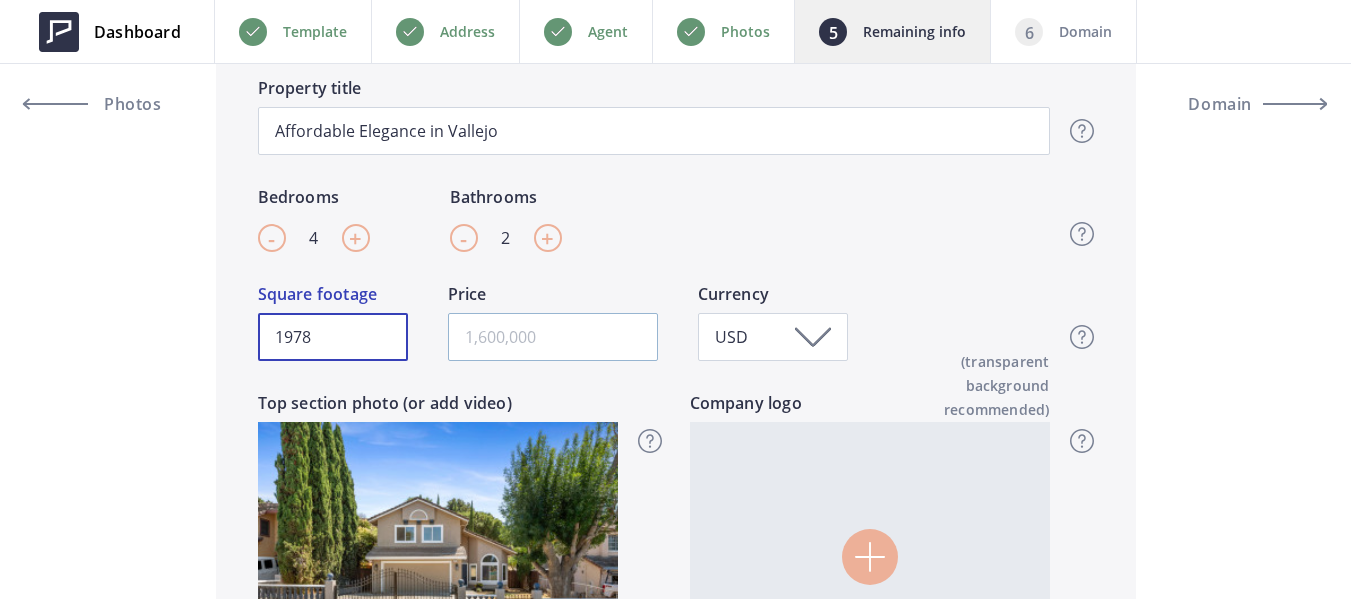 type on "1978" 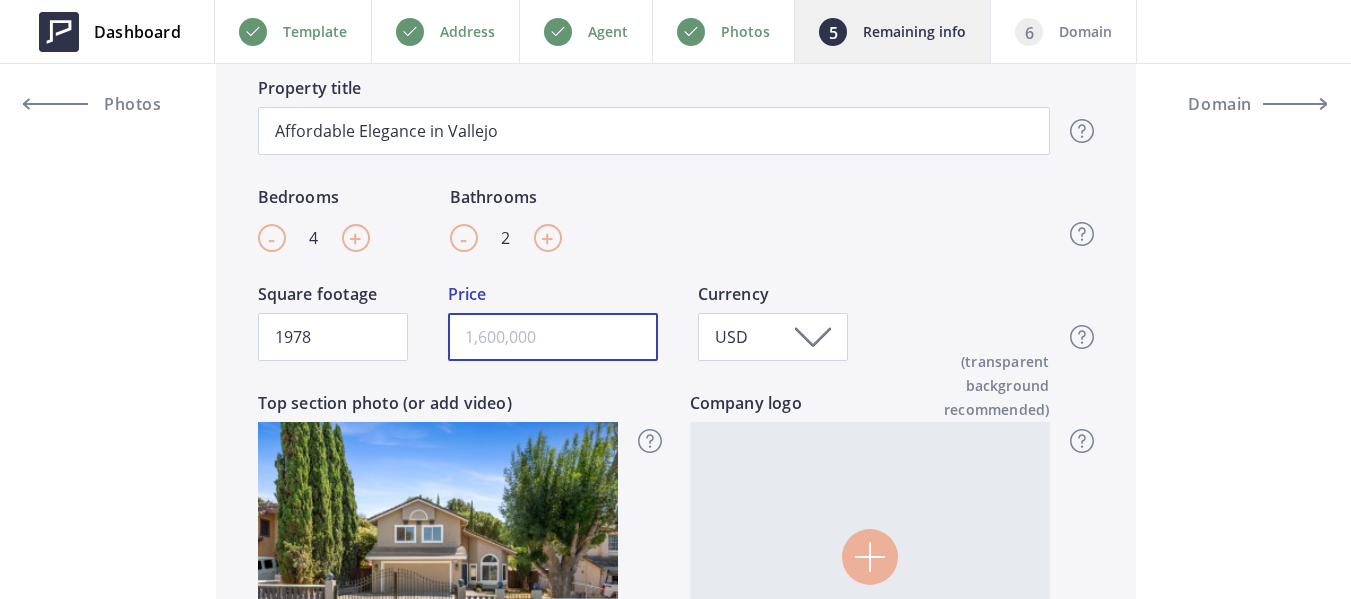 click at bounding box center (553, 337) 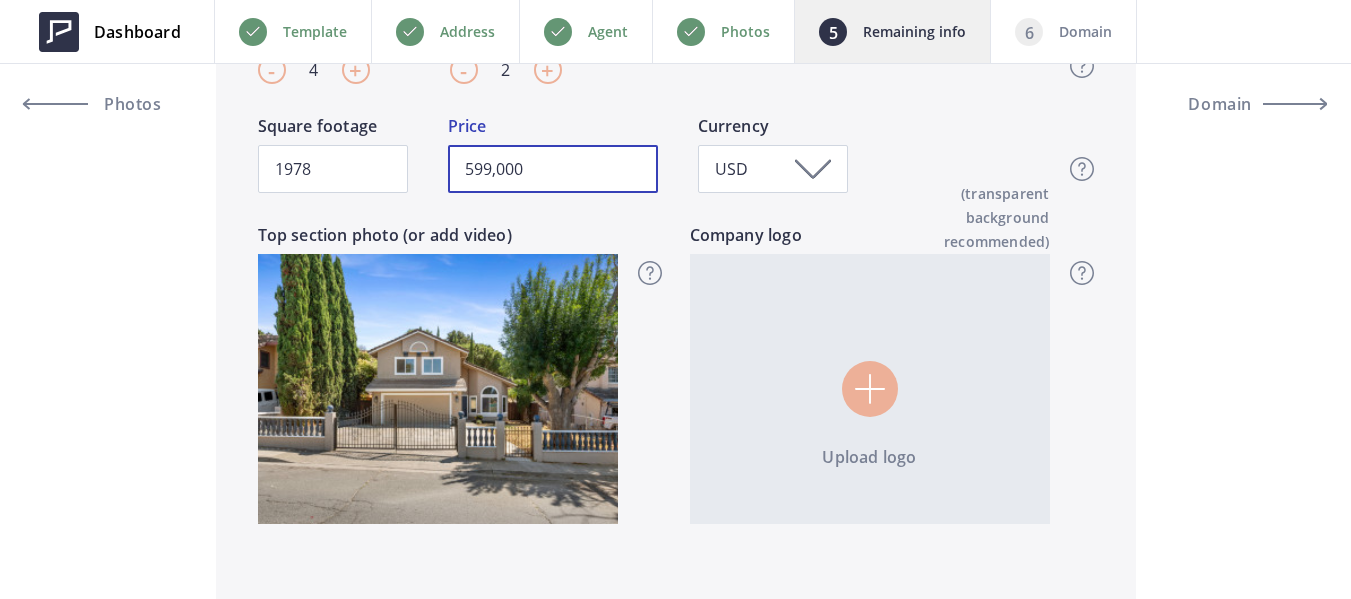 scroll, scrollTop: 700, scrollLeft: 0, axis: vertical 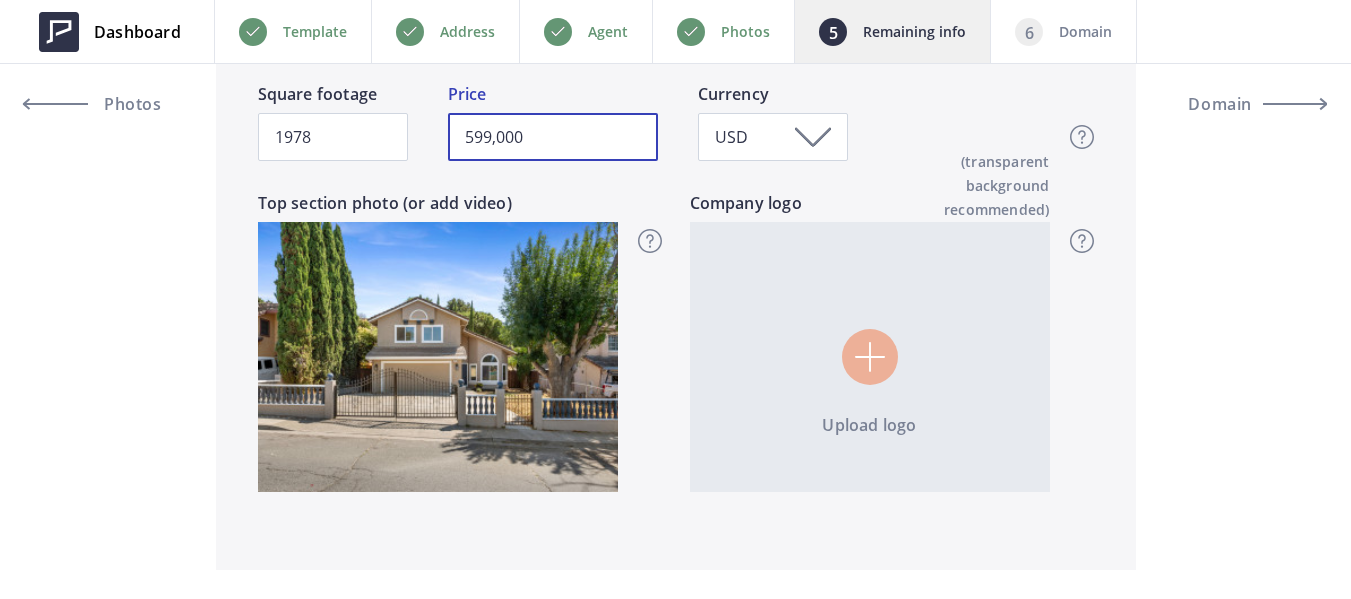 type on "599,000" 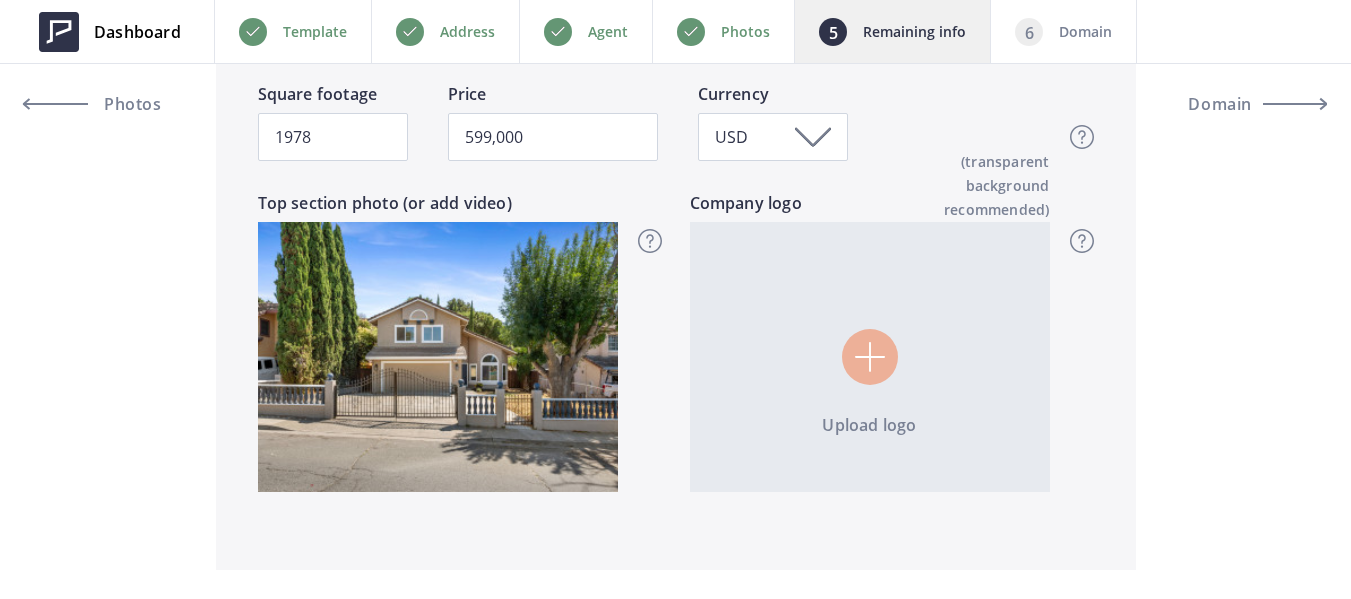 click at bounding box center (870, 357) 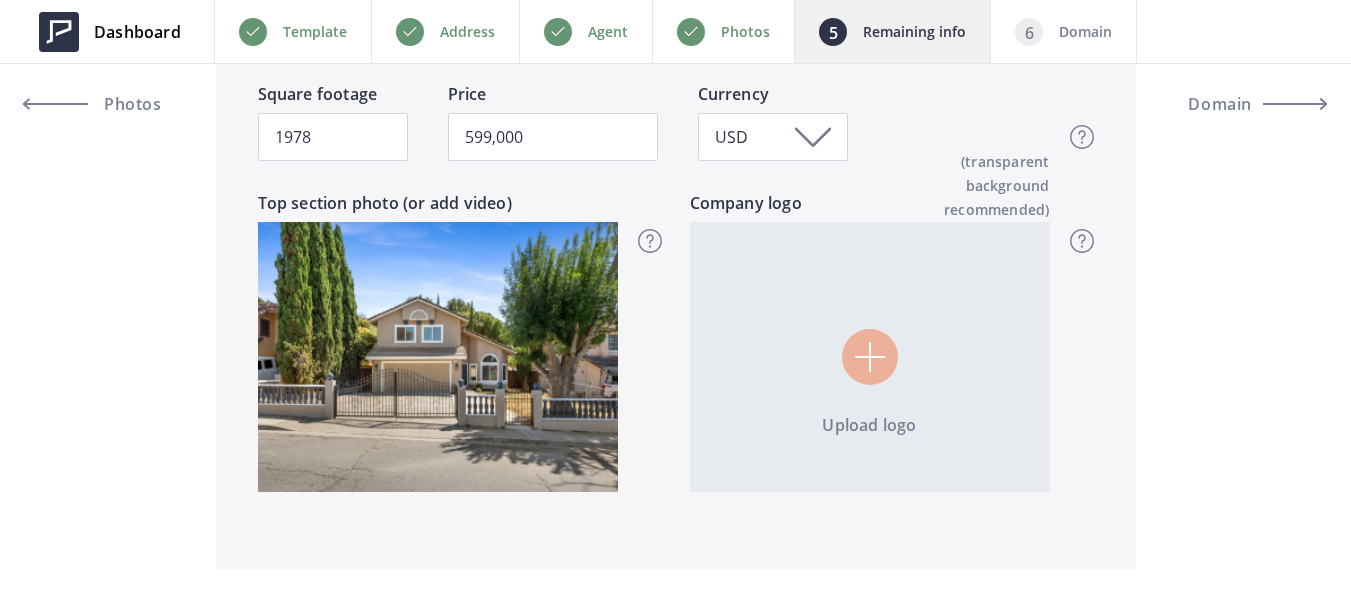 type on "C:\fakepath\NEW BRANDING 2024 (1).png" 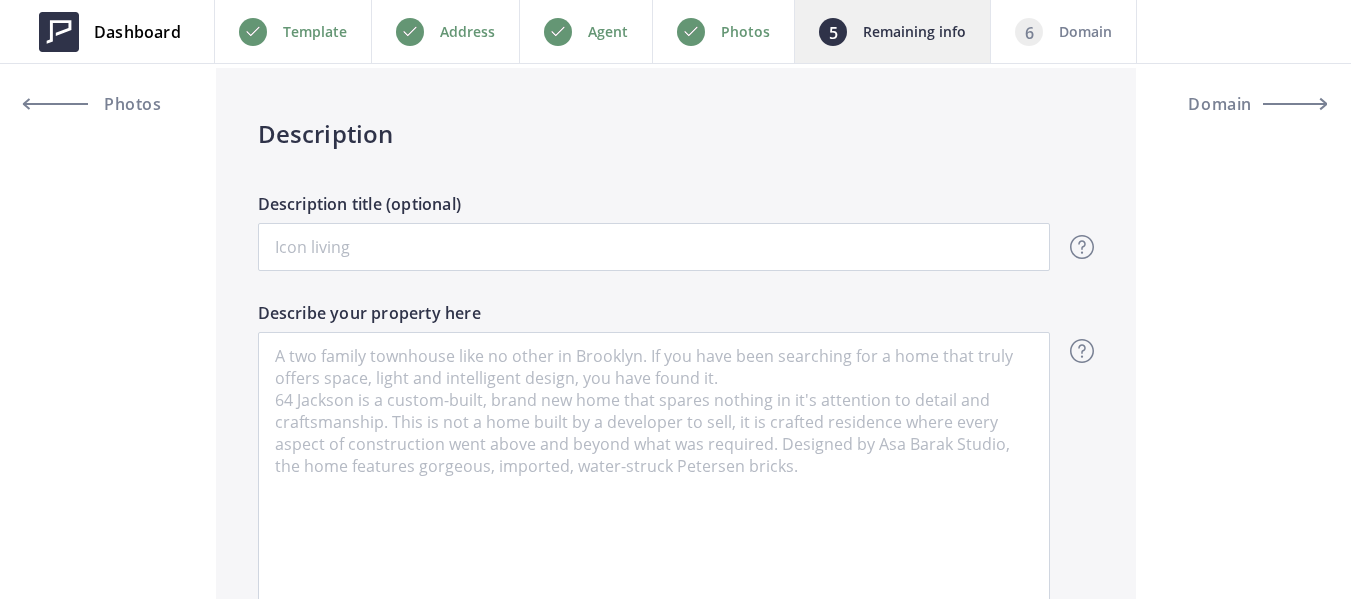 scroll, scrollTop: 1300, scrollLeft: 0, axis: vertical 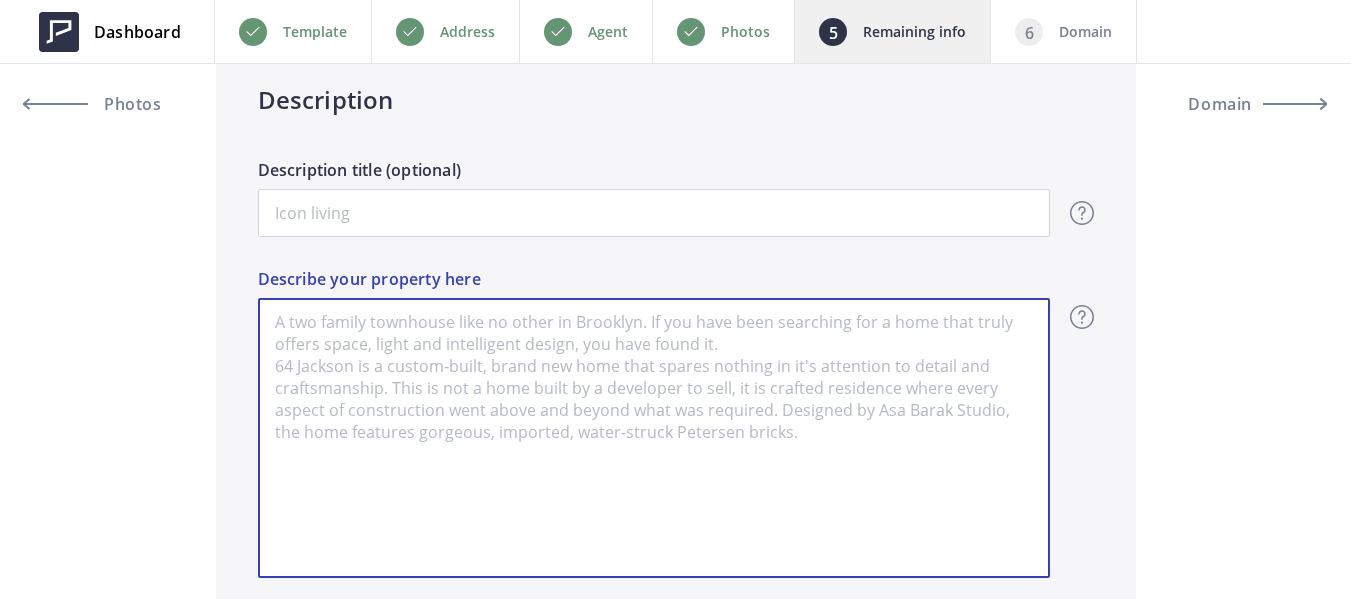 click on "Describe your property here" at bounding box center (654, 438) 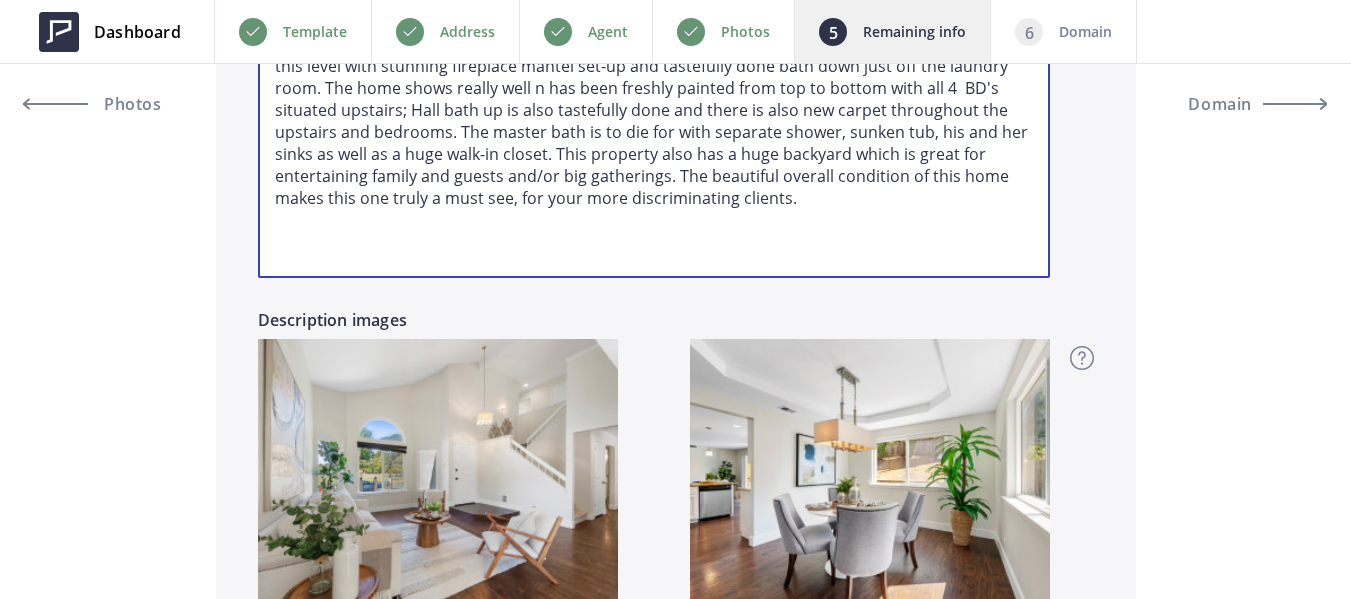 scroll, scrollTop: 1700, scrollLeft: 0, axis: vertical 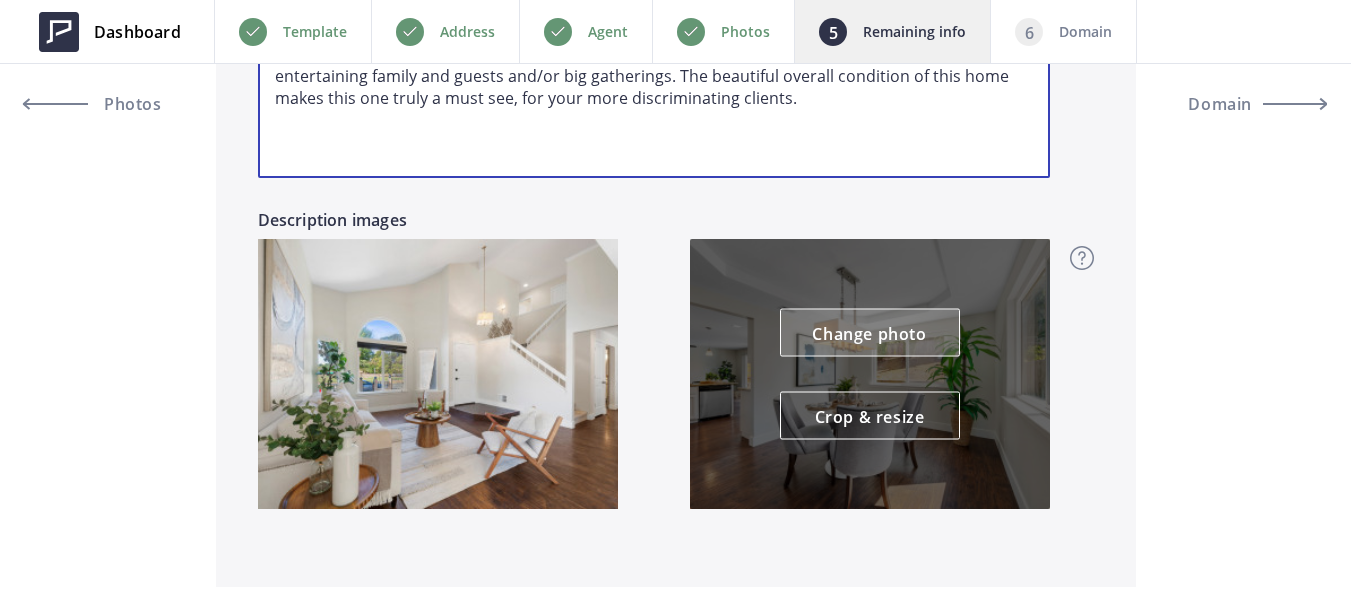 type on "Nicely updated 4BD home in Vallejo.This one has recessed lighting and granite countertops in the kitchen with breakfast nook. The very stylish Hardwood floors throughout the downstairs completes this level with stunning fireplace mantel set-up and tastefully done bath down just off the laundry room. The home shows really well n has been freshly painted from top to bottom with all 4  BD's situated upstairs; Hall bath up is also tastefully done and there is also new carpet throughout the upstairs and bedrooms. The master bath is to die for with separate shower, sunken tub, his and her sinks as well as a huge walk-in closet. This property also has a huge backyard which is great for entertaining family and guests and/or big gatherings. The beautiful overall condition of this home makes this one truly a must see, for your more discriminating clients." 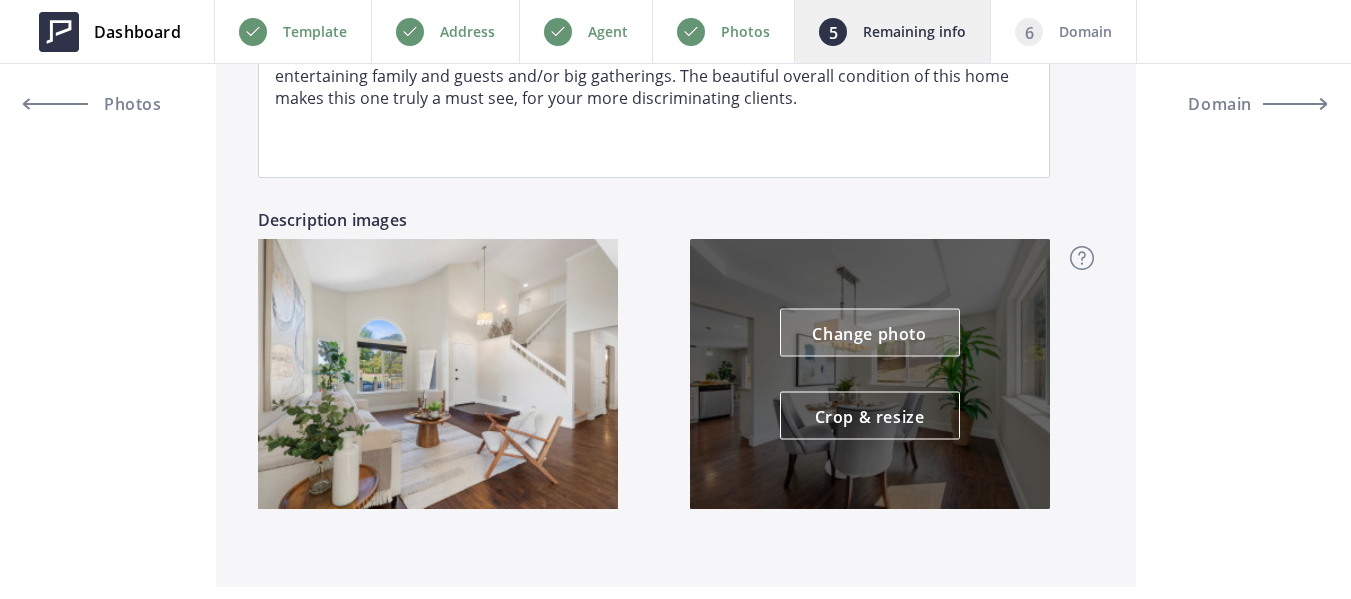 click on "Change photo" at bounding box center (870, 333) 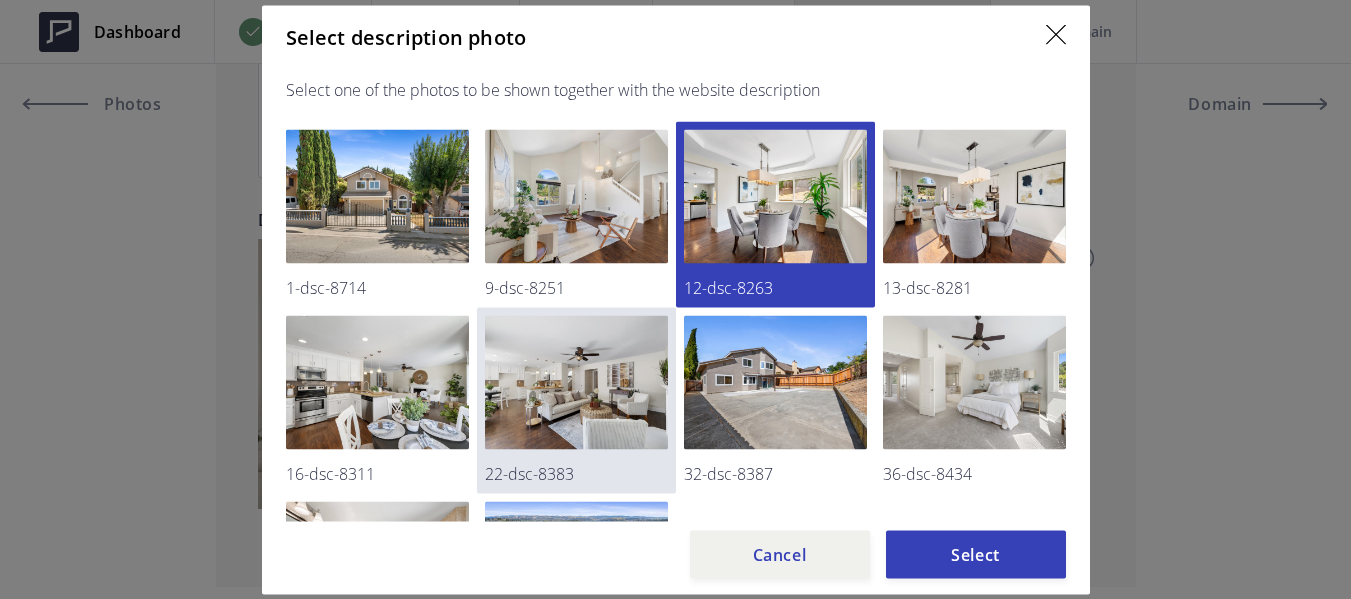 click at bounding box center (576, 382) 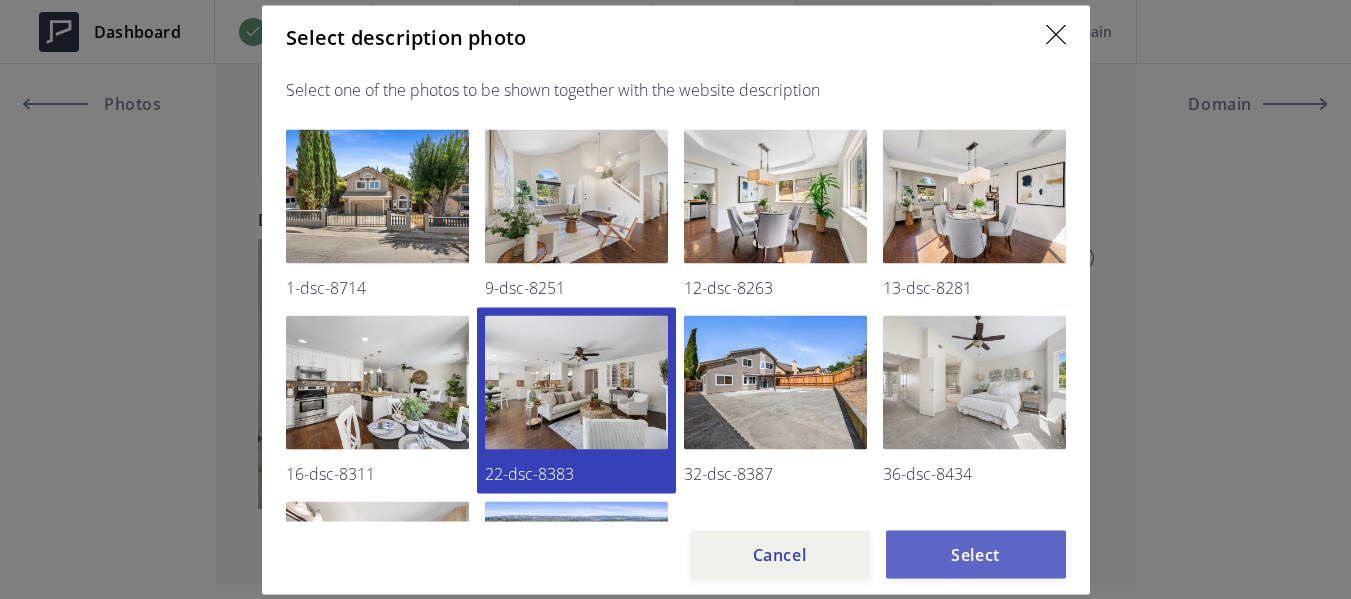 click on "Select" at bounding box center [976, 554] 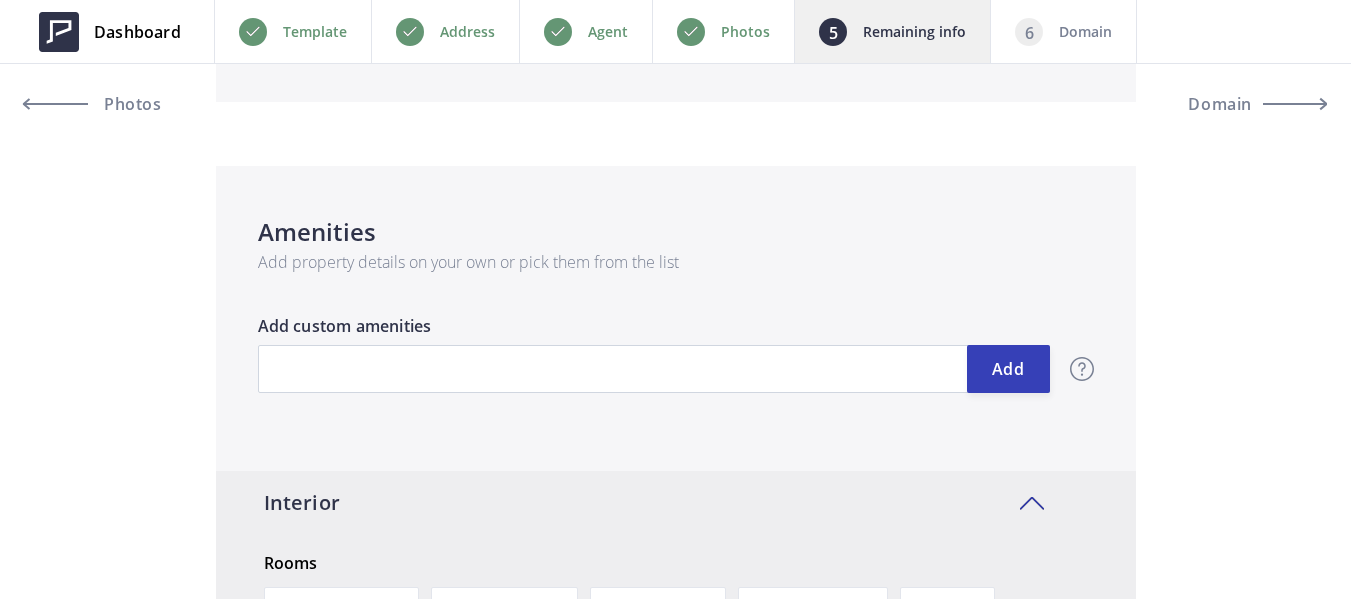 scroll, scrollTop: 2200, scrollLeft: 0, axis: vertical 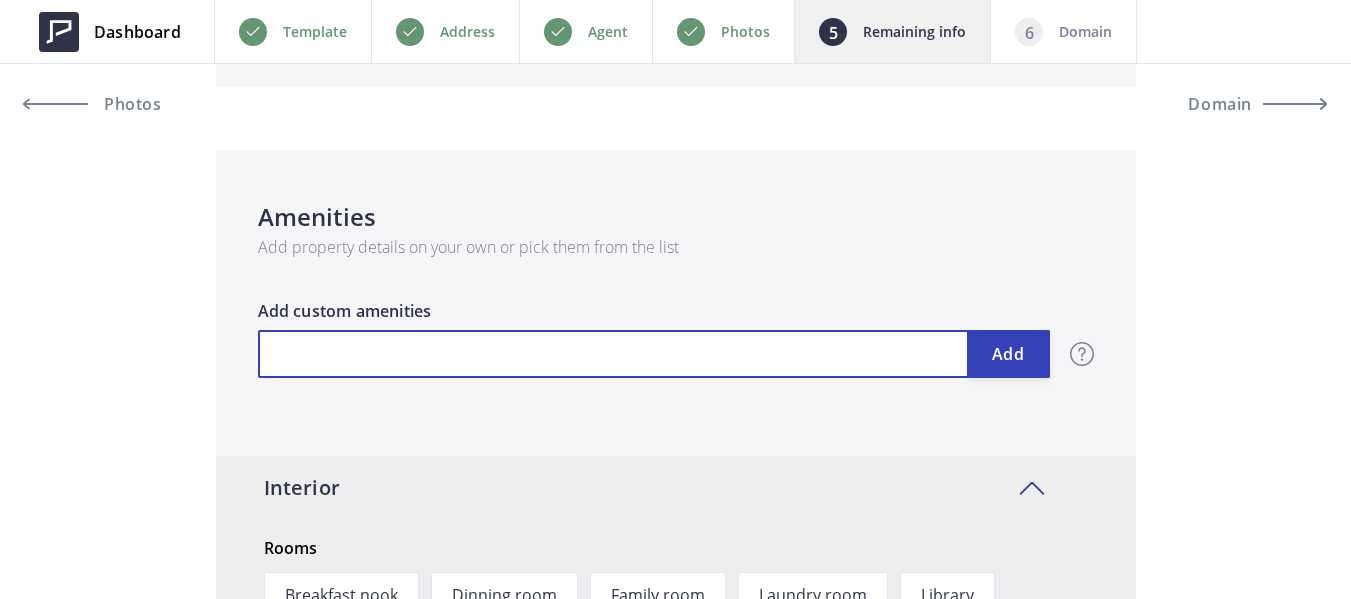 click at bounding box center [654, 354] 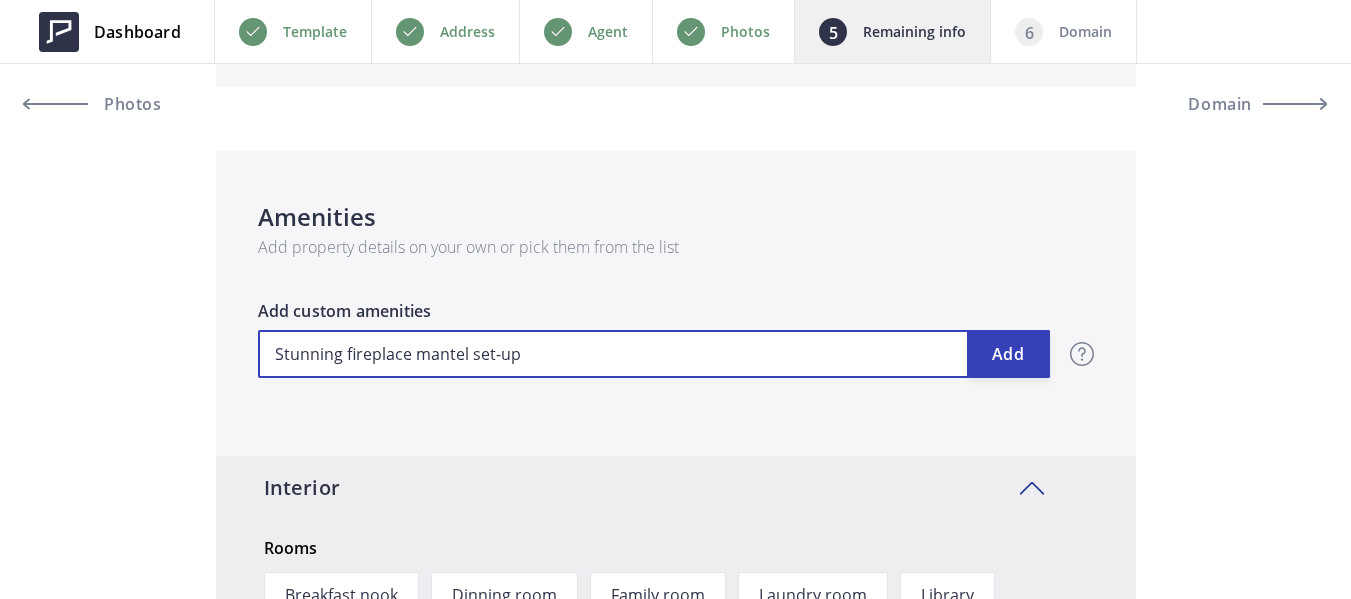 click on "Stunning fireplace mantel set-up" at bounding box center [654, 354] 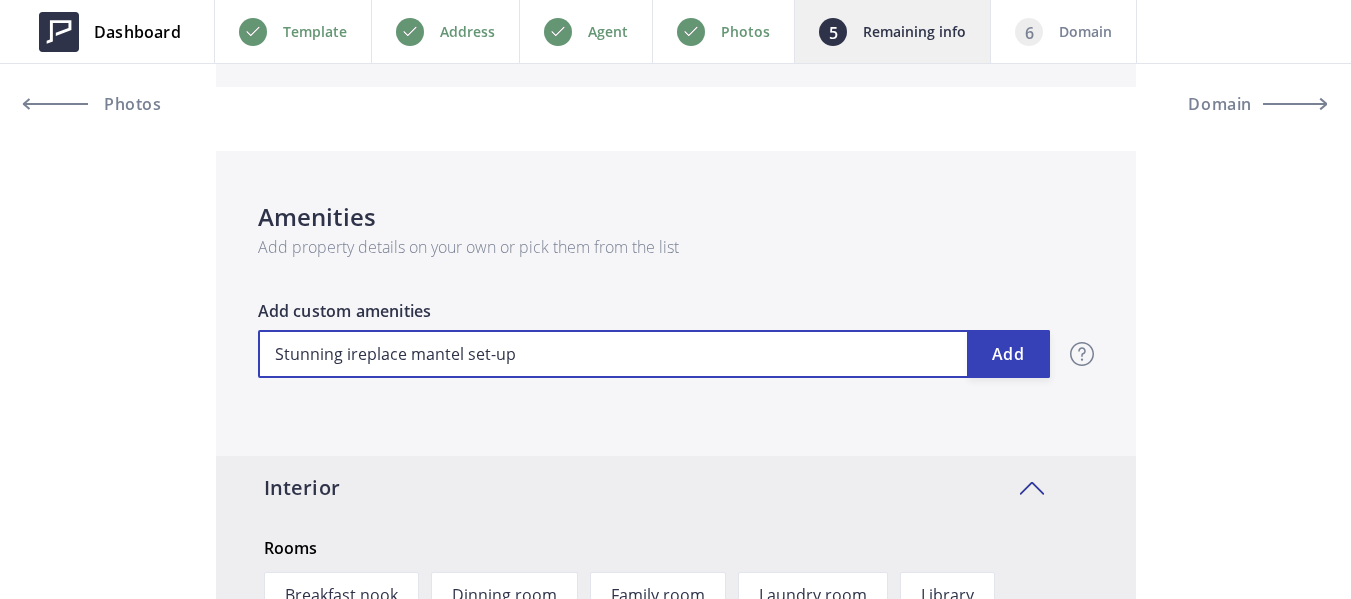 type on "599,000" 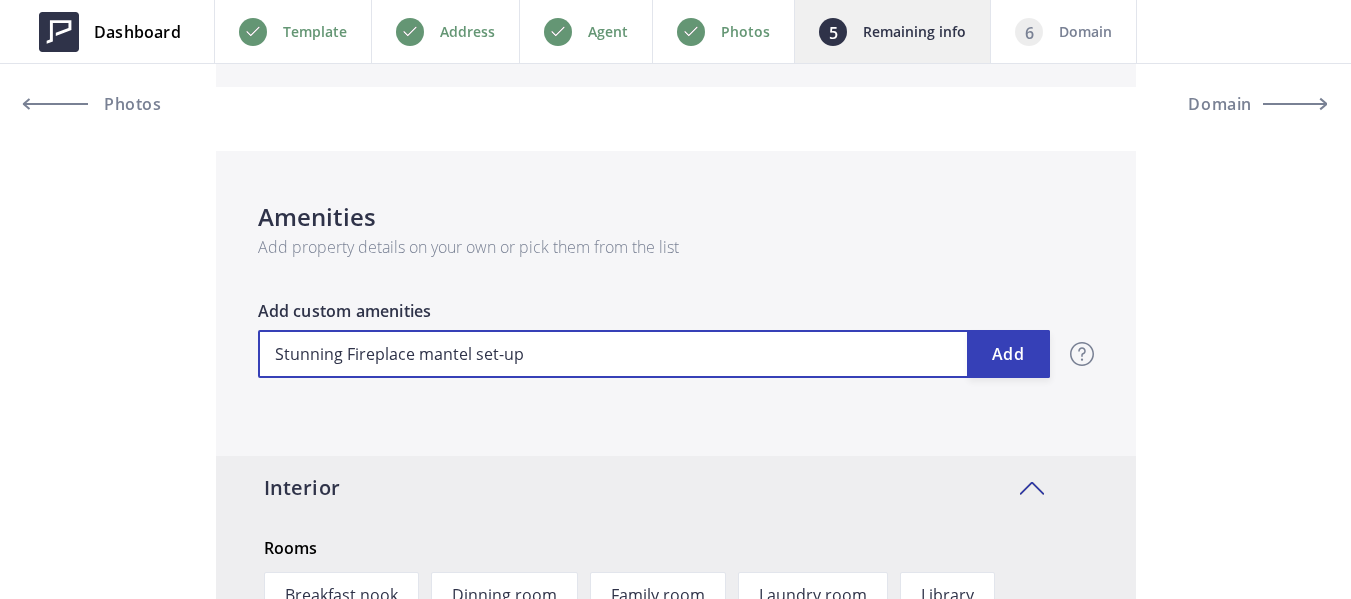 type on "599,000" 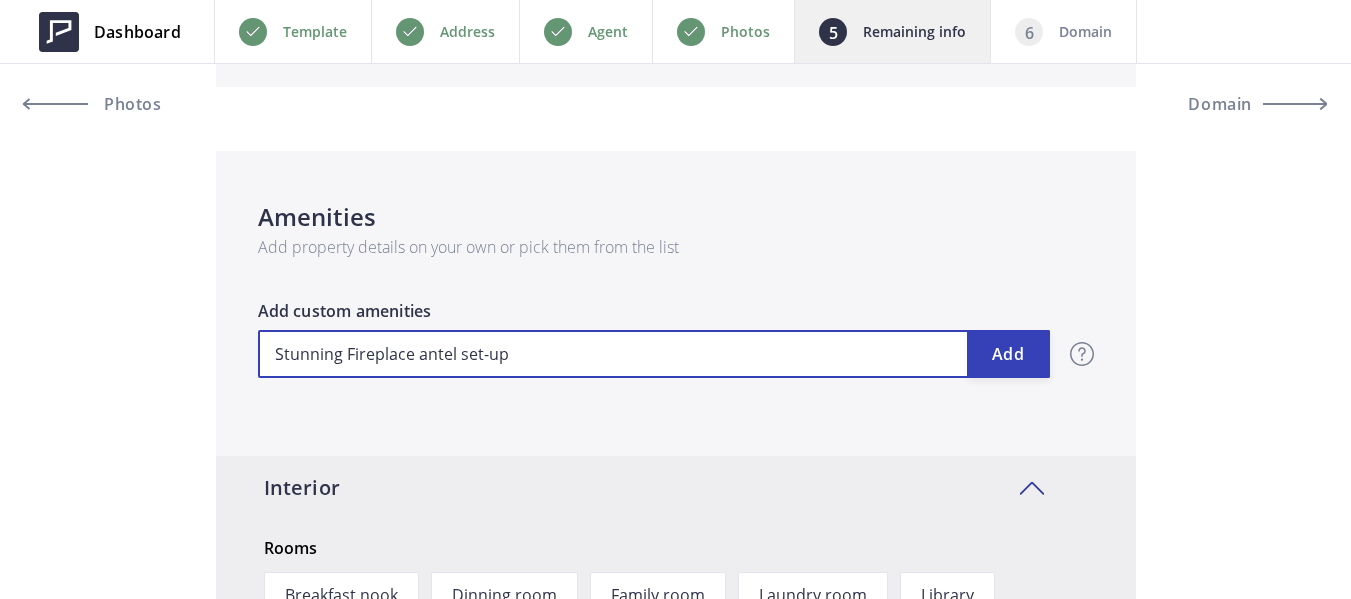 type on "599,000" 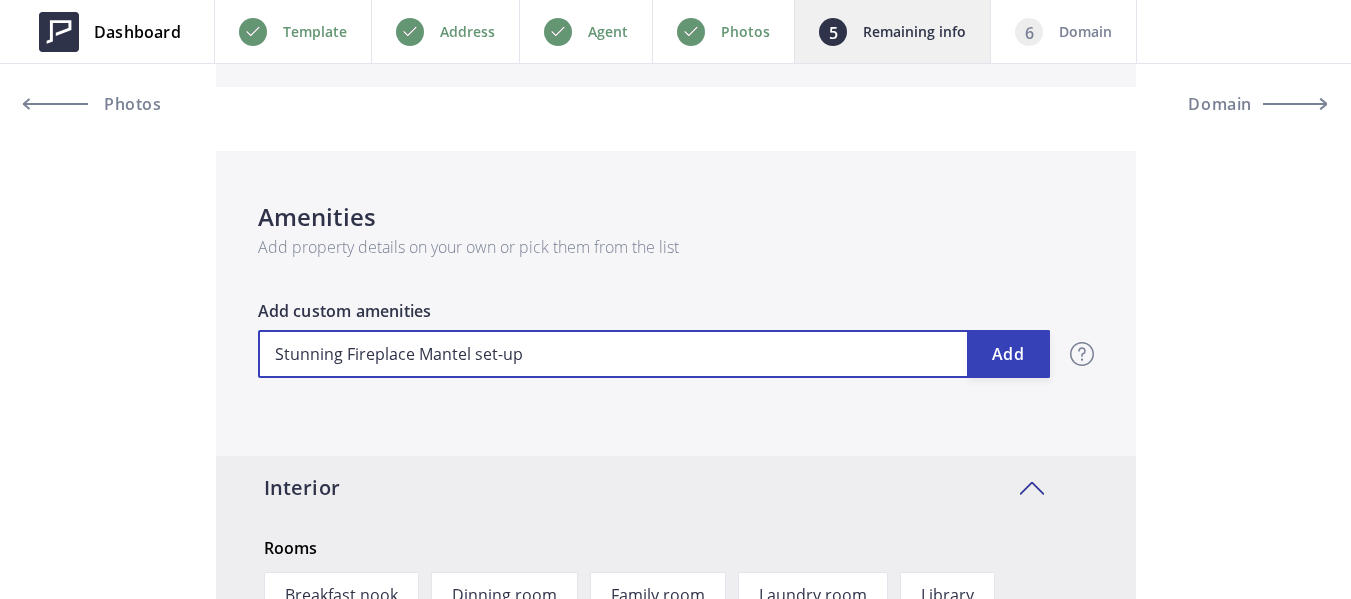 type on "599,000" 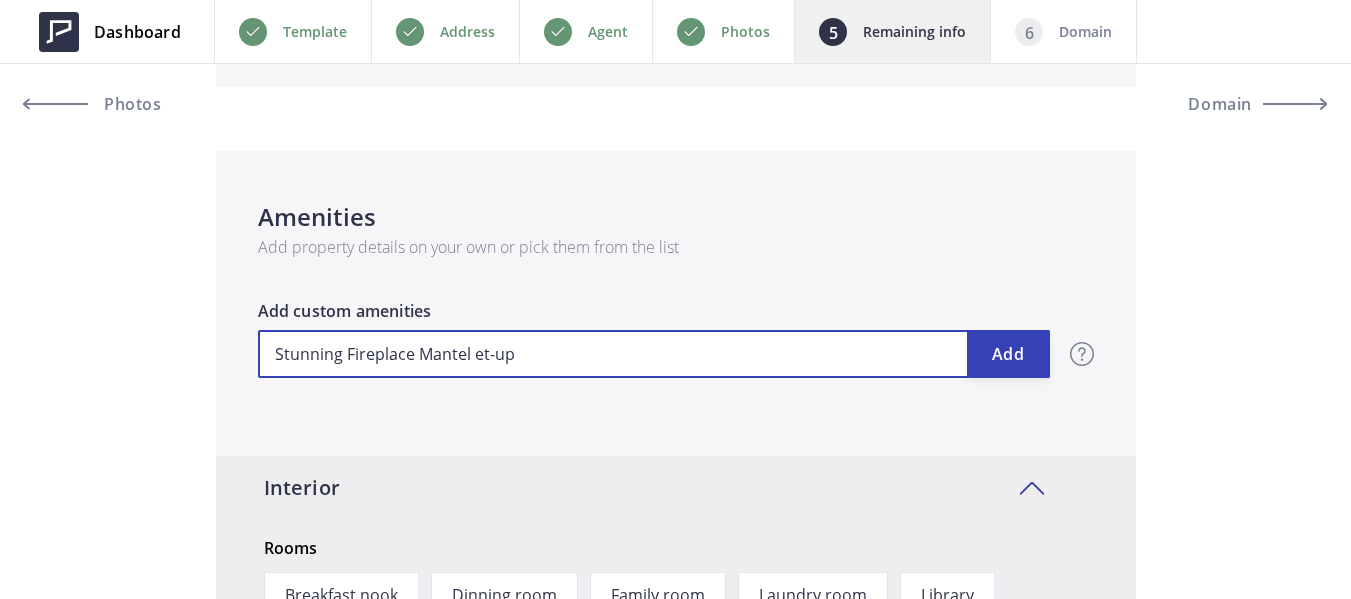 type on "599,000" 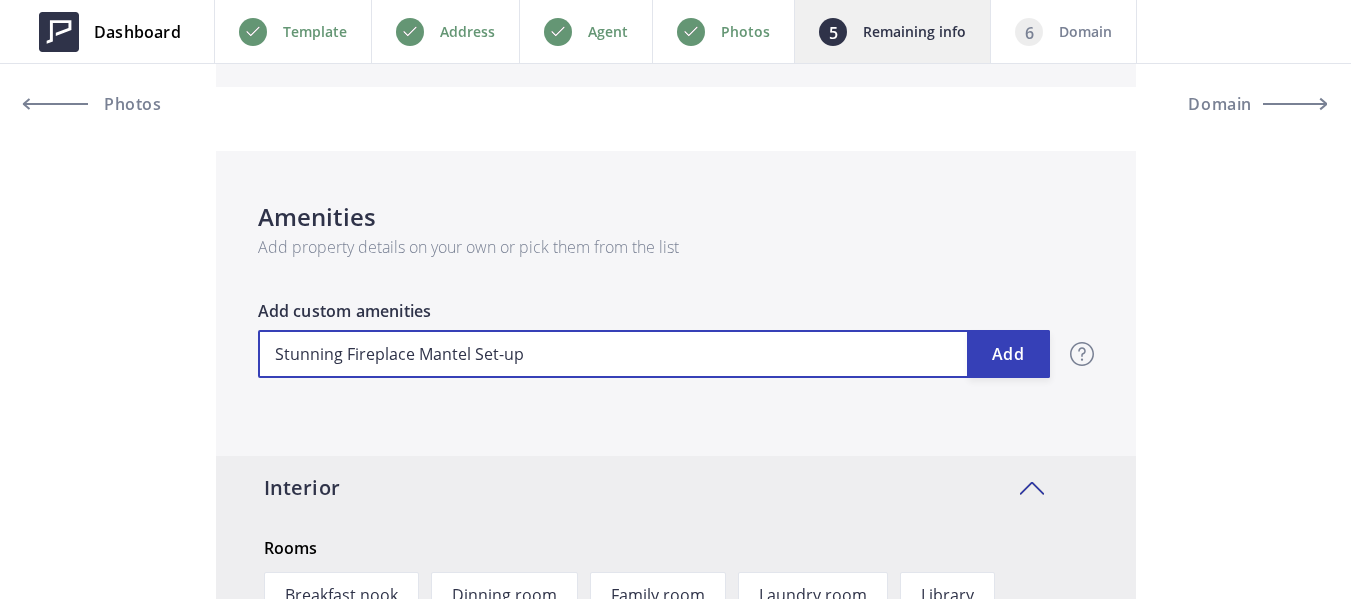click on "Stunning Fireplace Mantel Set-up" at bounding box center (654, 354) 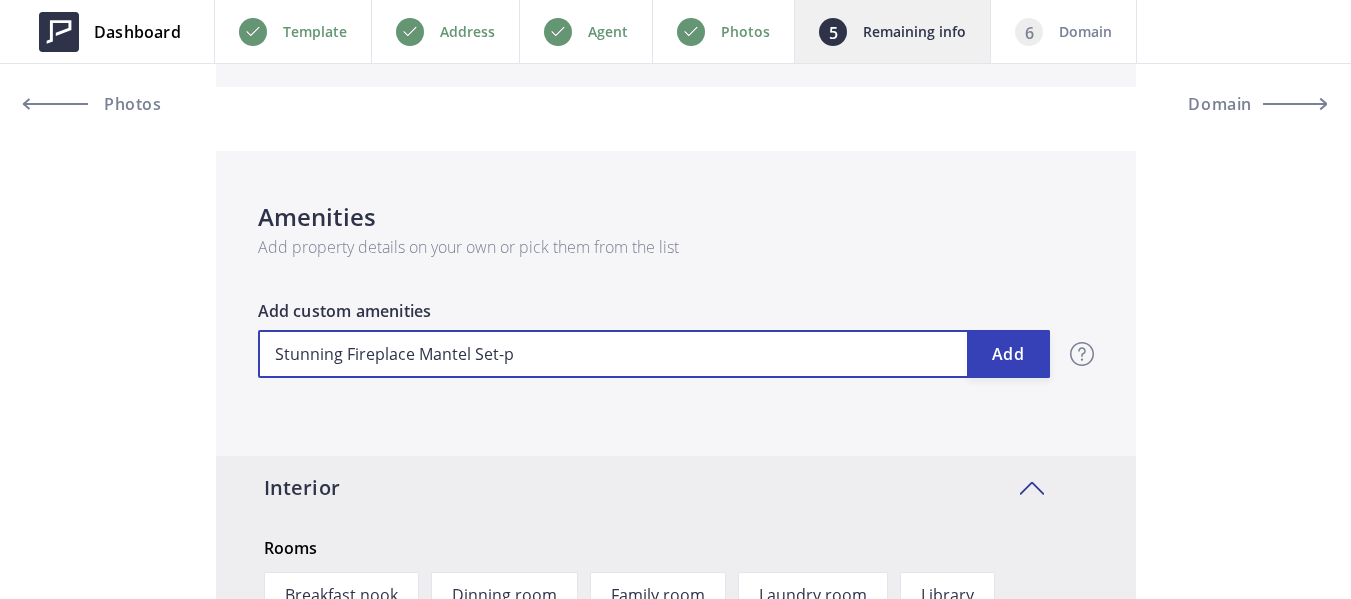 type on "599,000" 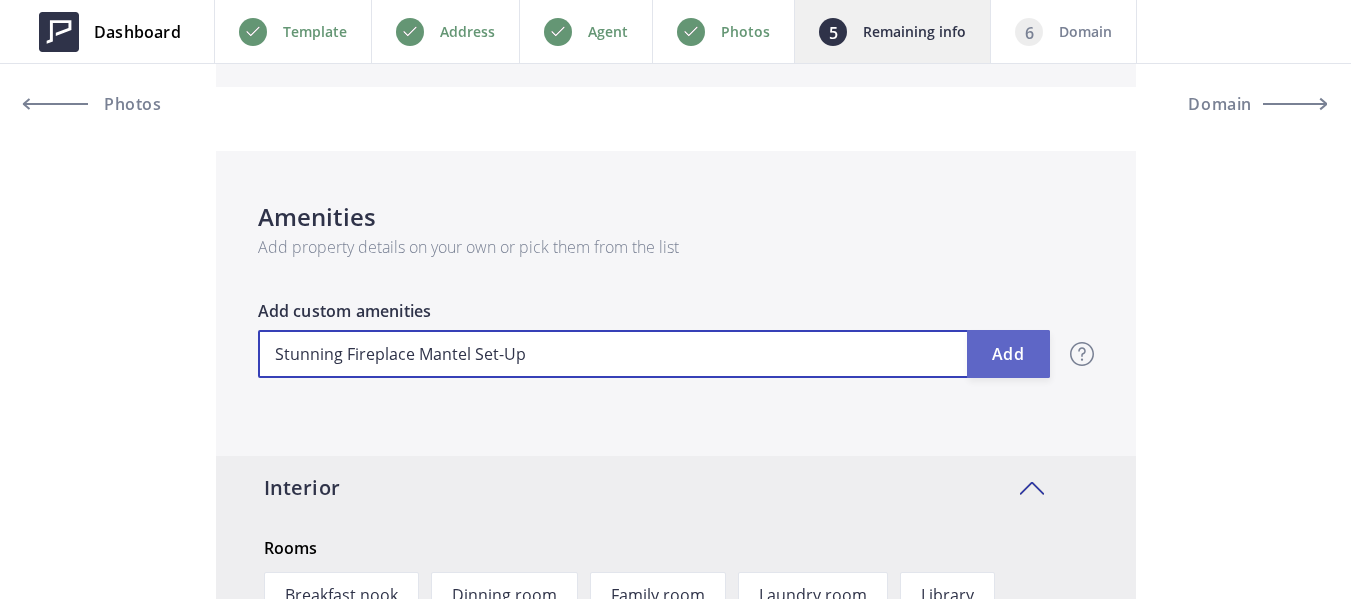 type on "Stunning Fireplace Mantel Set-Up" 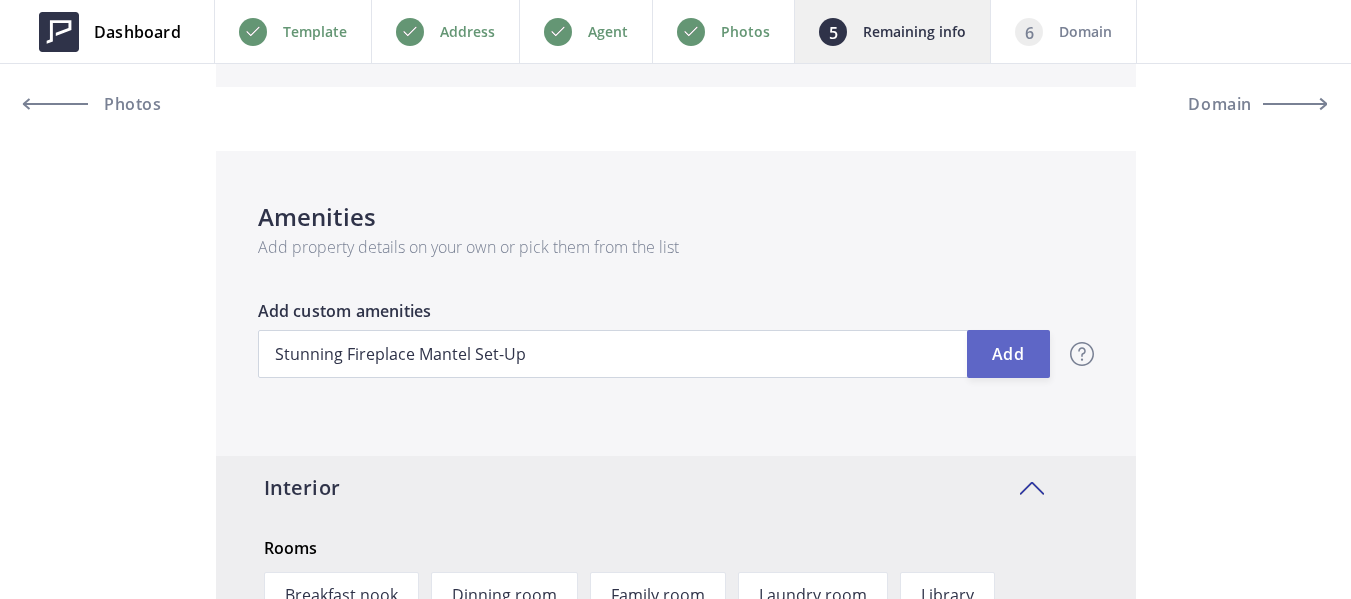 click on "Add" at bounding box center [1008, 354] 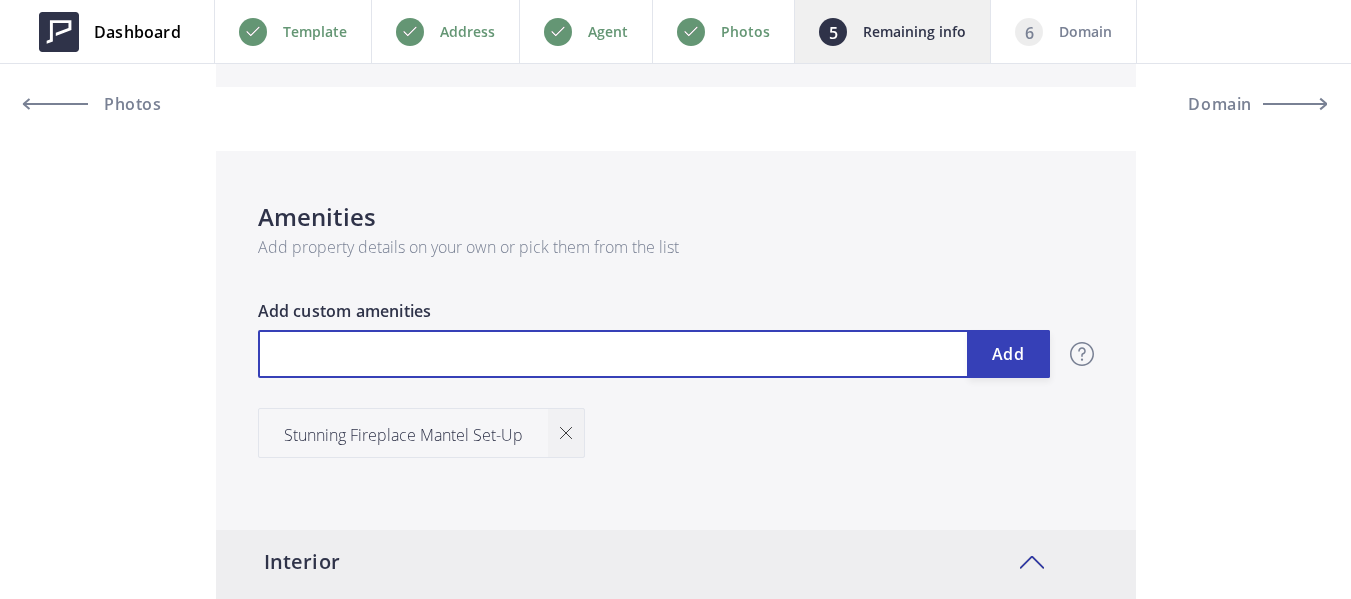 click at bounding box center [654, 354] 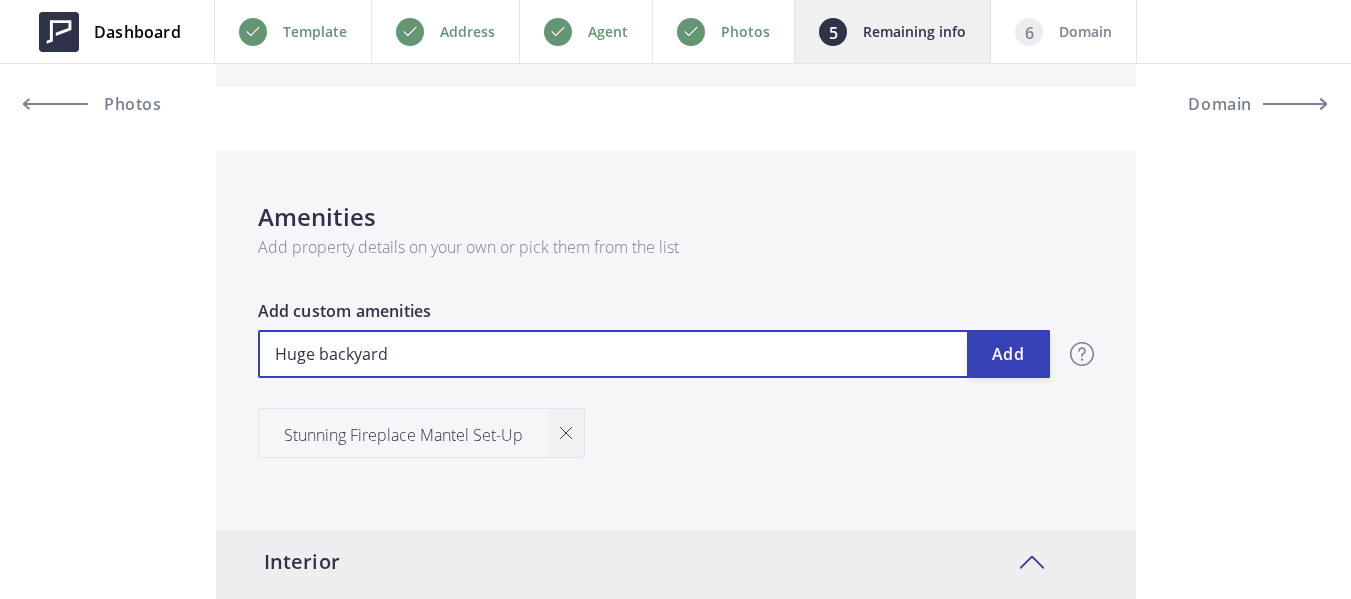 click on "Huge backyard" at bounding box center (654, 354) 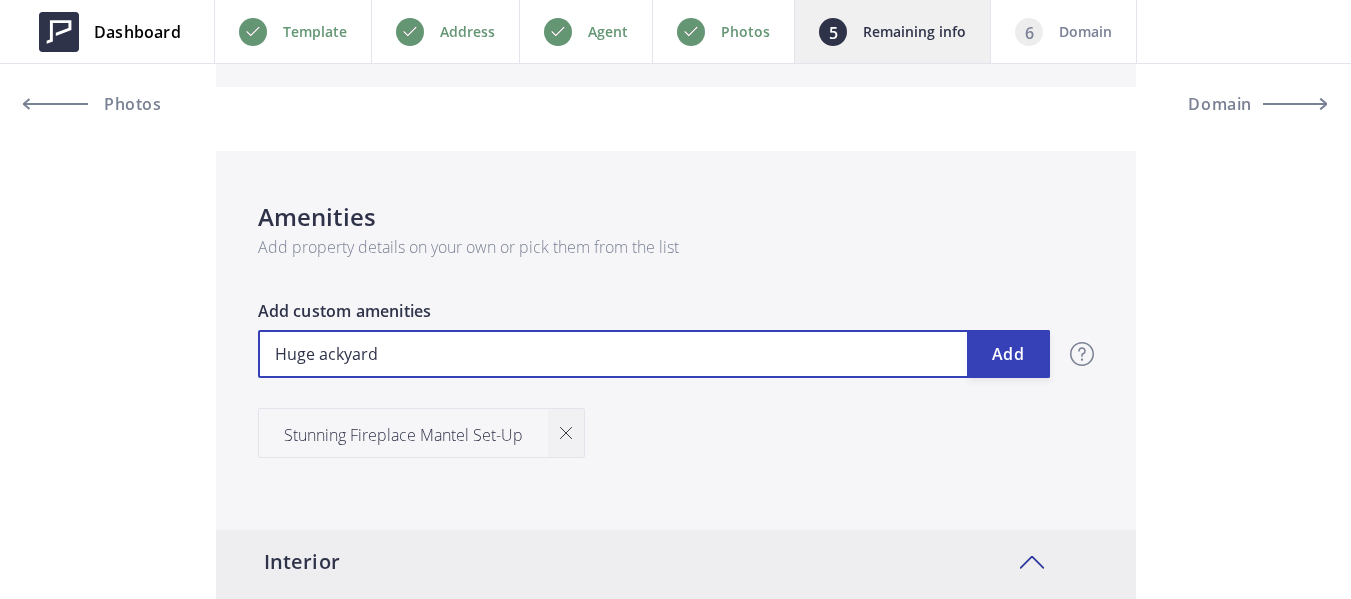 type on "599,000" 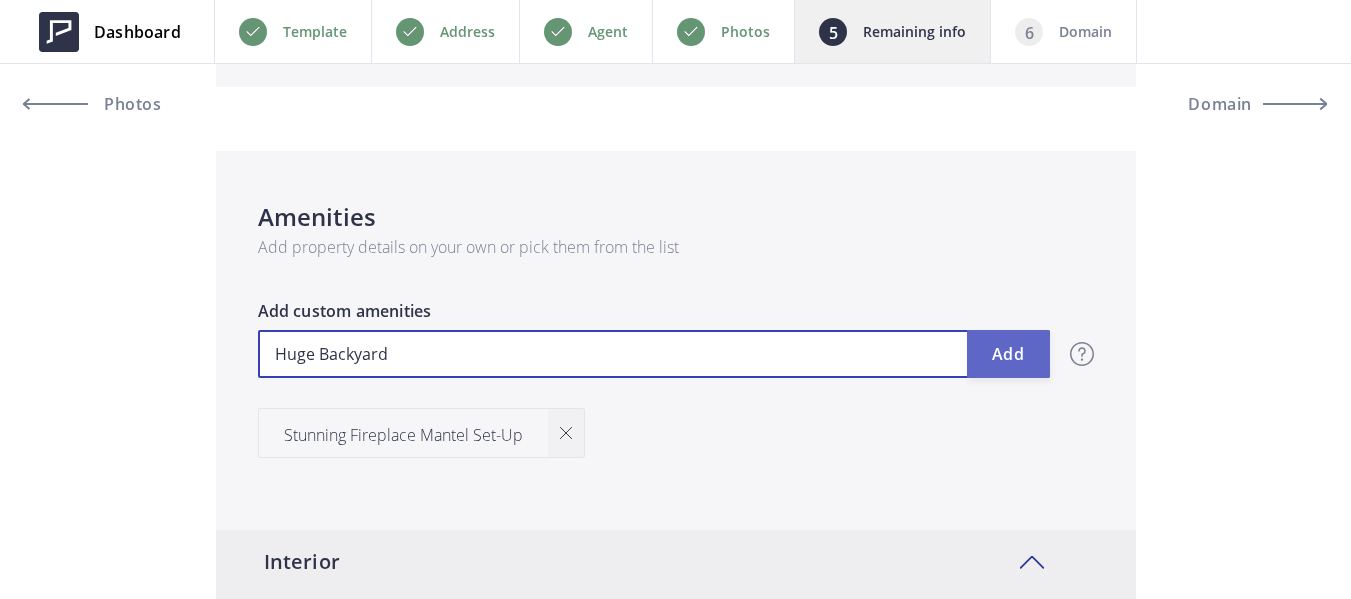 type on "Huge Backyard" 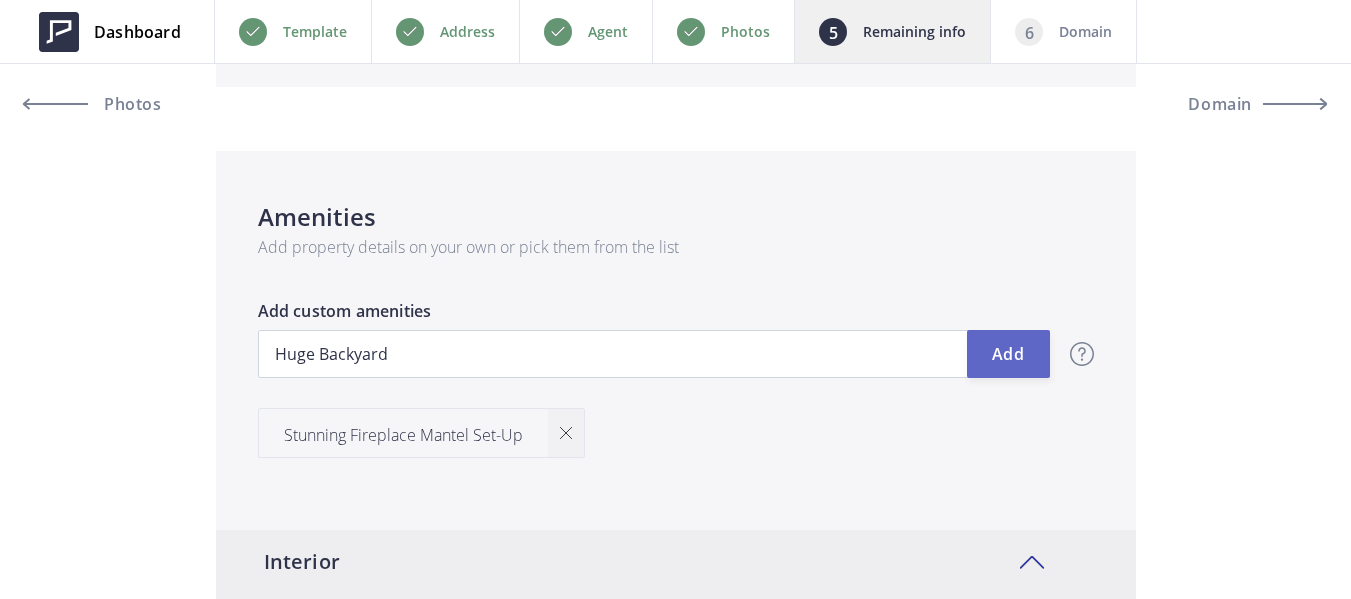 click on "Add" at bounding box center (1008, 354) 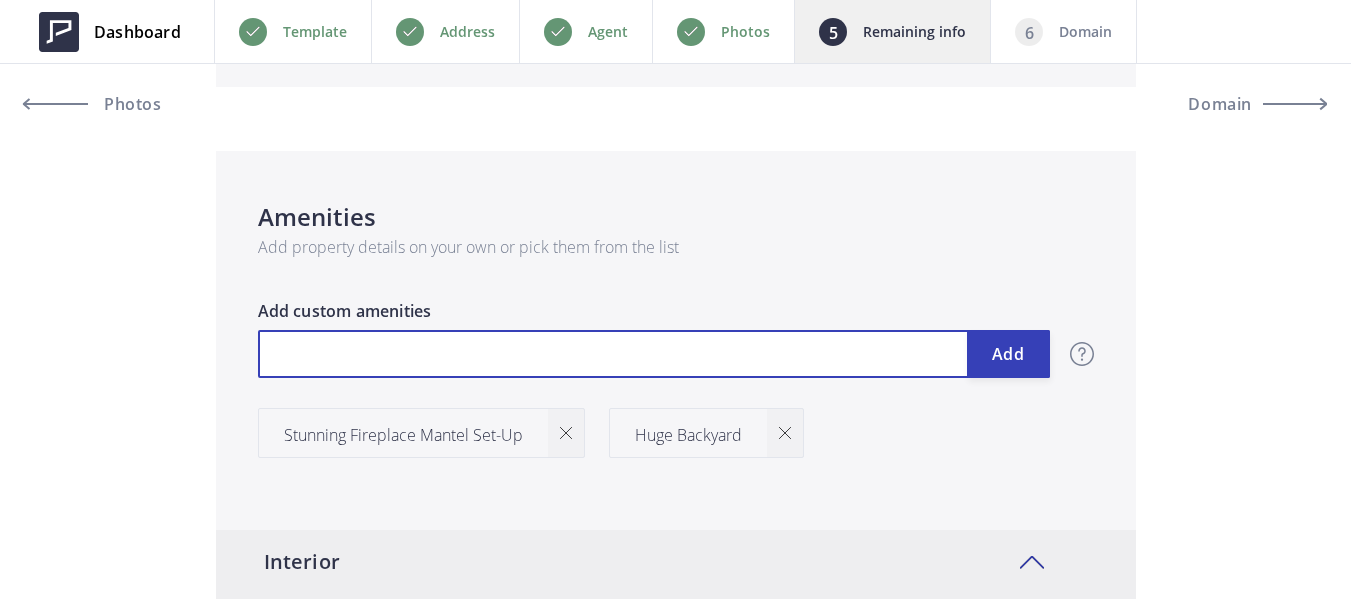 click at bounding box center [654, 354] 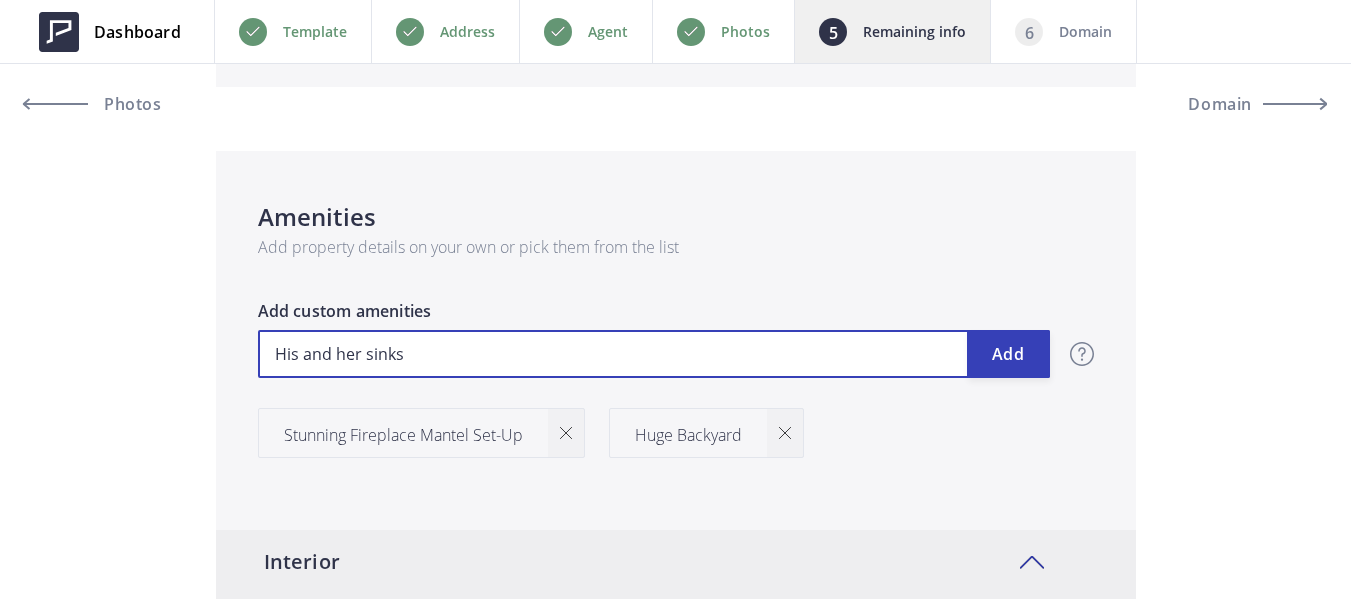 click on "His and her sinks" at bounding box center (654, 354) 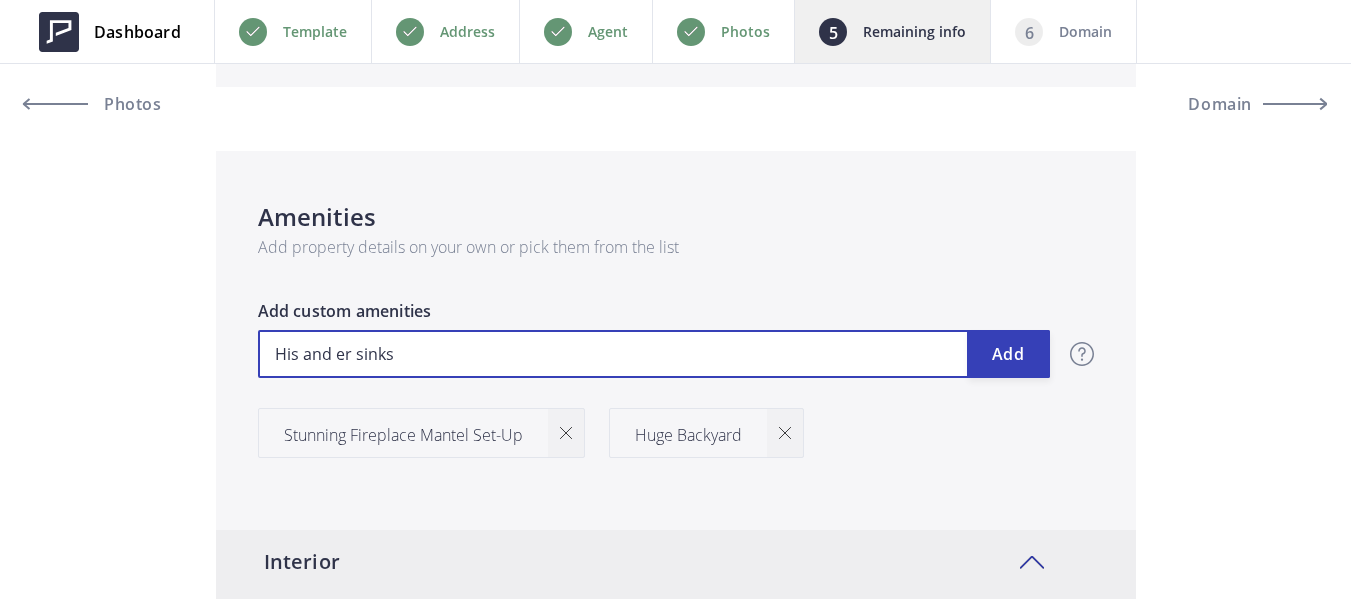 type on "599,000" 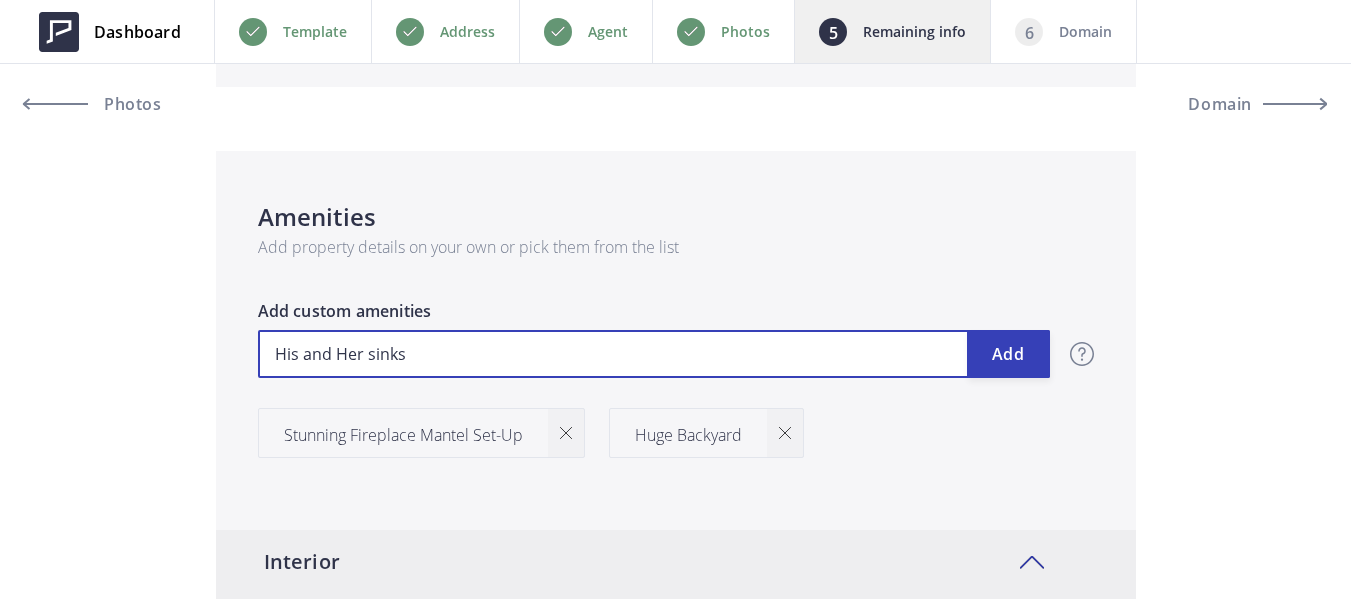 type on "599,000" 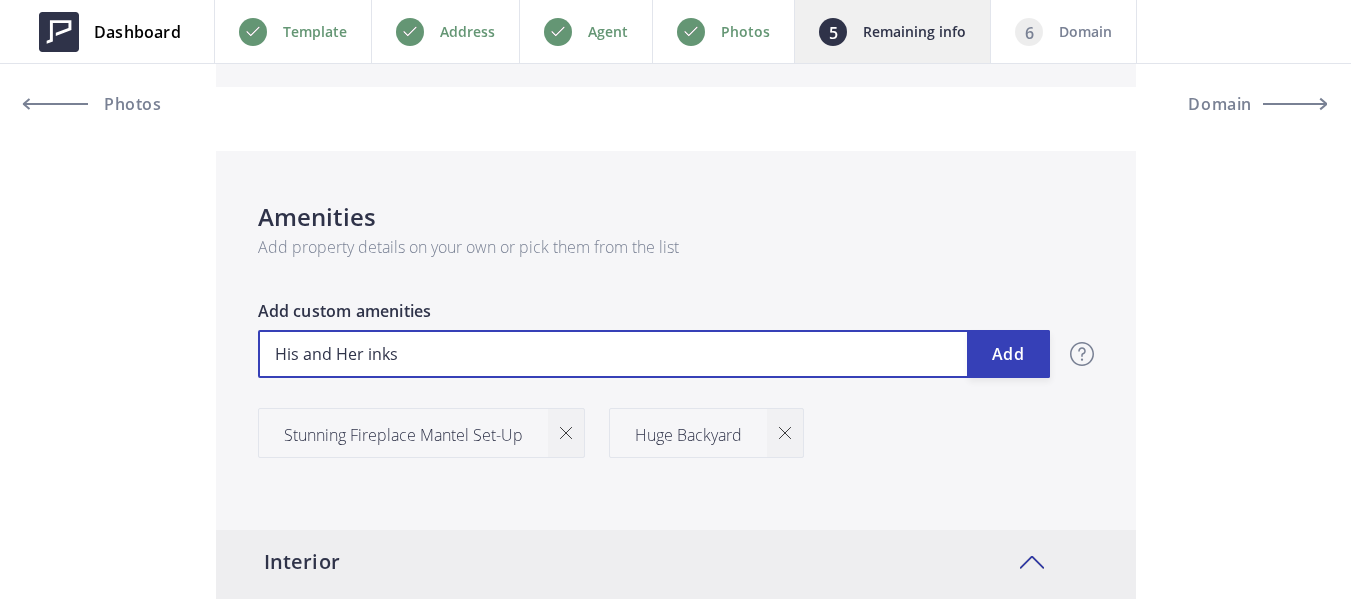 type on "599,000" 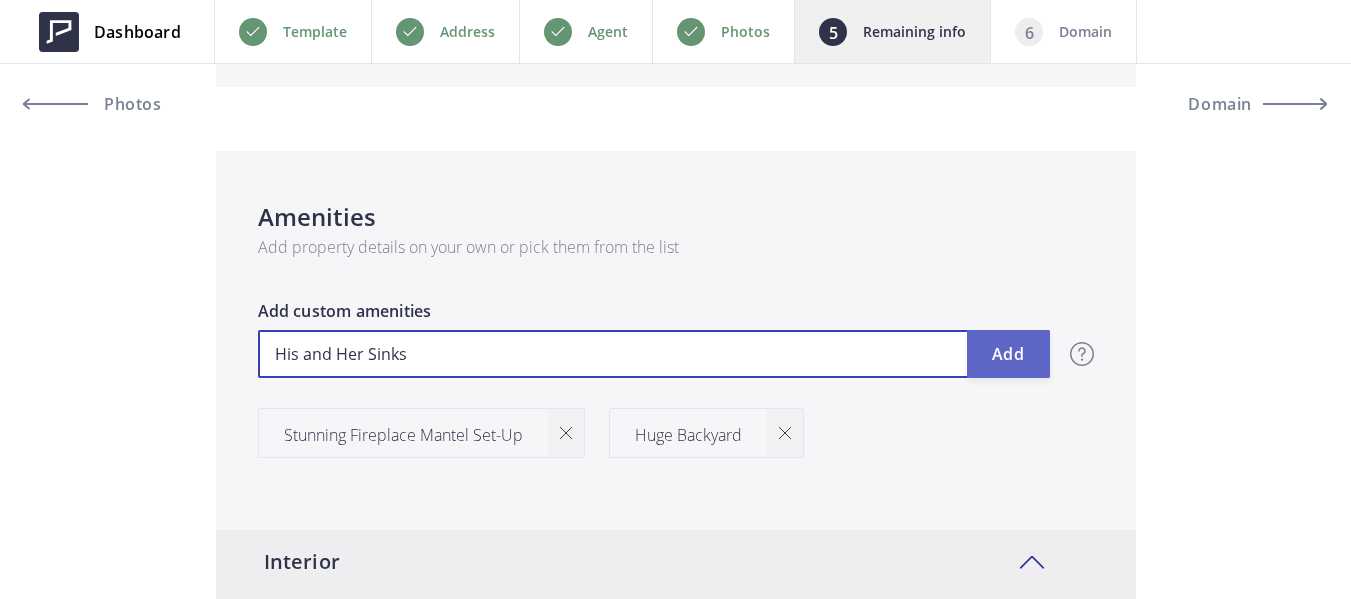 type on "His and Her Sinks" 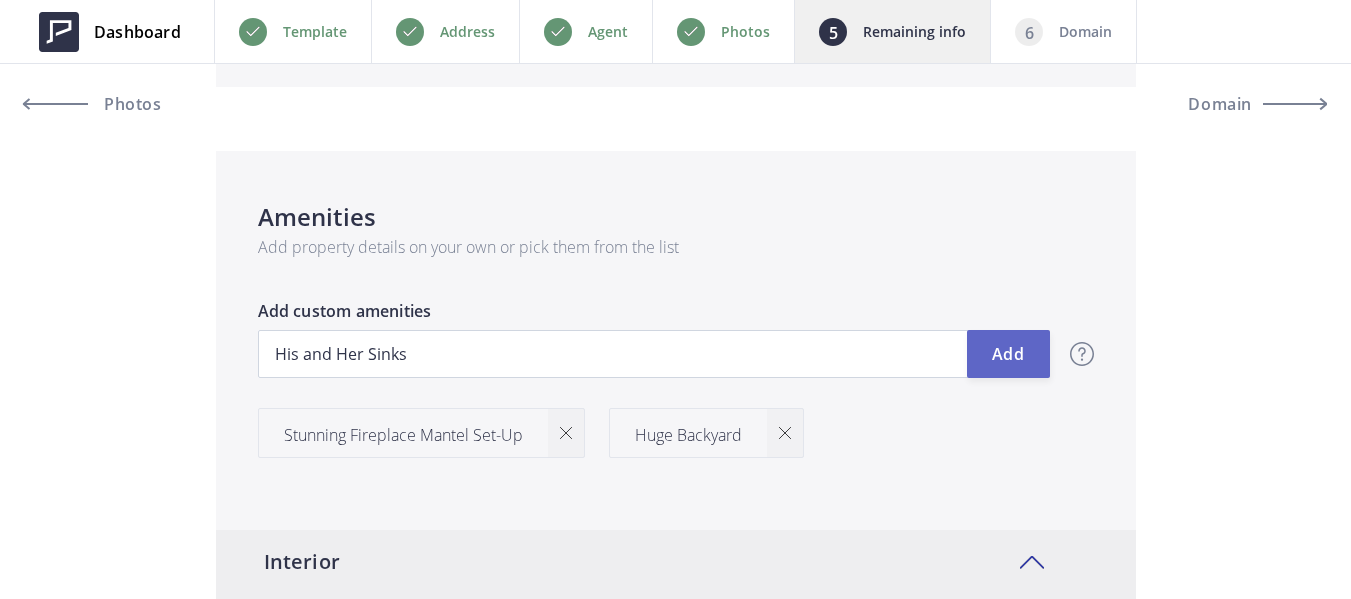 click on "Add" at bounding box center (1008, 354) 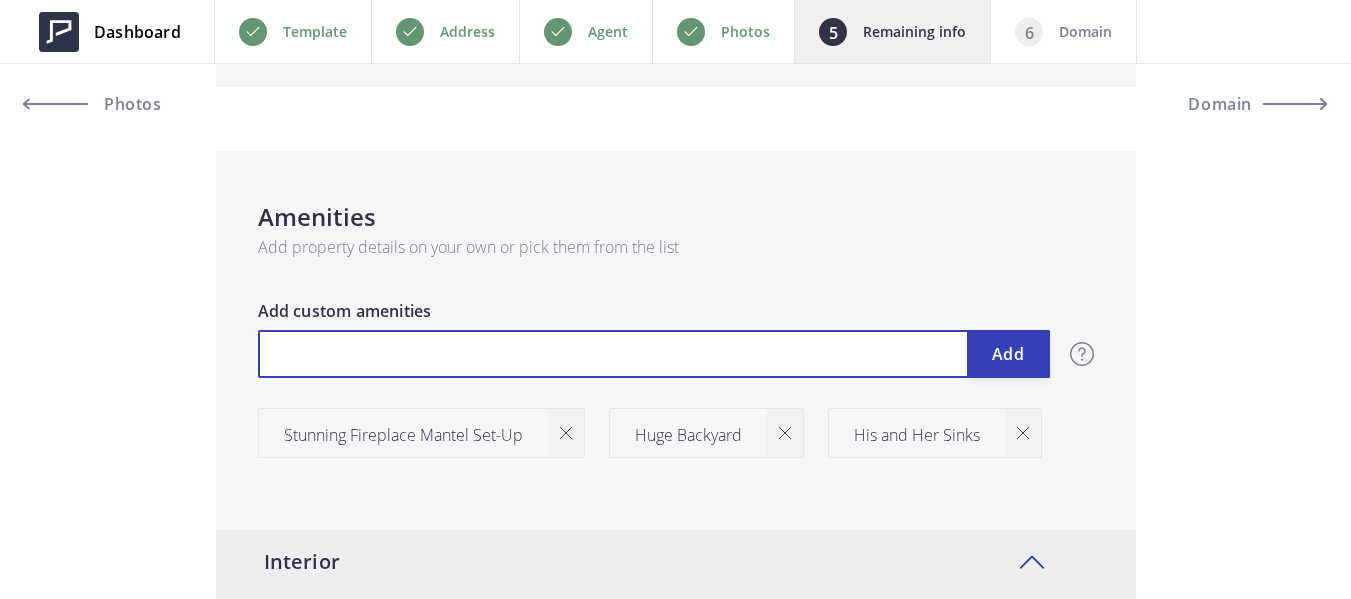 click at bounding box center [654, 354] 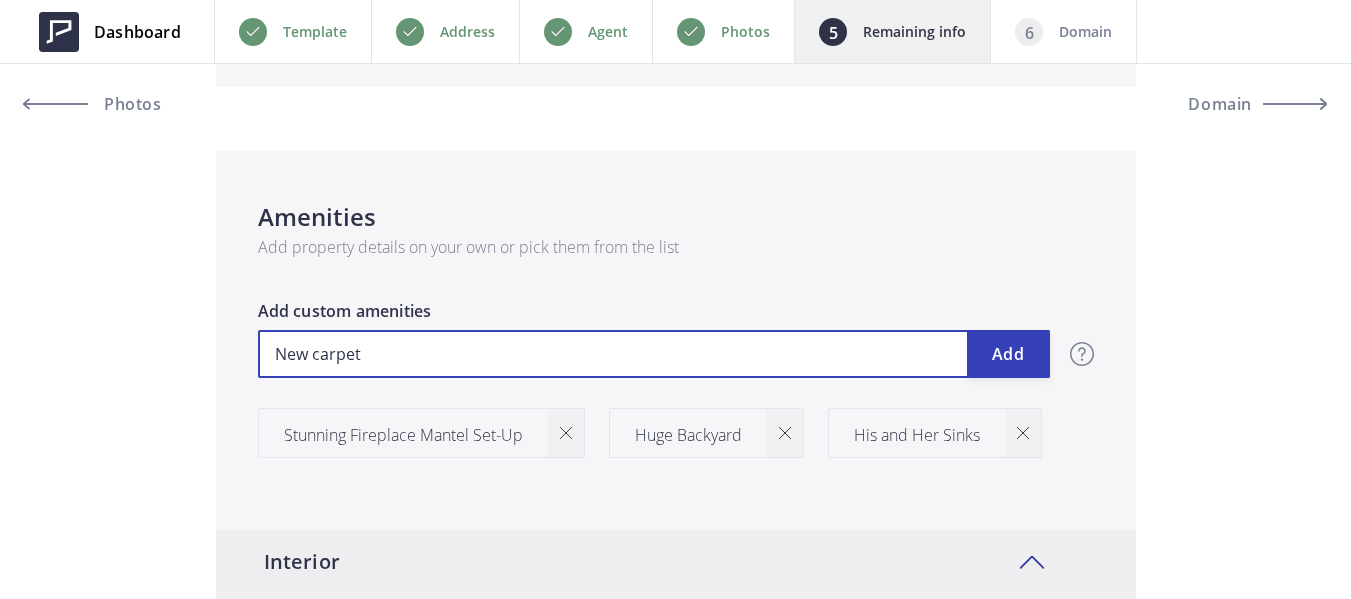 click on "New carpet" at bounding box center [654, 354] 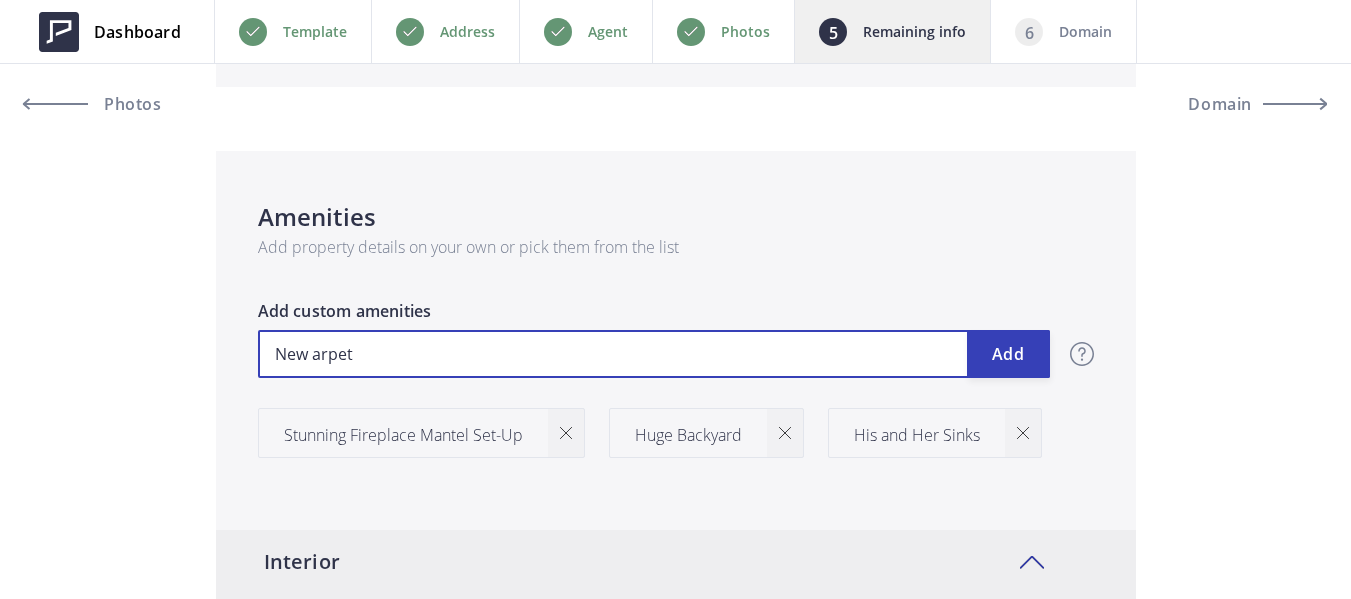 type on "599,000" 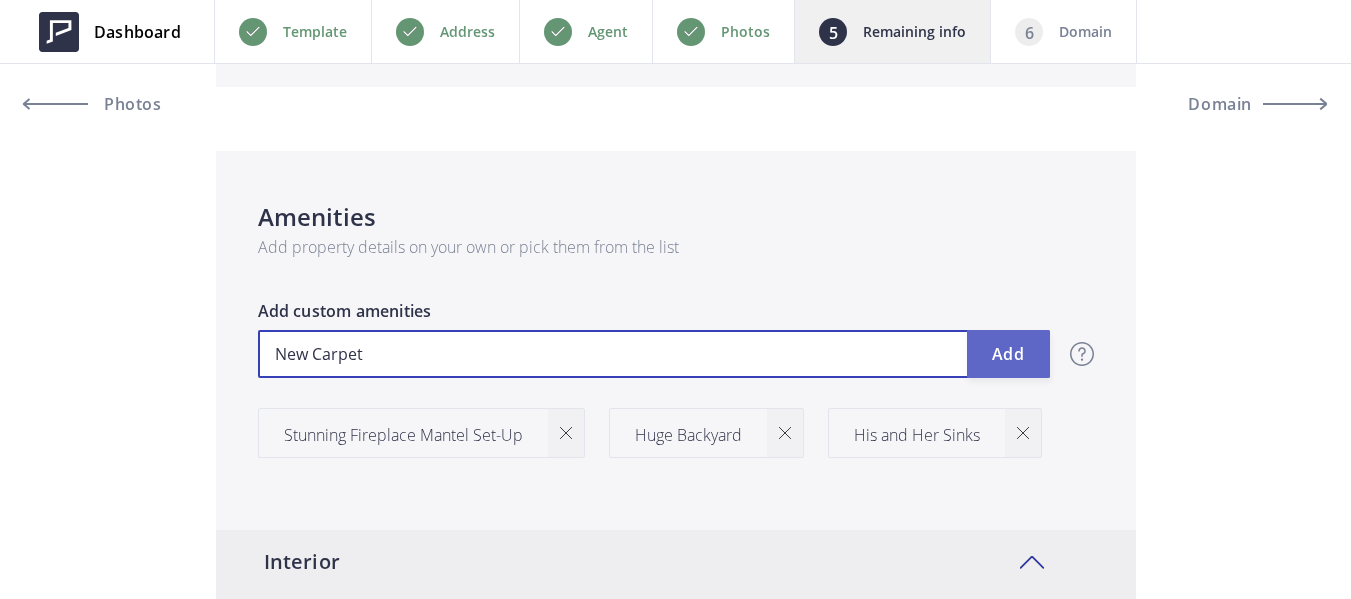 type on "New Carpet" 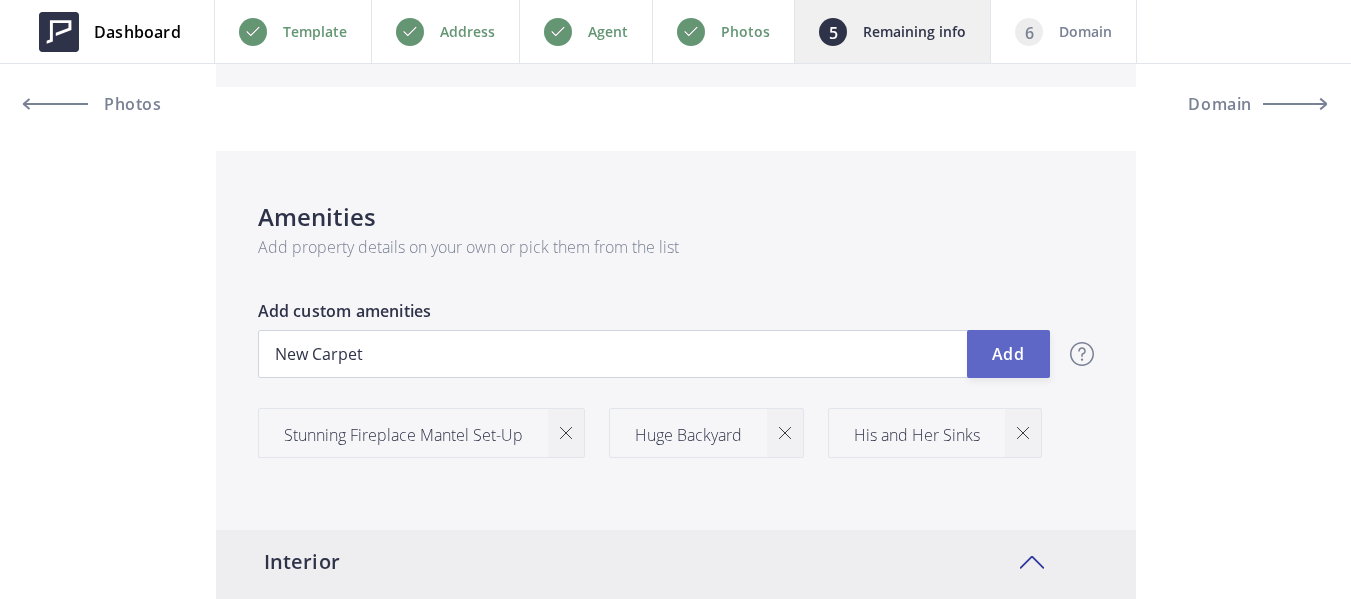 click on "Add" at bounding box center (1008, 354) 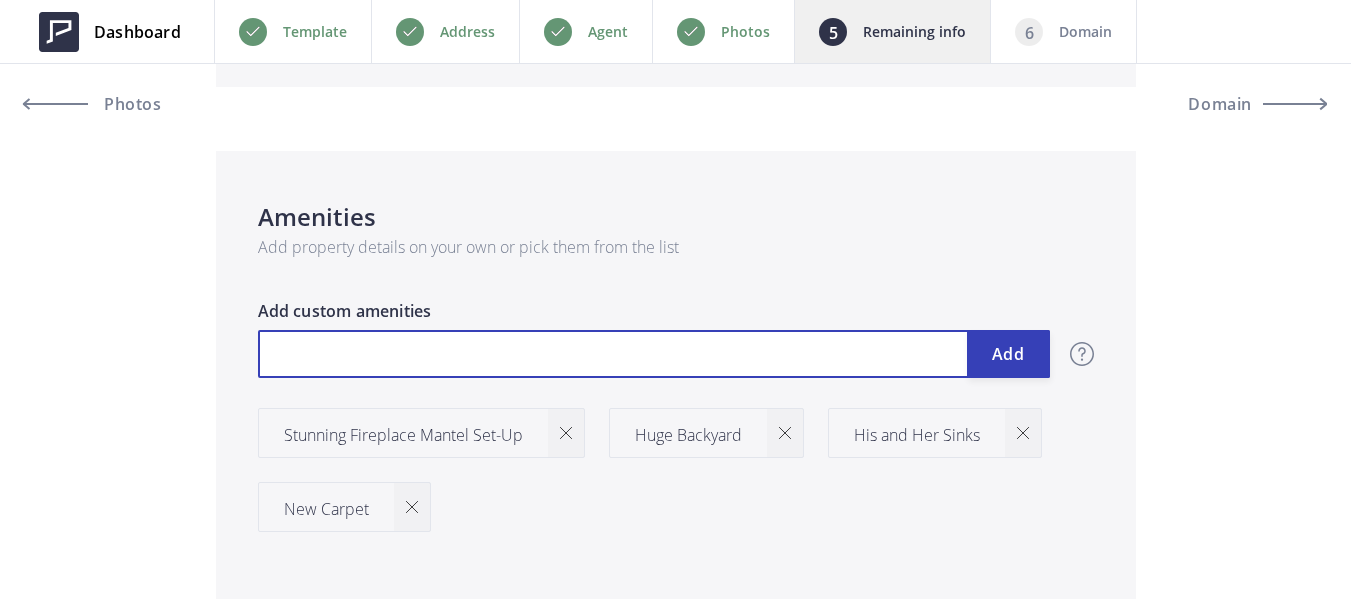 click at bounding box center (654, 354) 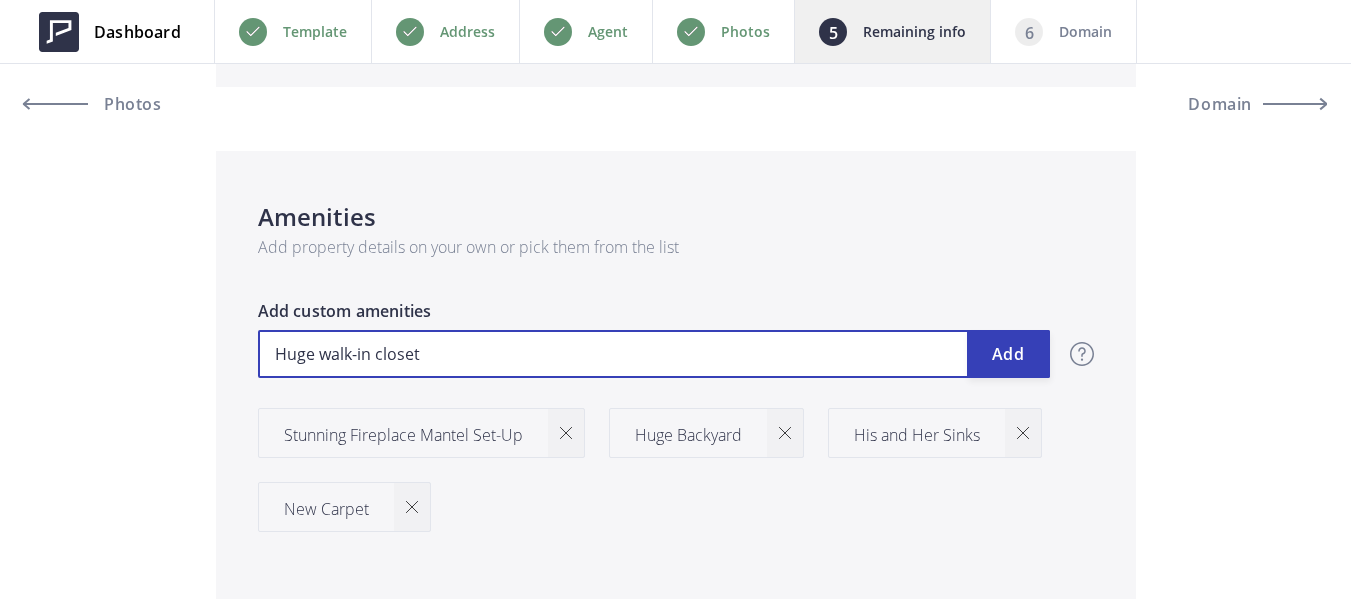 click on "Huge walk-in closet" at bounding box center (654, 354) 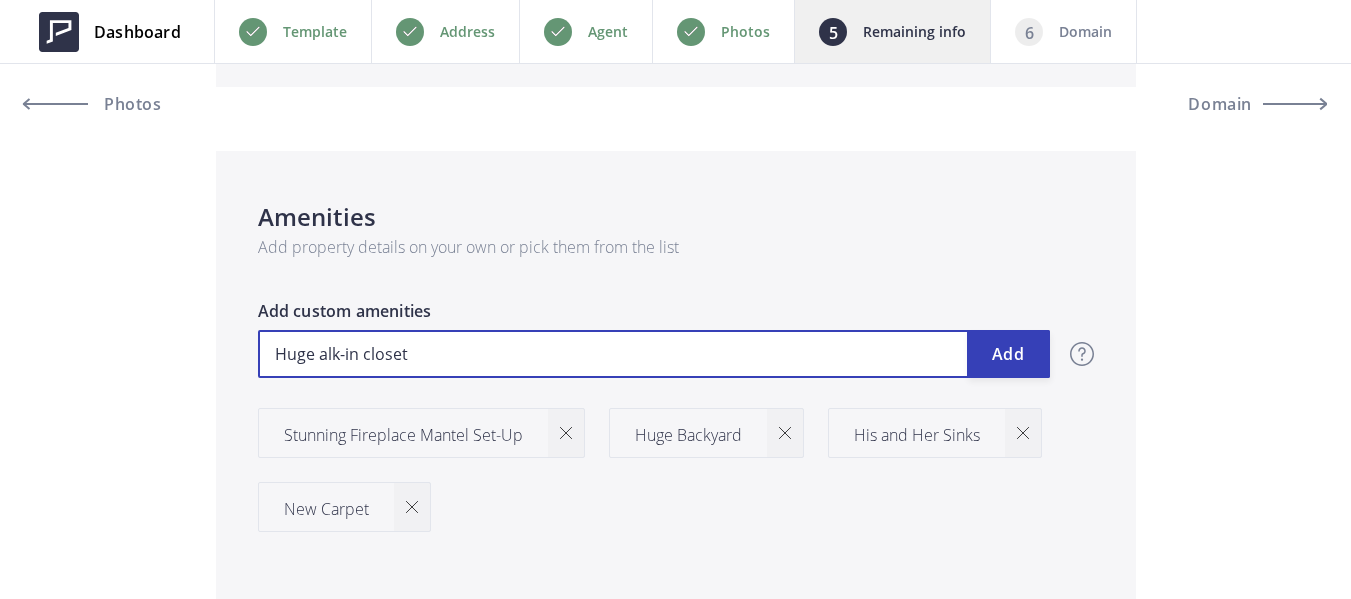 type on "599,000" 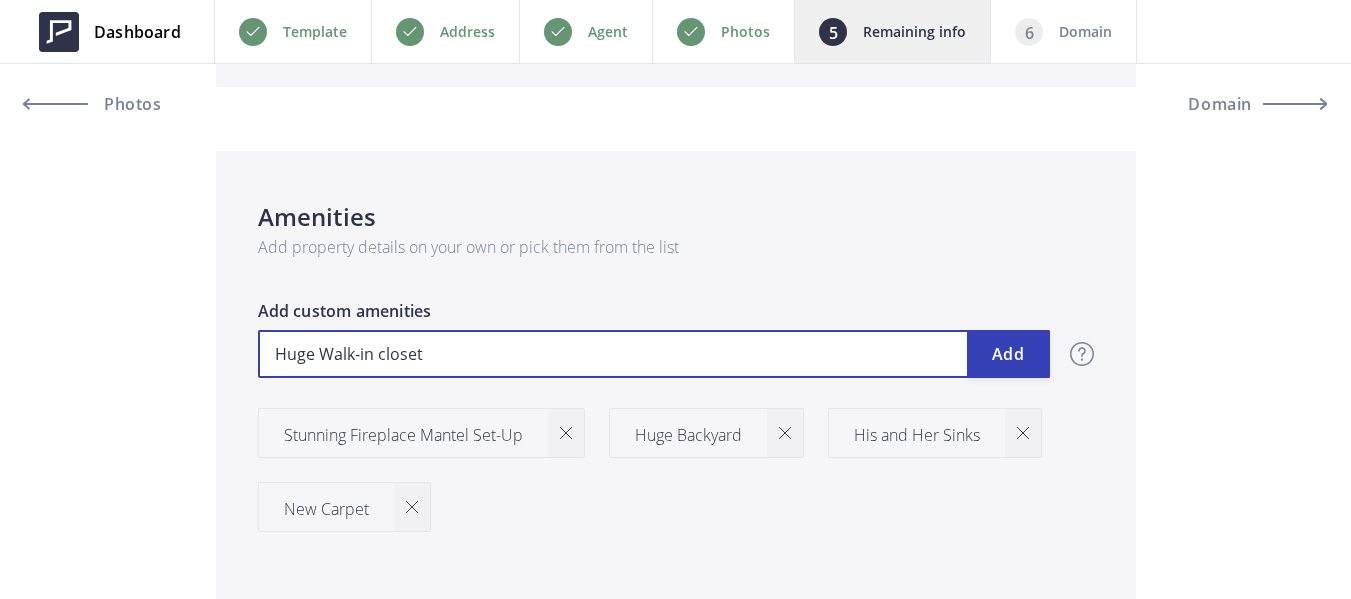 type on "599,000" 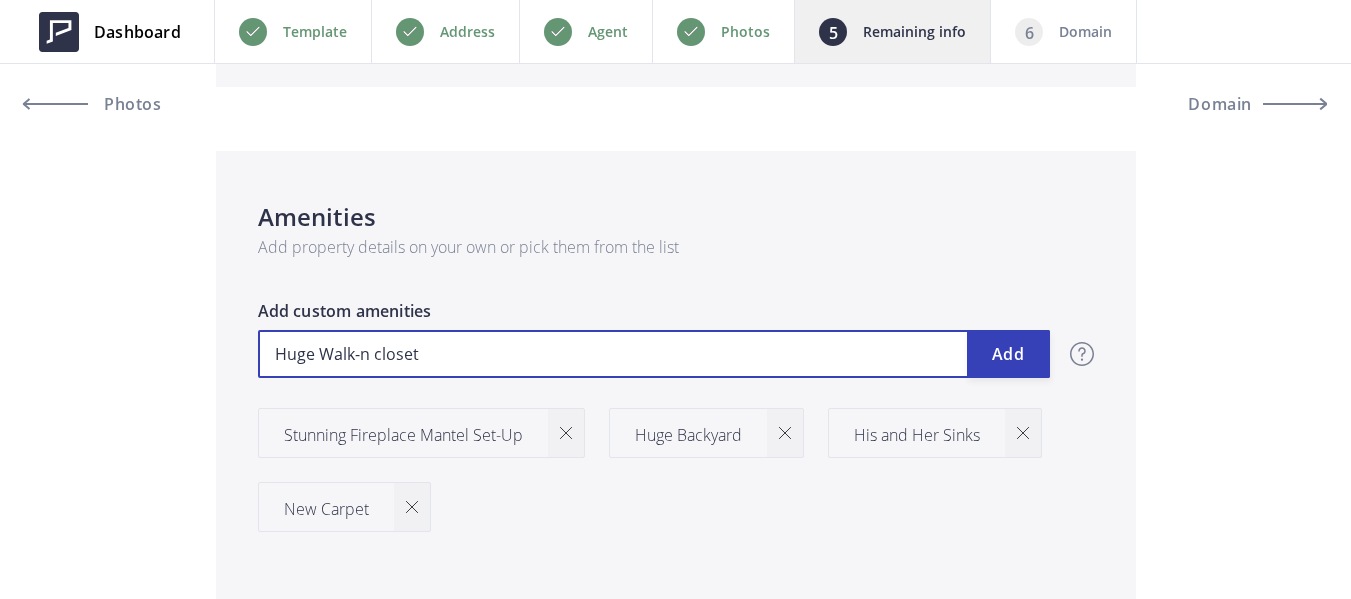 type on "599,000" 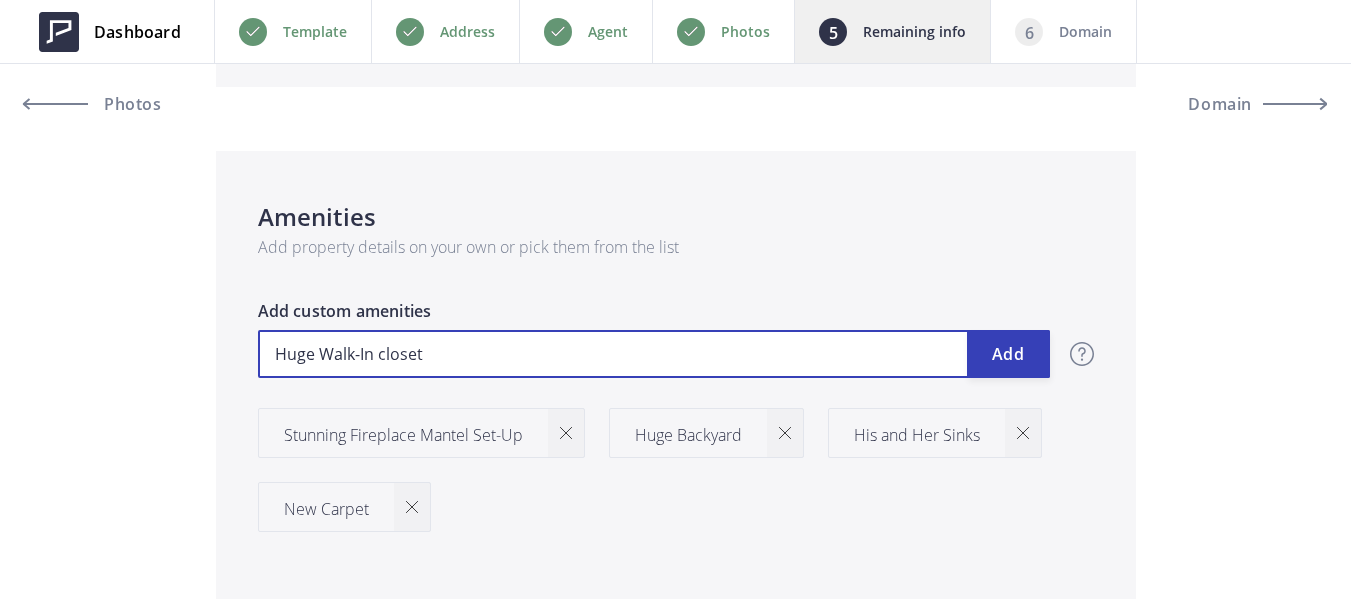 type on "599,000" 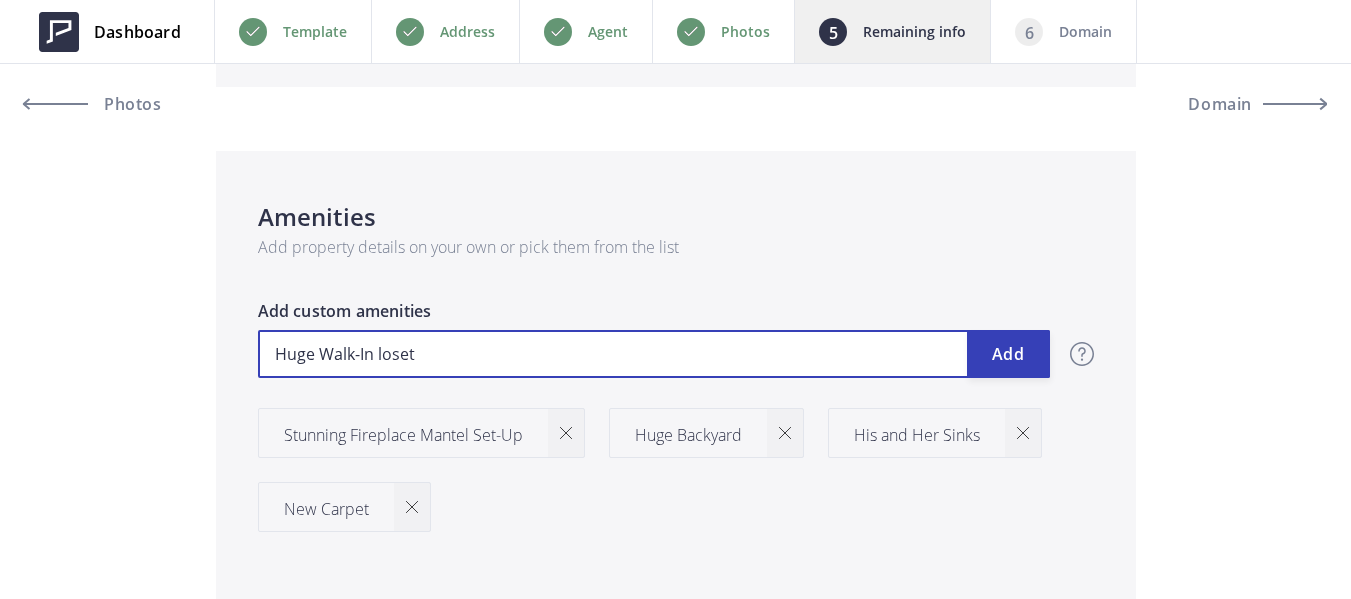 type on "599,000" 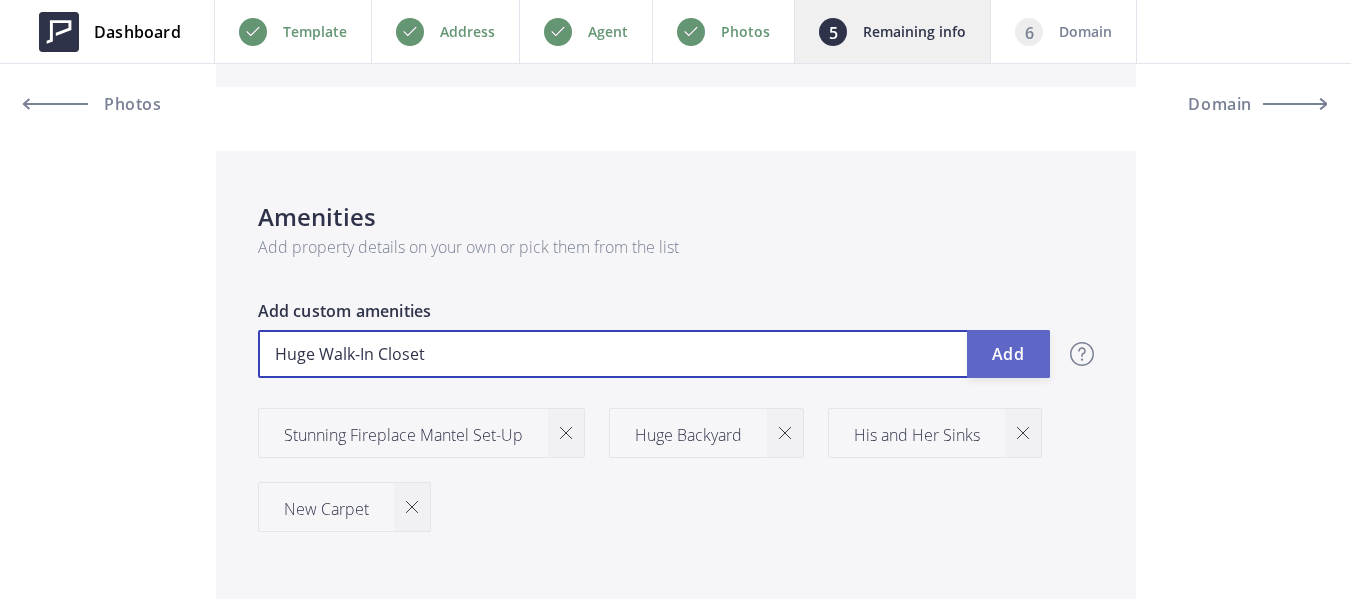 type on "Huge Walk-In Closet" 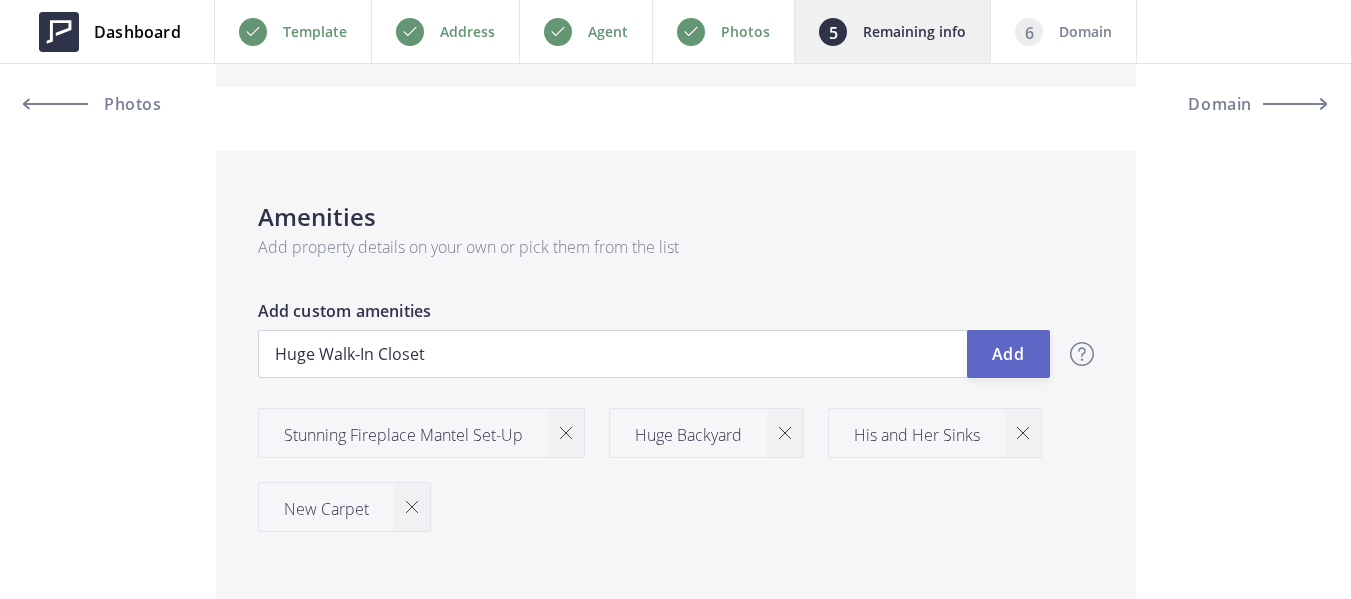 click on "Add" at bounding box center (1008, 354) 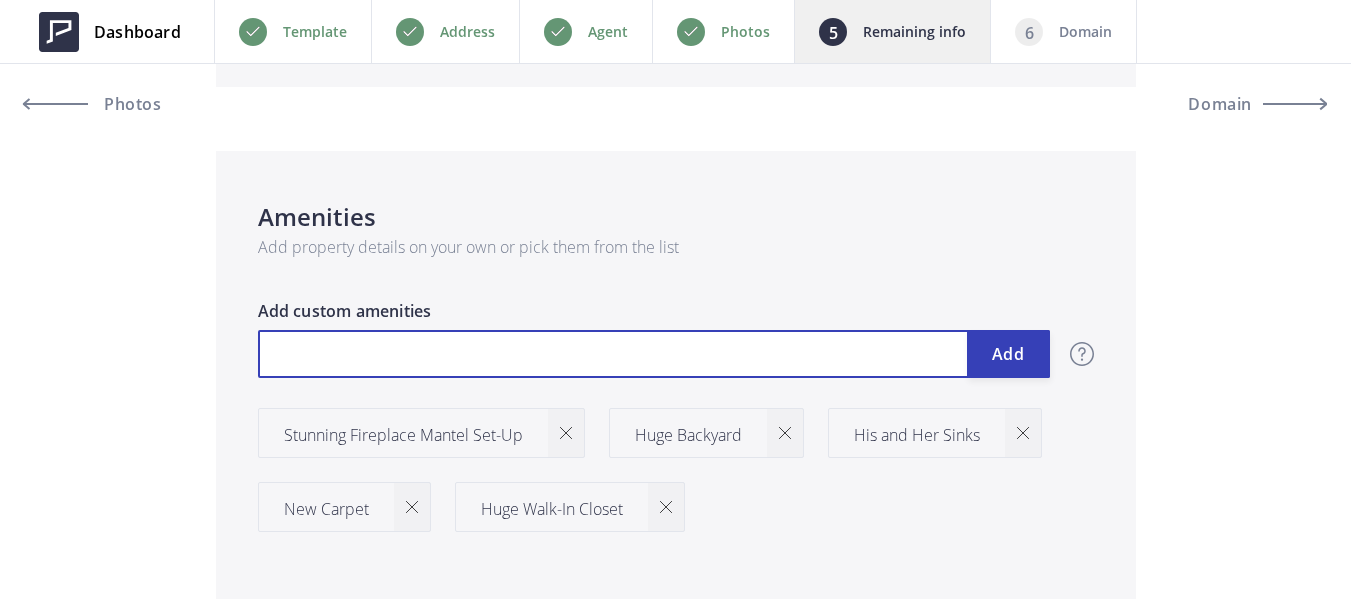 click at bounding box center [654, 354] 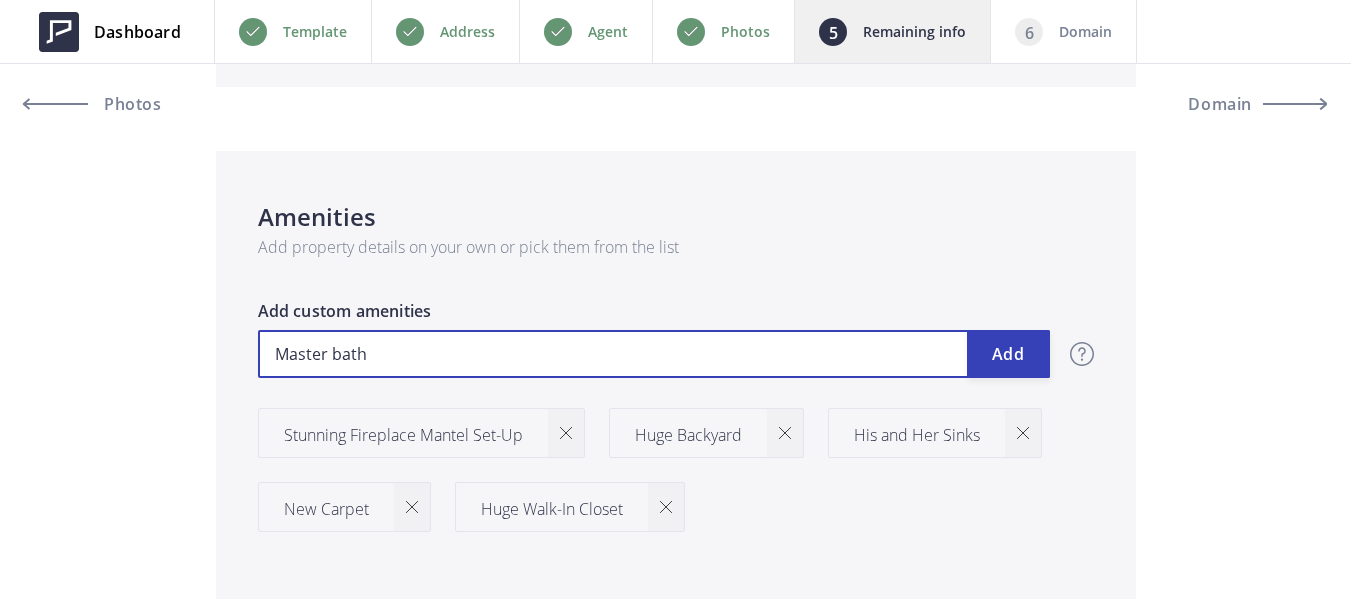 drag, startPoint x: 346, startPoint y: 358, endPoint x: 383, endPoint y: 379, distance: 42.544094 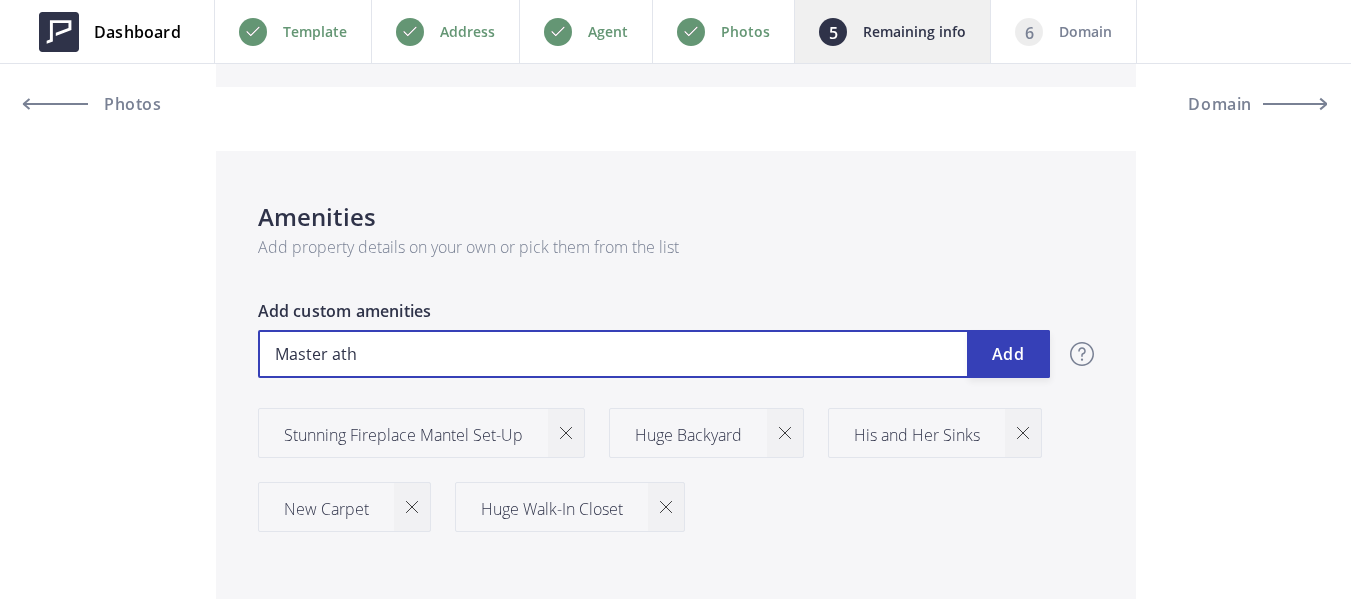 type on "599,000" 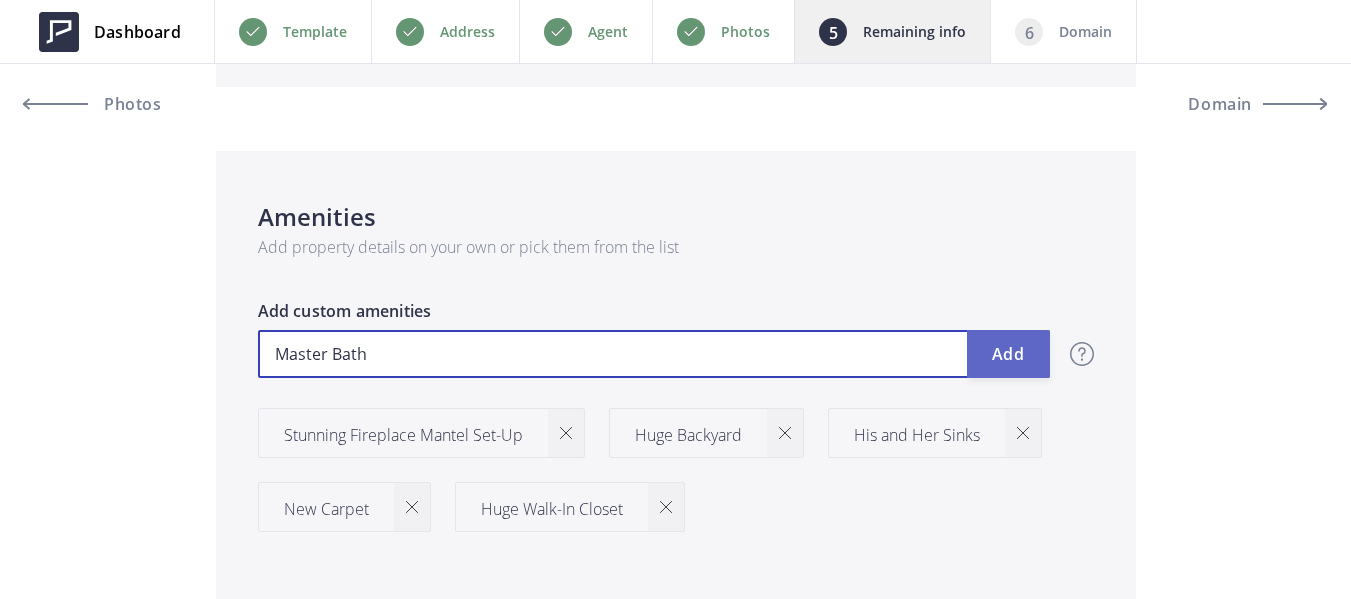 type on "Master Bath" 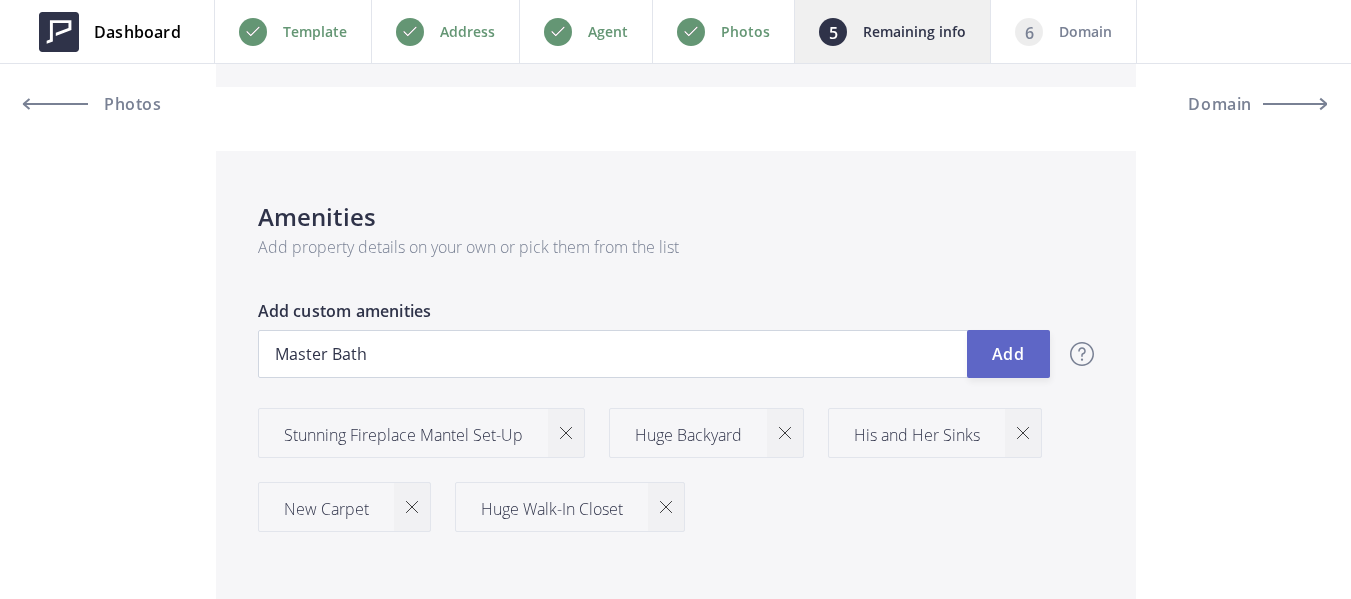 click on "Add" at bounding box center (1008, 354) 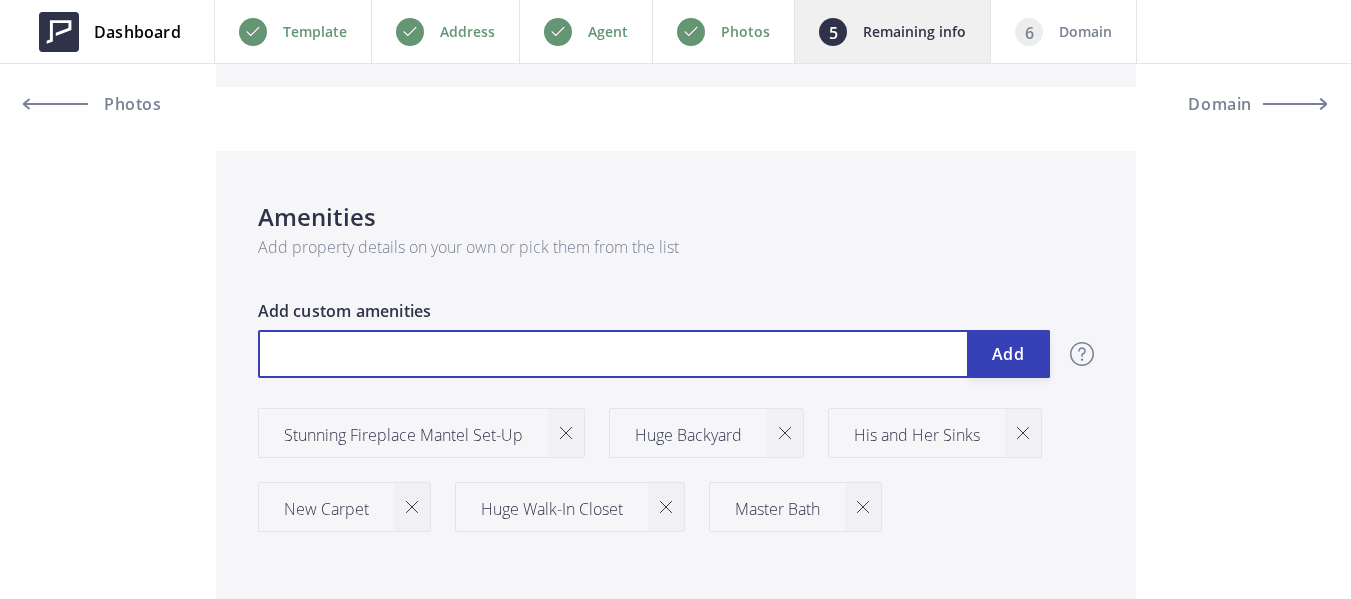 click at bounding box center [654, 354] 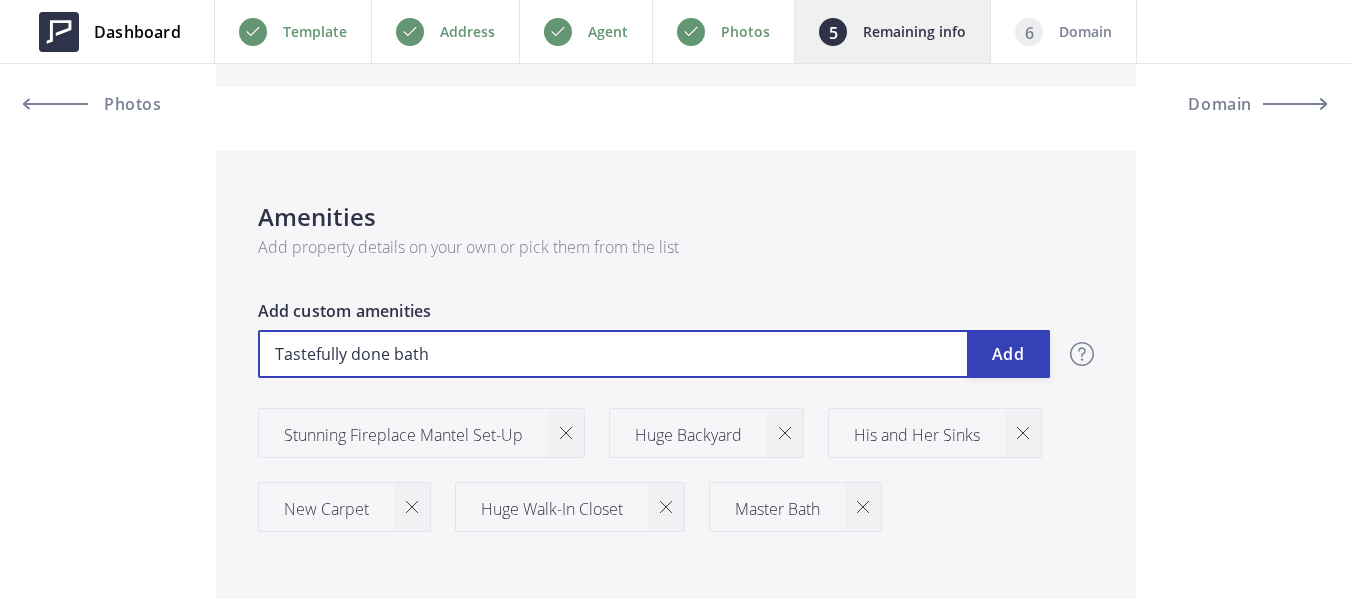 click on "Tastefully done bath" at bounding box center (654, 354) 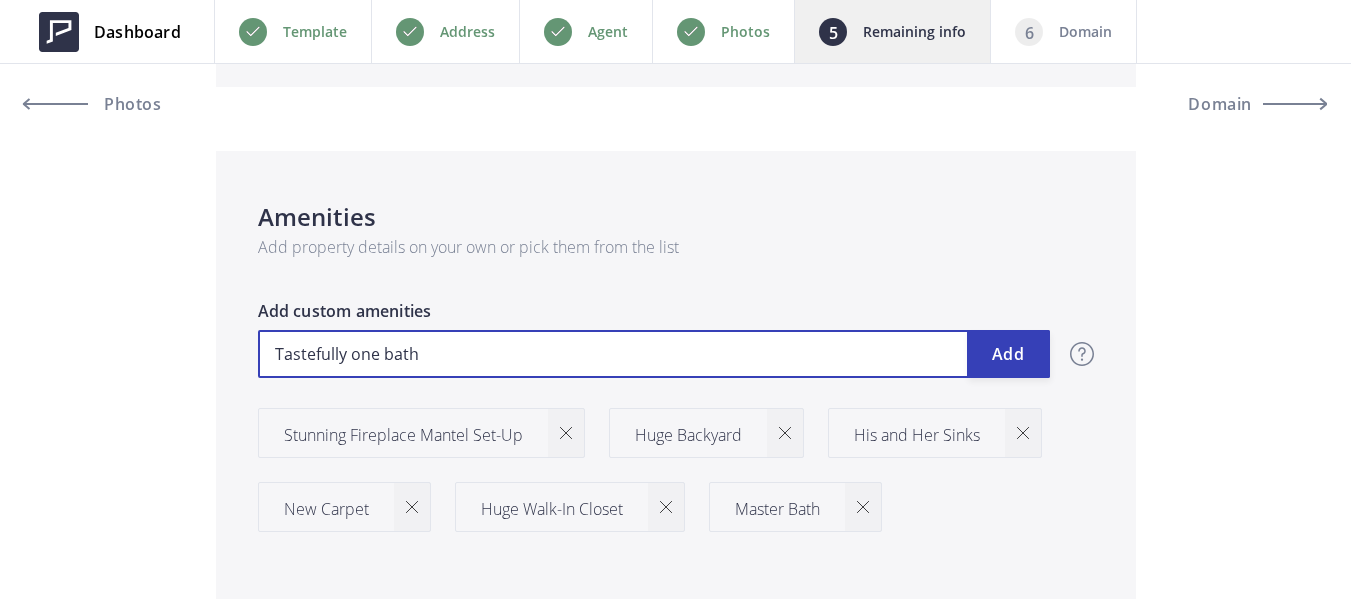type on "599,000" 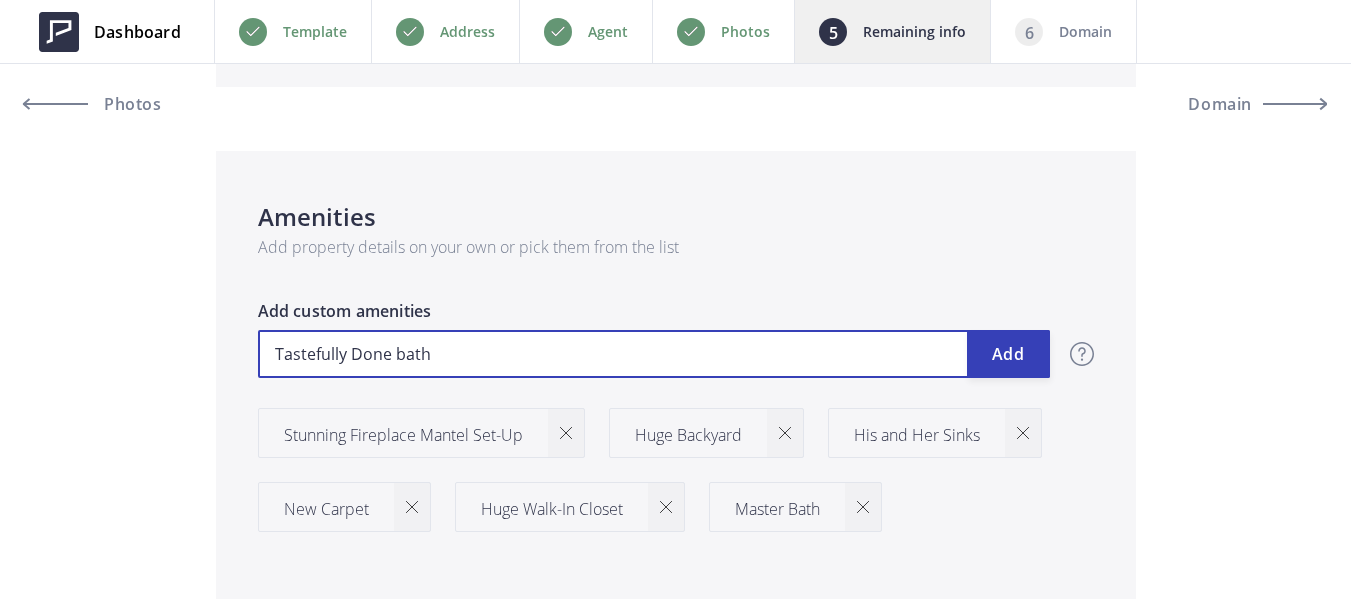 type on "599,000" 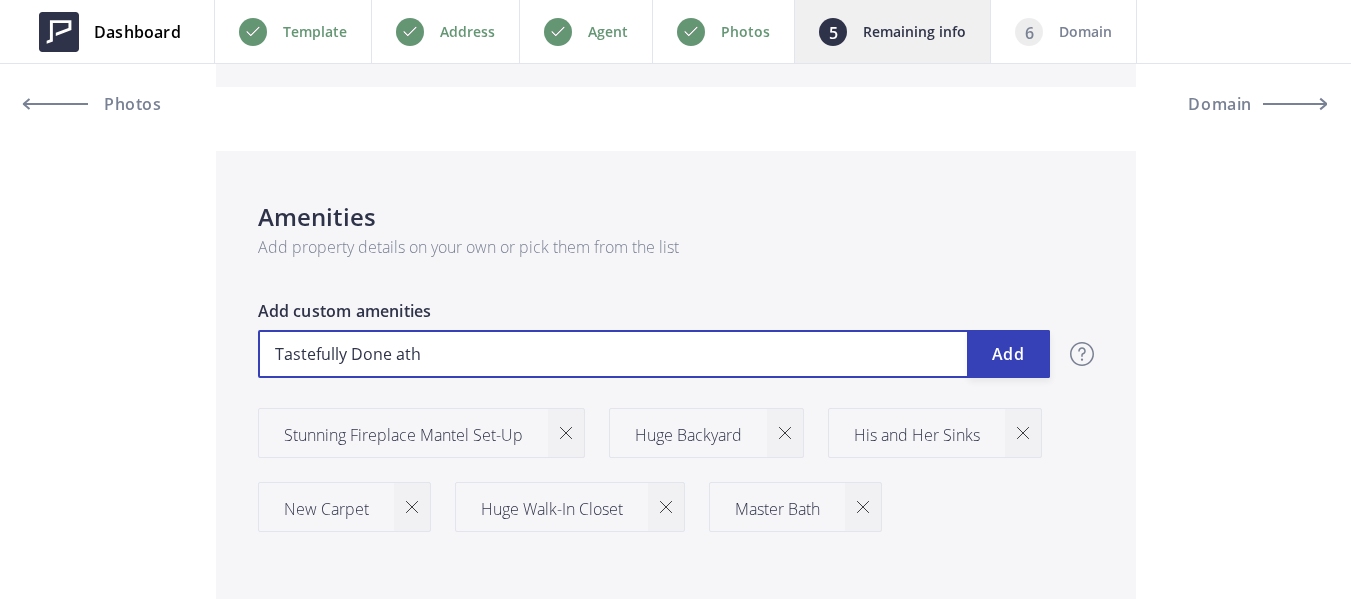 type on "599,000" 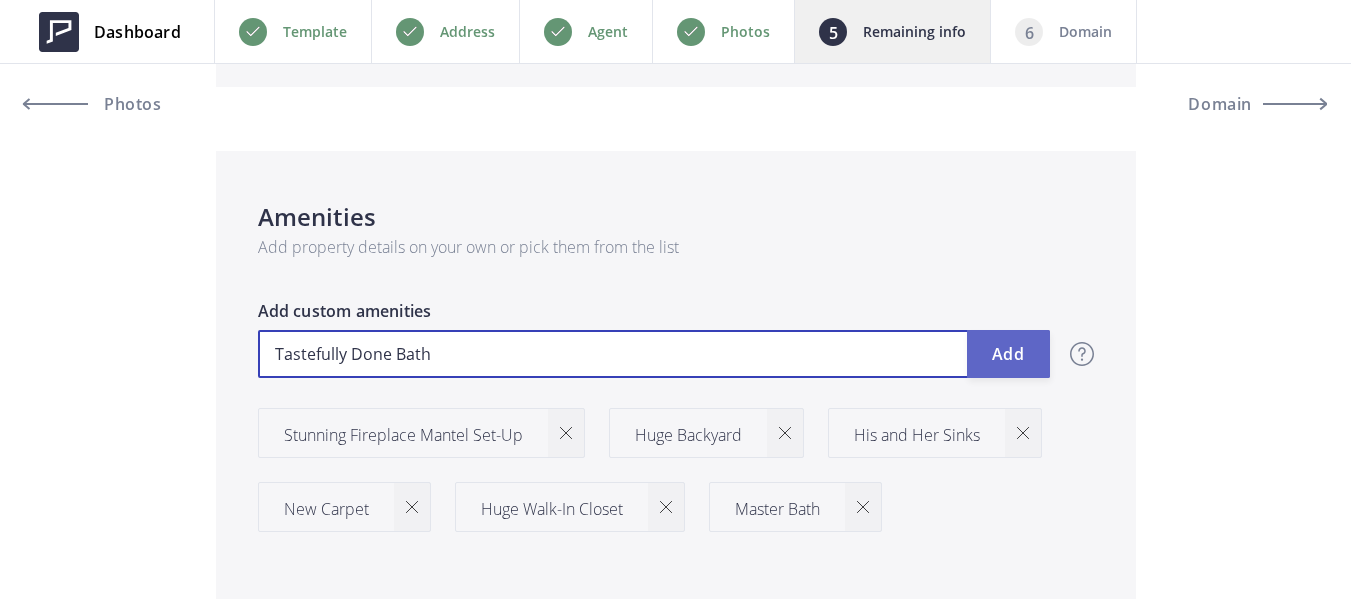 type on "Tastefully Done Bath" 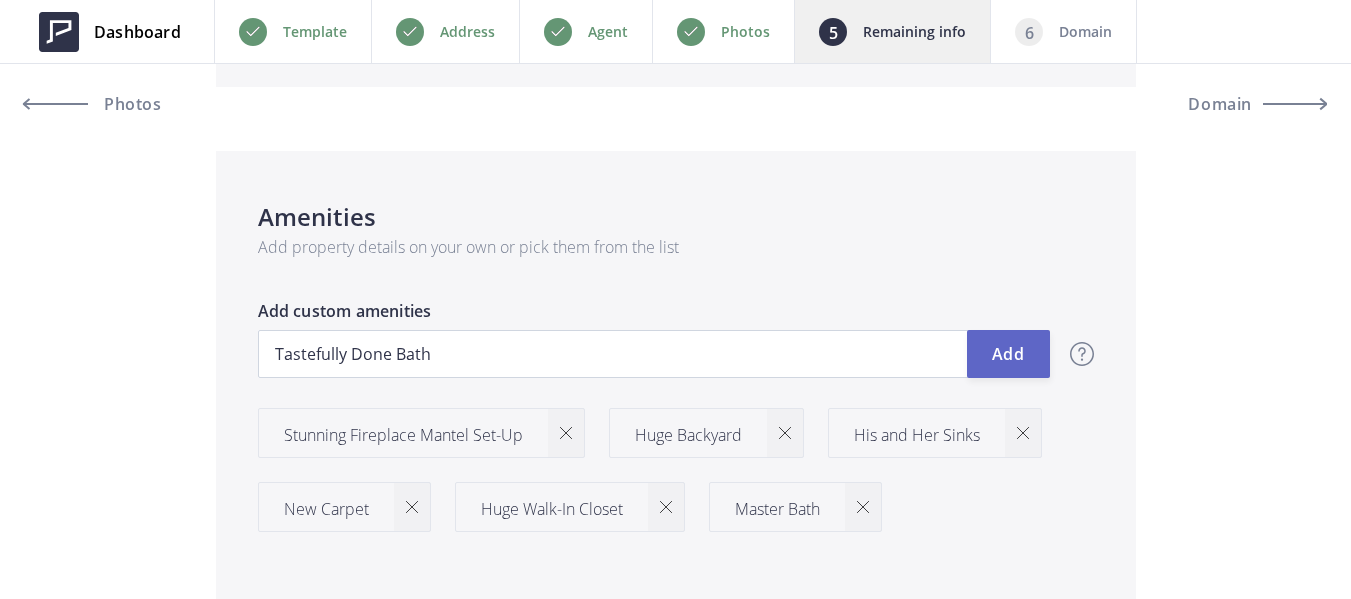 click on "Add" at bounding box center [1008, 354] 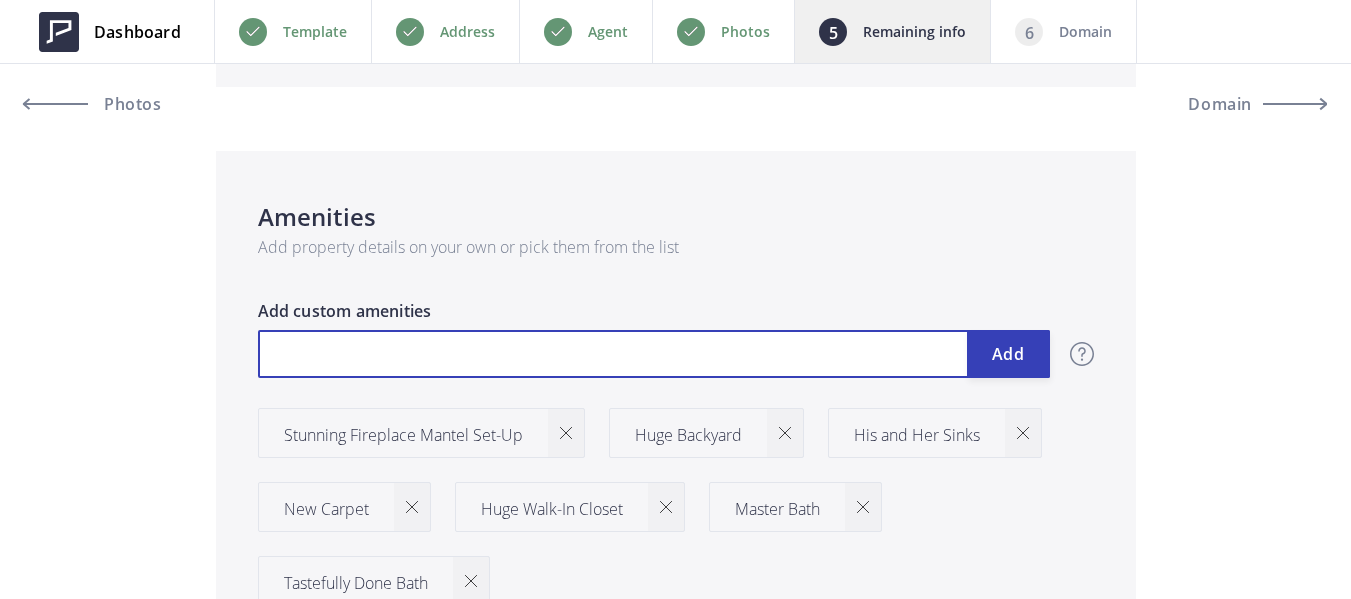 click at bounding box center (654, 354) 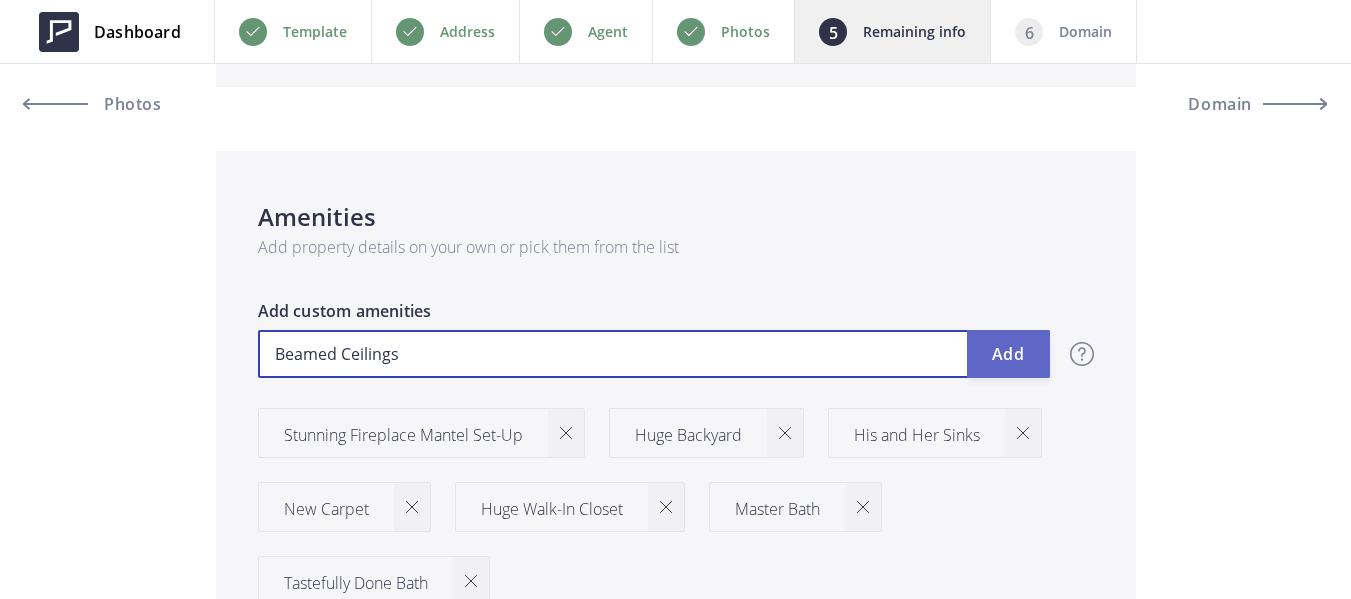 type on "Beamed Ceilings" 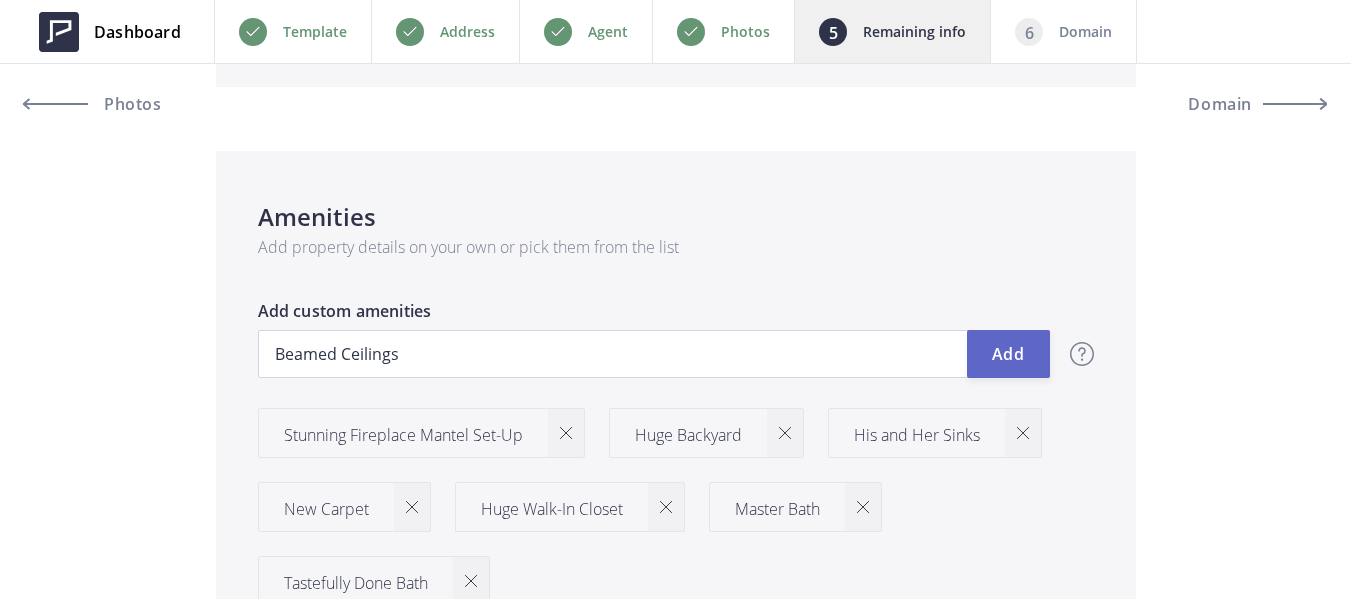 click on "Add" at bounding box center [1008, 354] 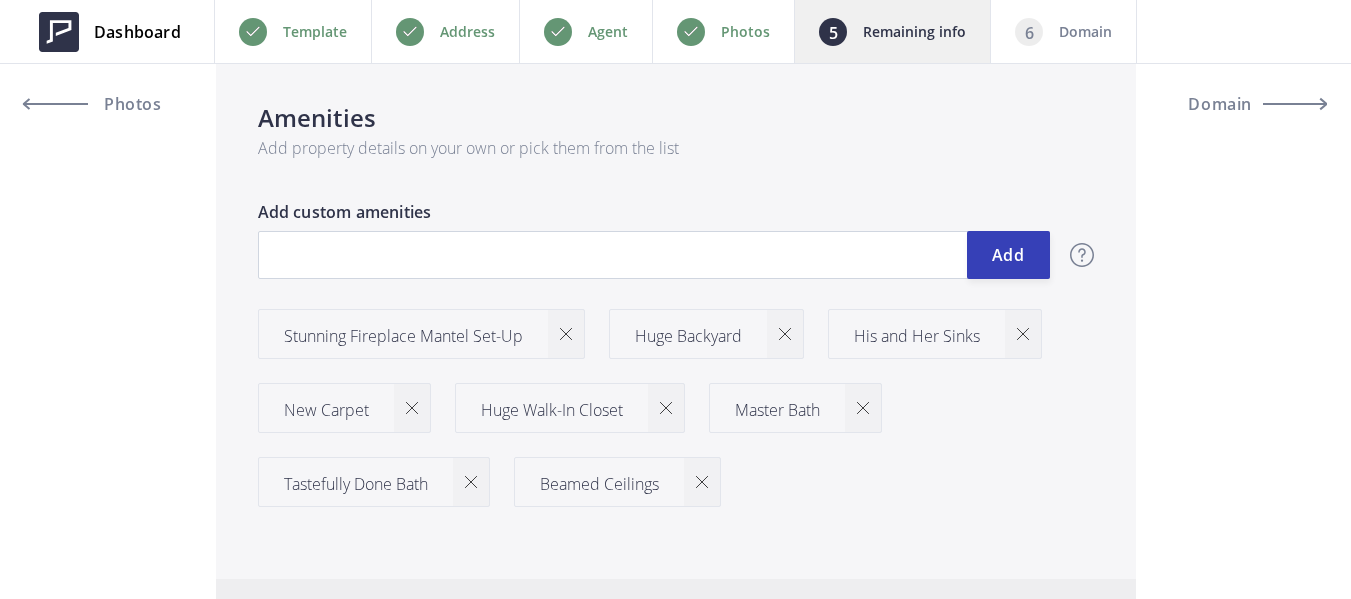 scroll, scrollTop: 2300, scrollLeft: 0, axis: vertical 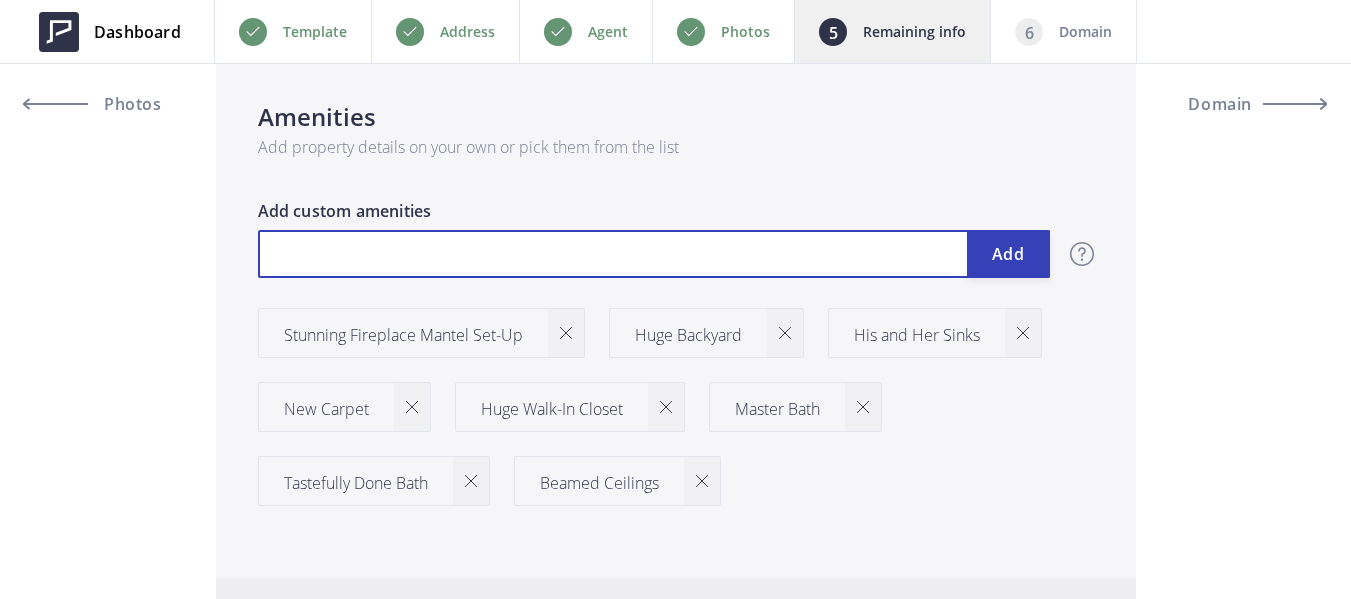 click at bounding box center (654, 254) 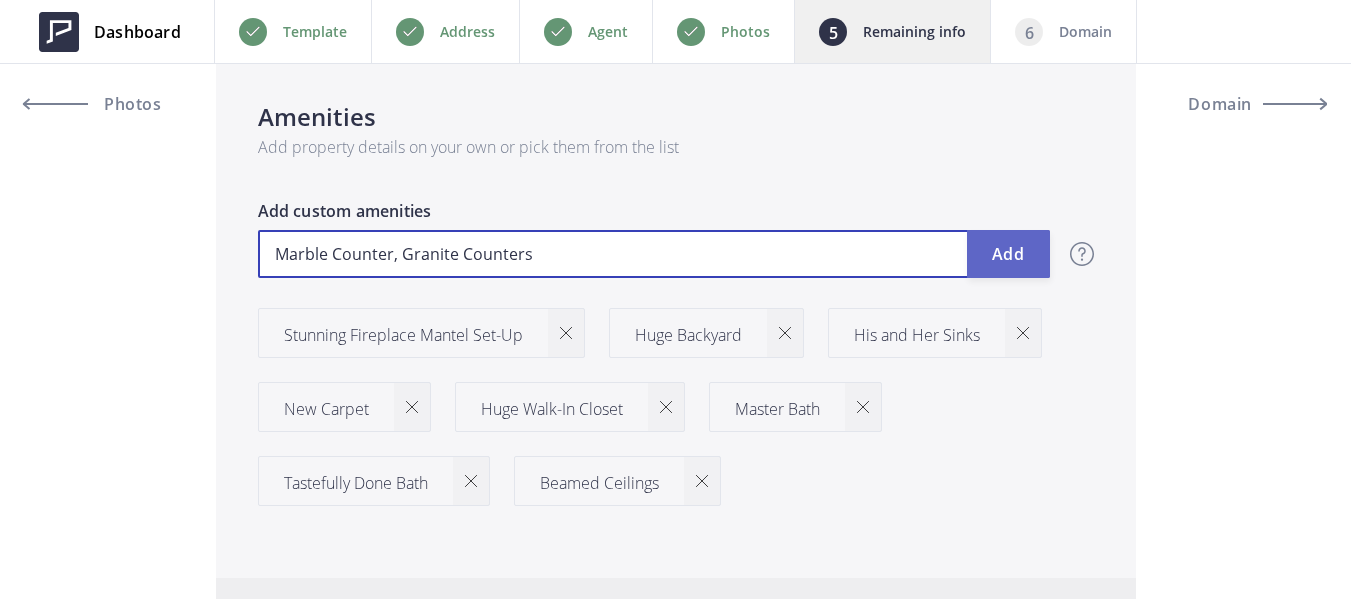 type on "Marble Counter, Granite Counters" 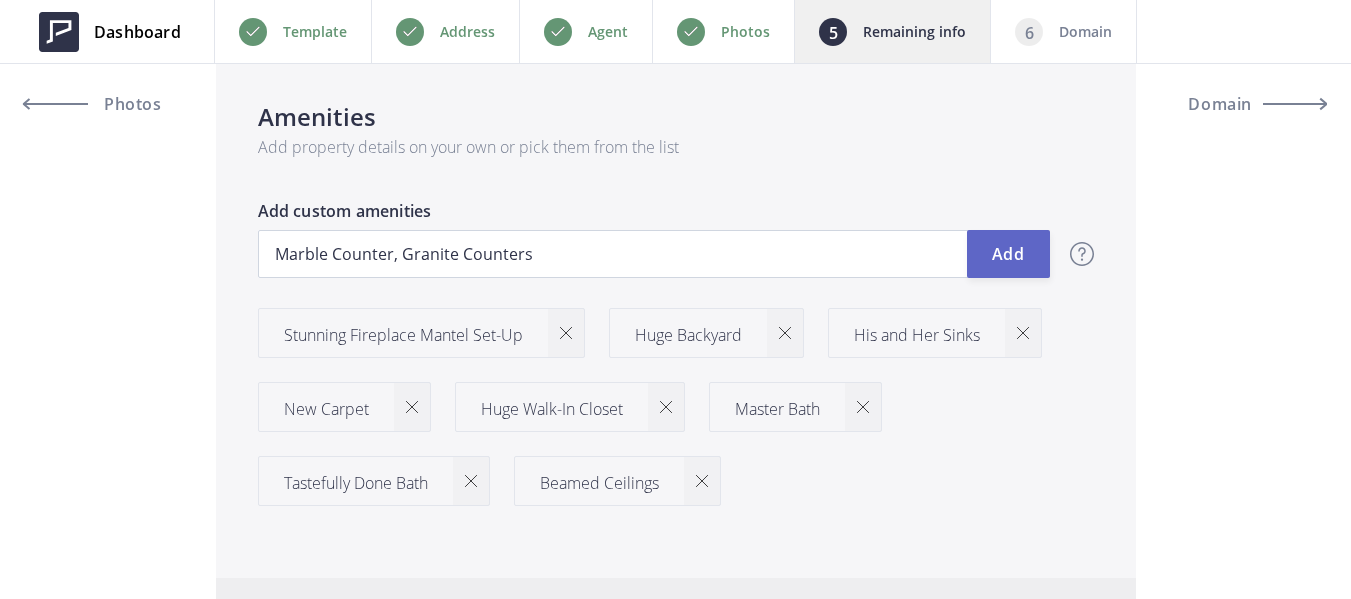 click on "Add" at bounding box center (1008, 254) 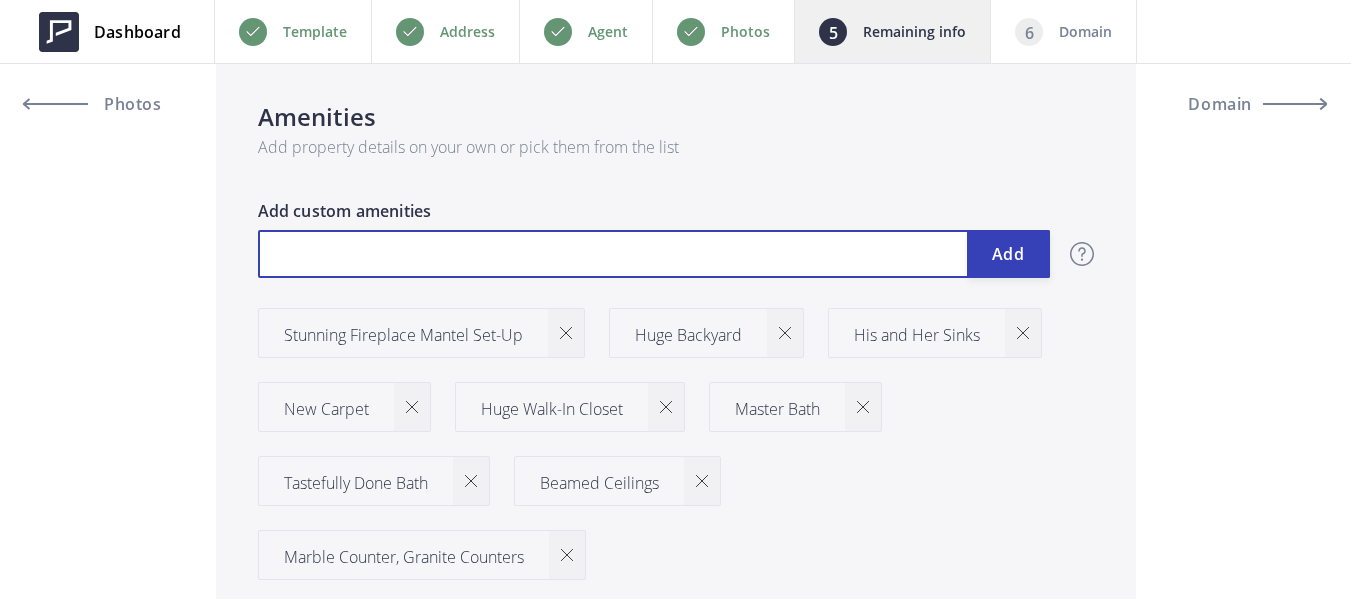 click at bounding box center (654, 254) 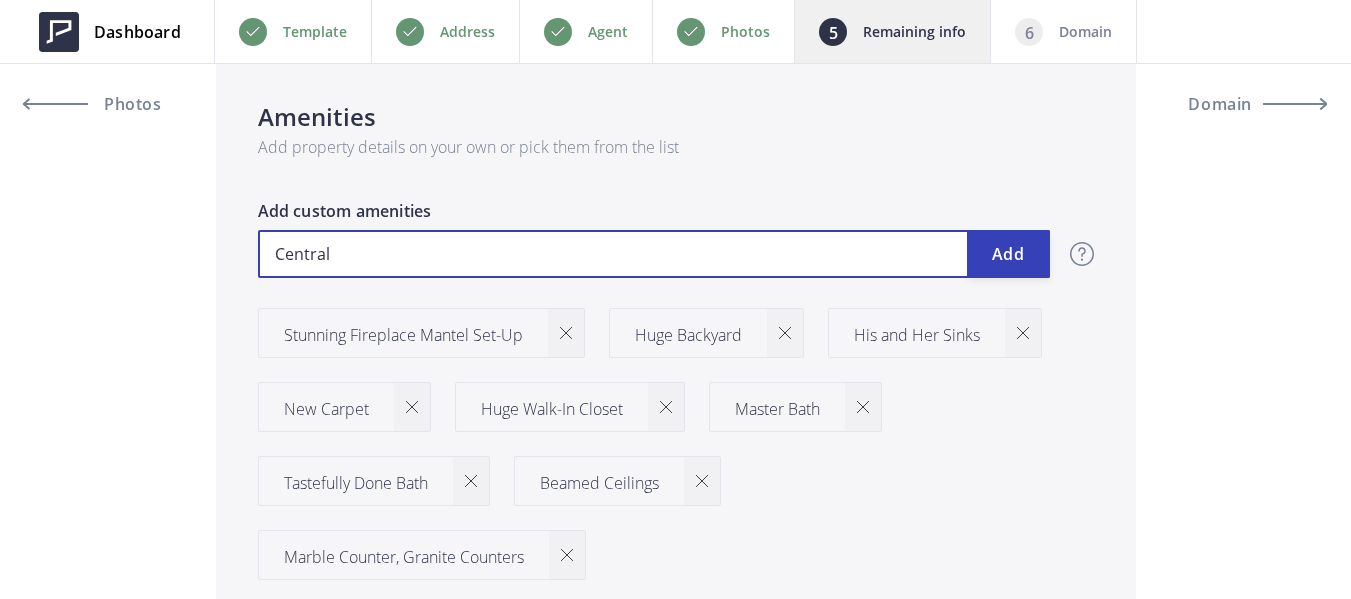 type on "599,000" 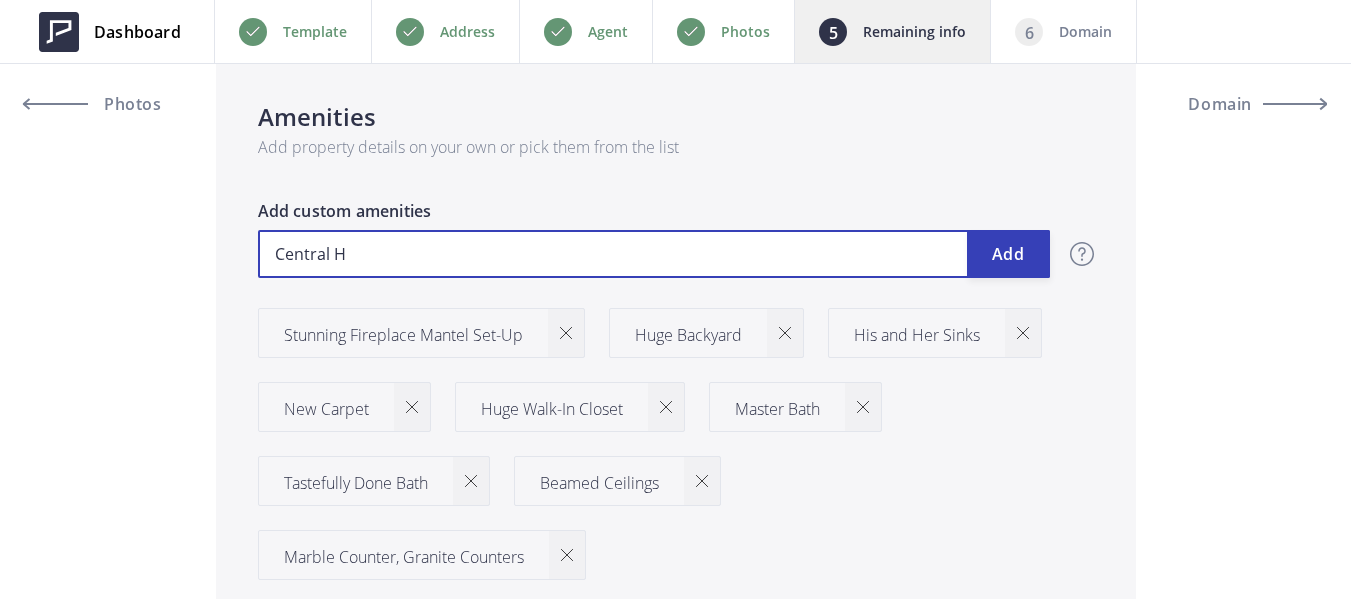 type on "599,000" 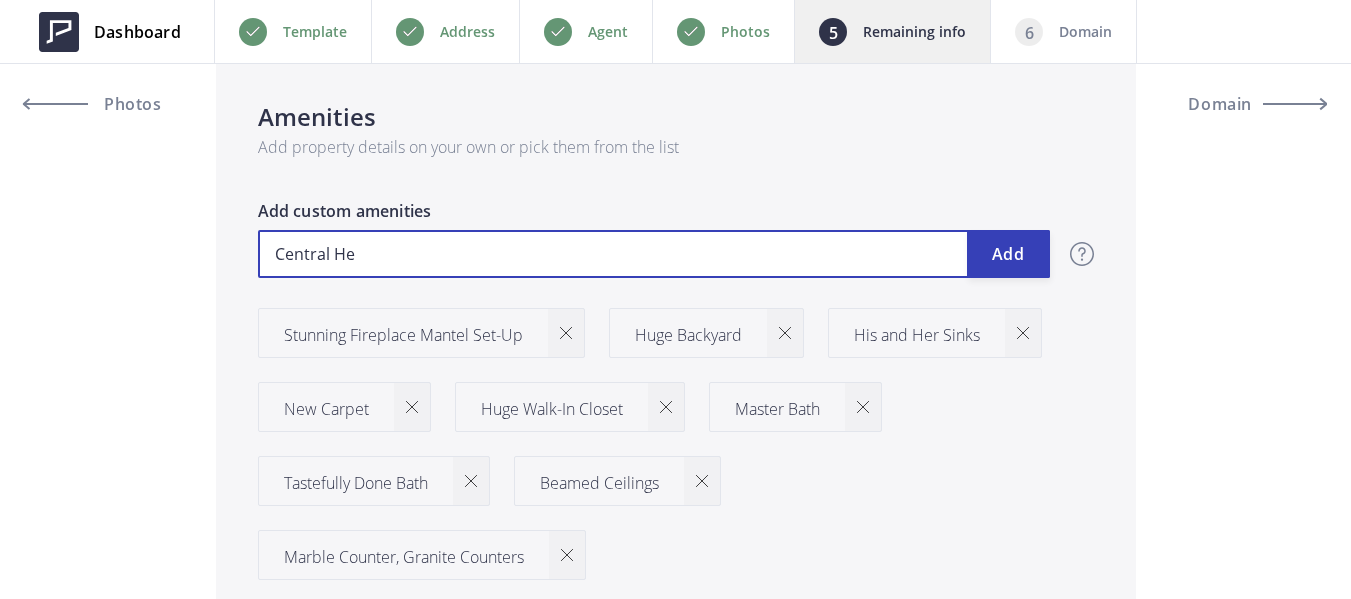 type on "599,000" 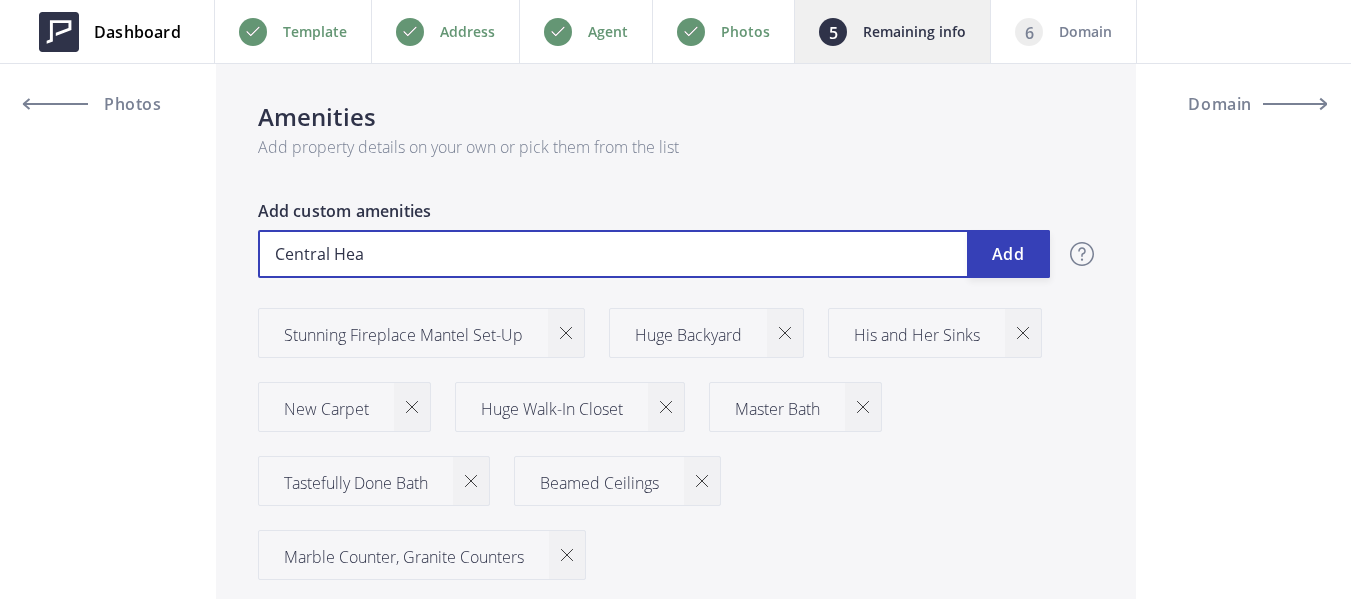 type on "599,000" 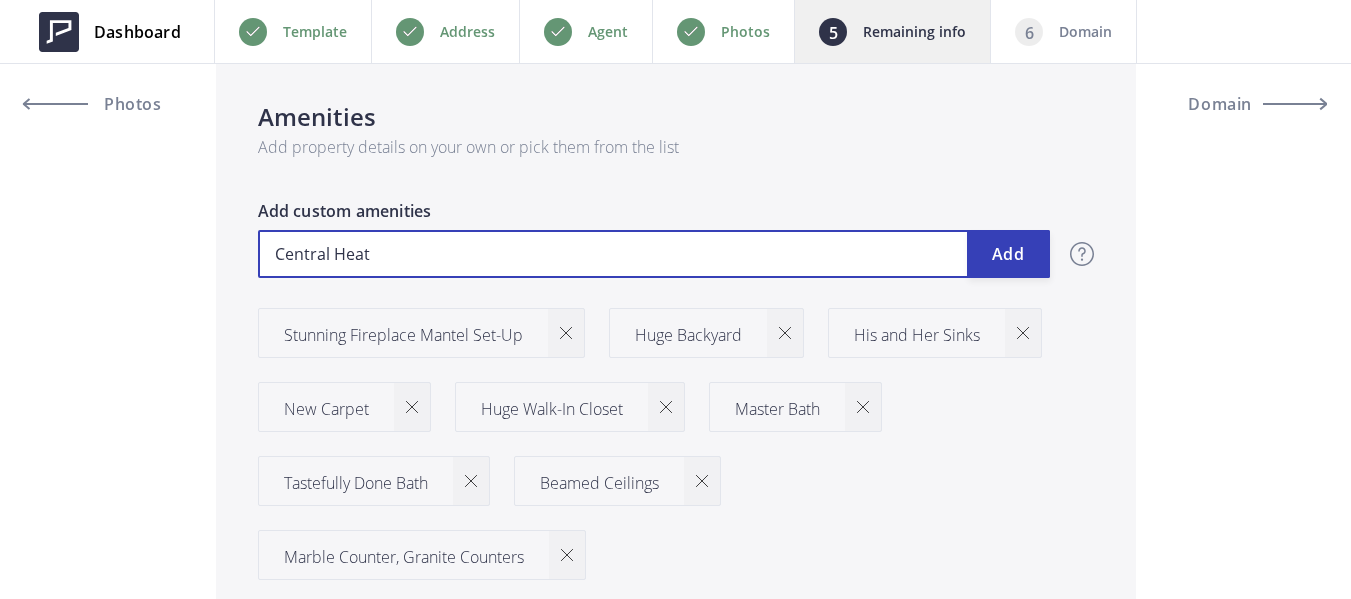 type on "599,000" 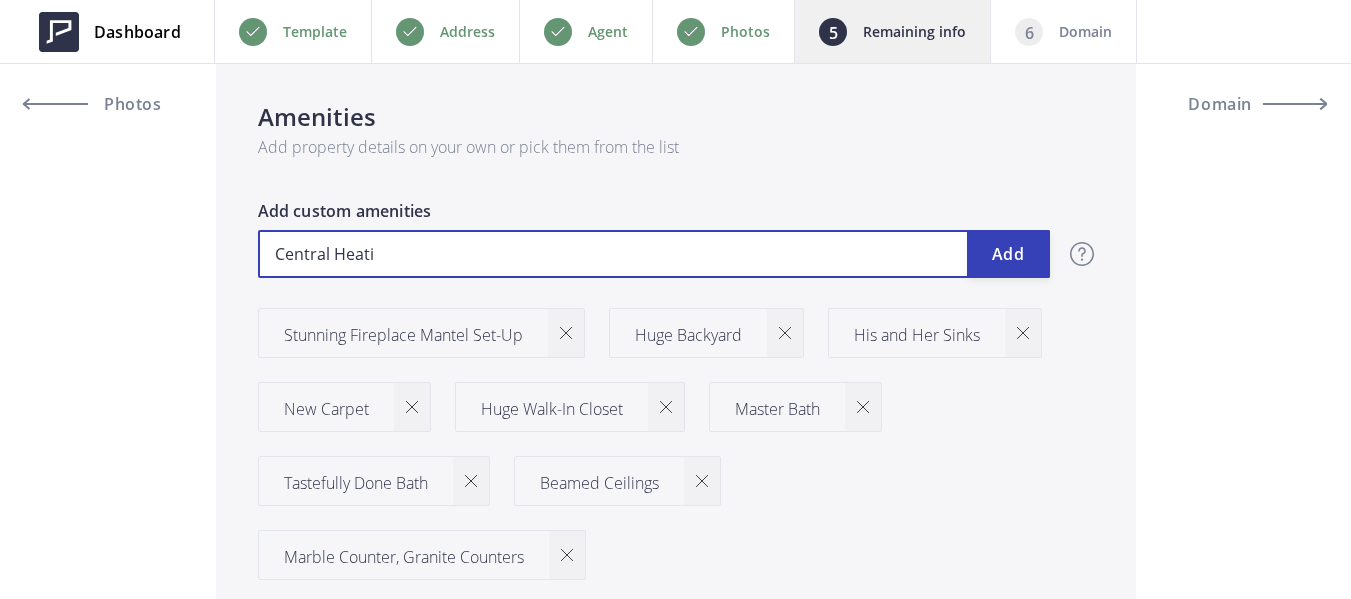 type on "599,000" 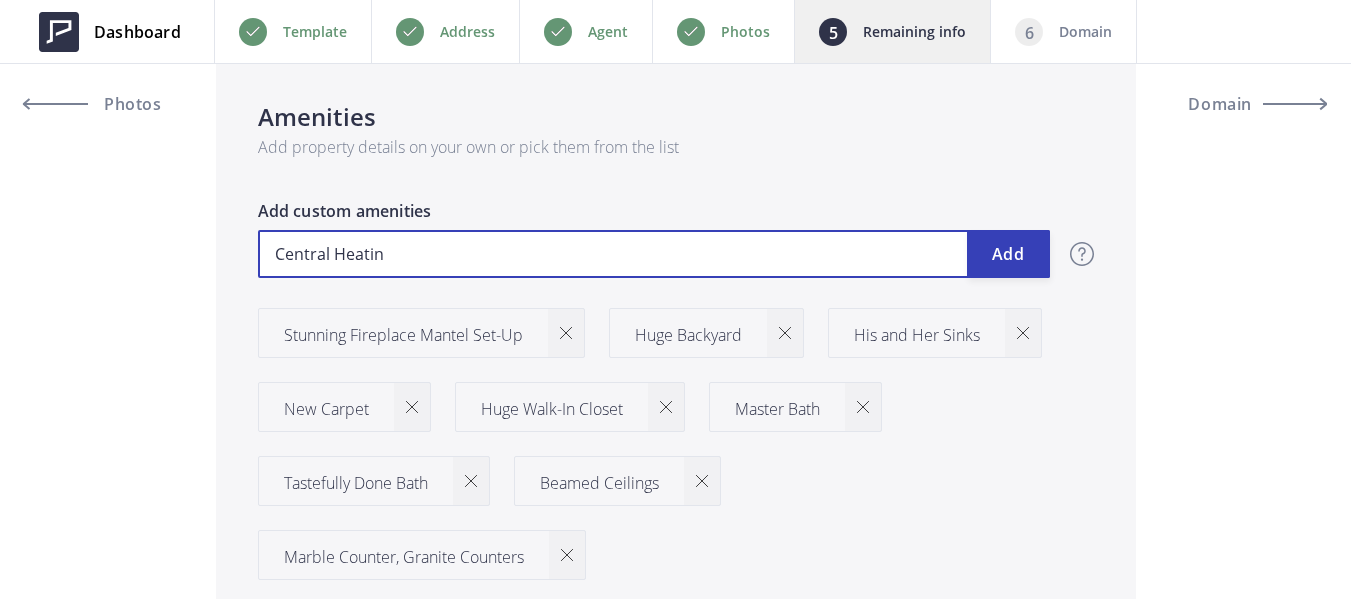 type on "599,000" 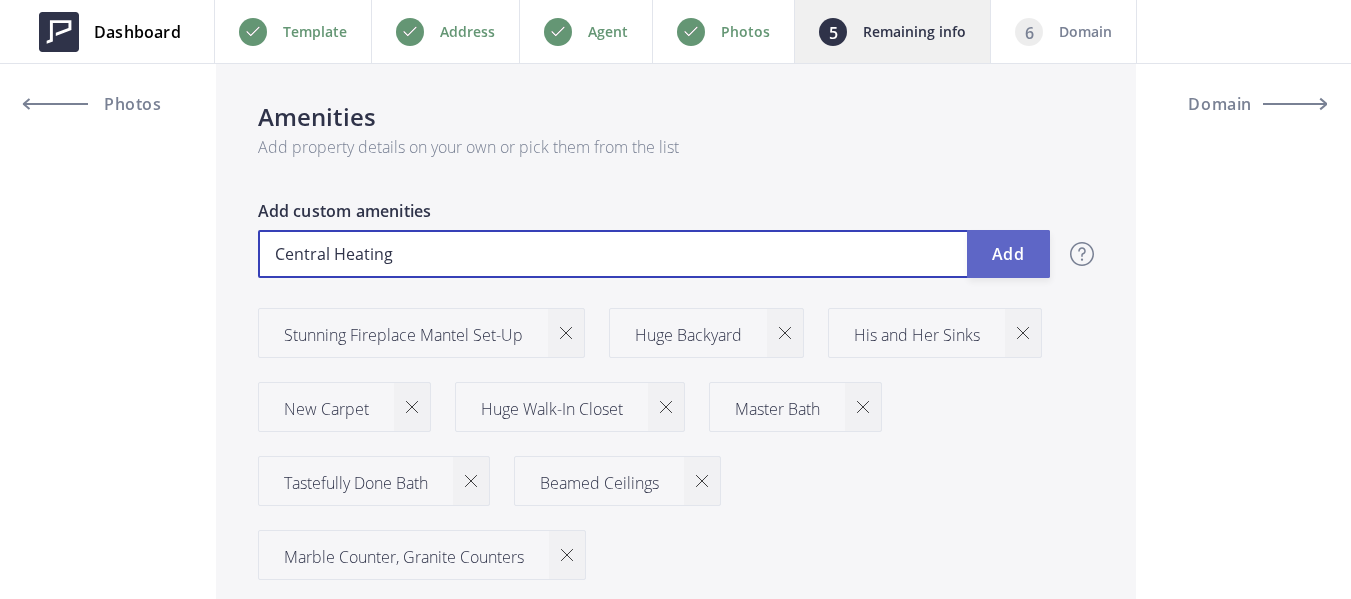 type on "Central Heating" 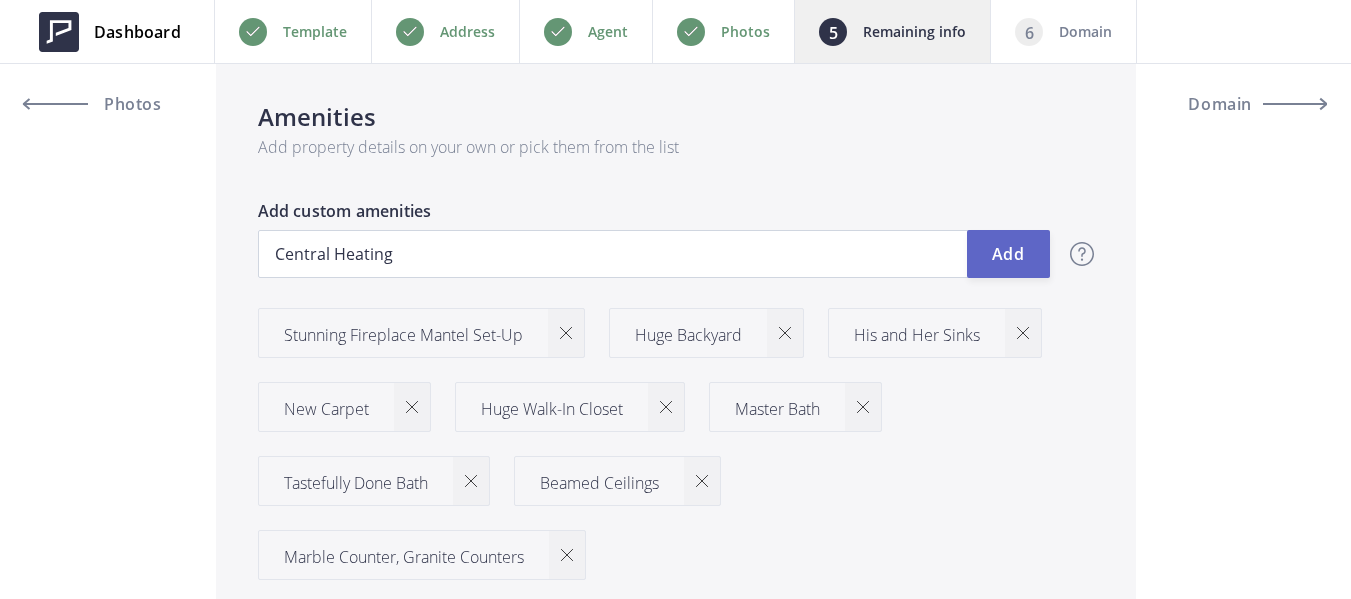 click on "Add" at bounding box center [1008, 254] 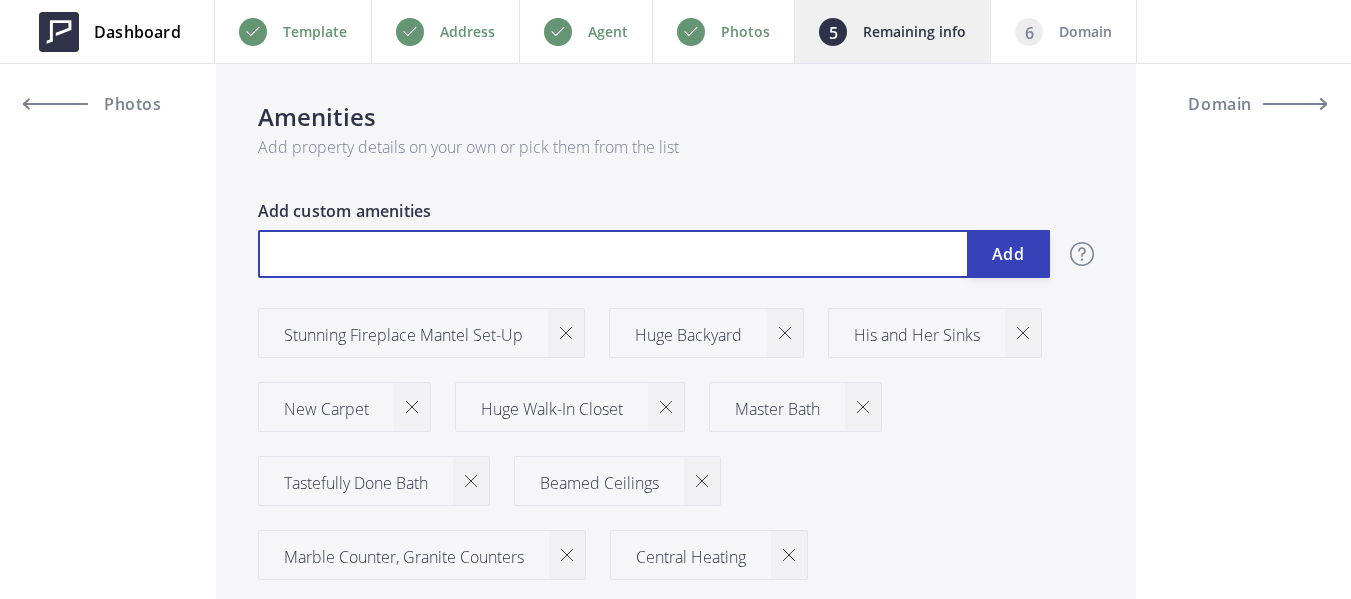 click at bounding box center (654, 254) 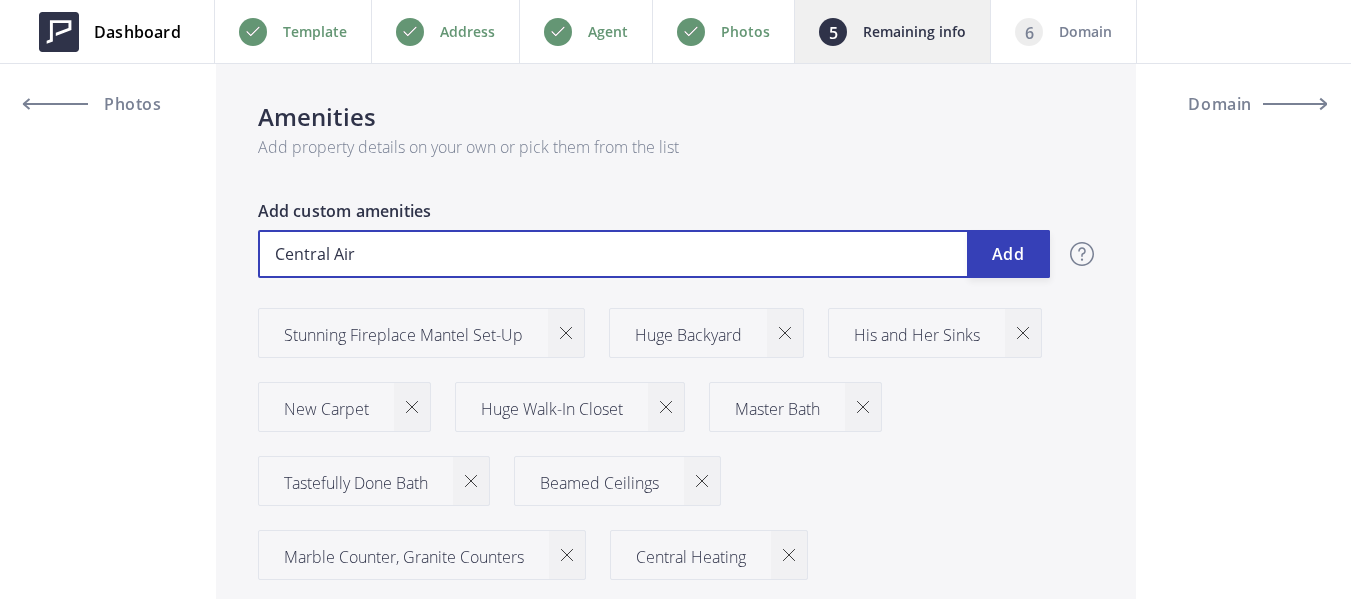 type on "599,000" 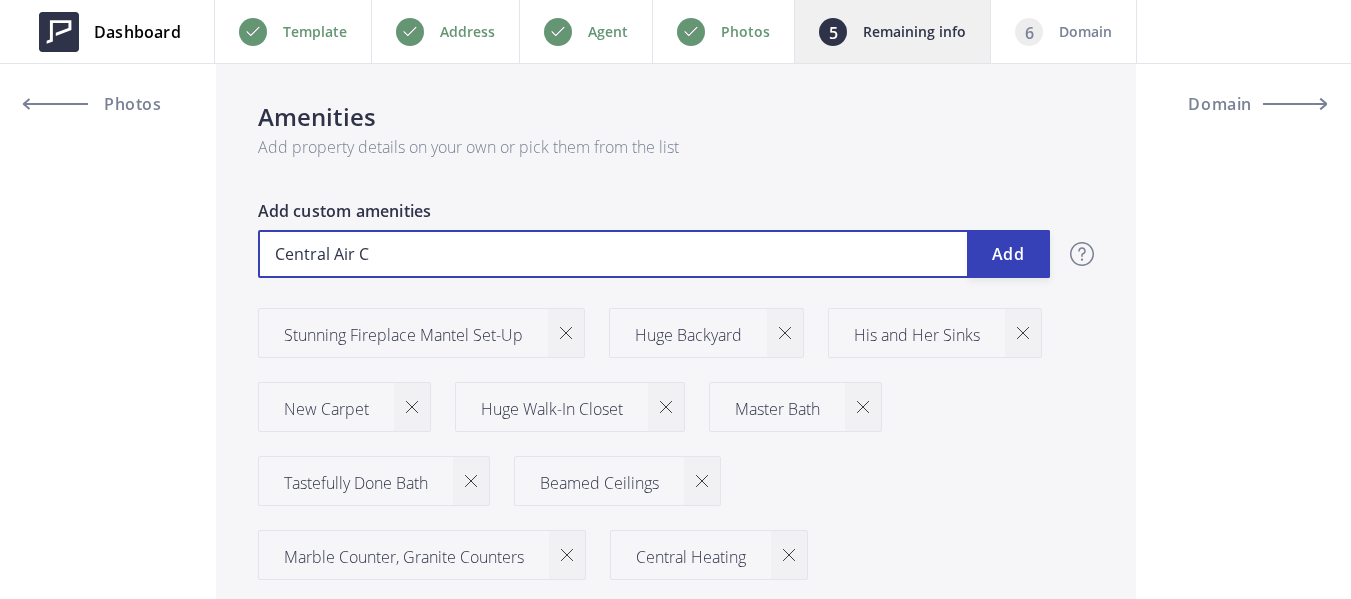 type on "599,000" 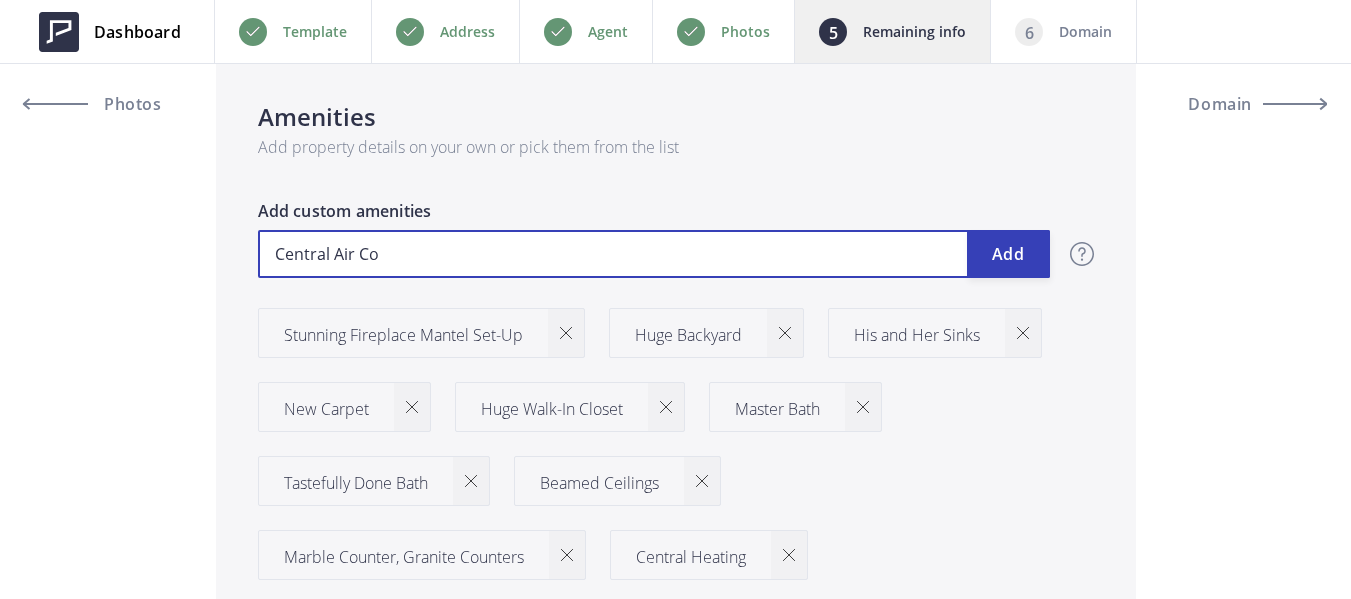 type on "599,000" 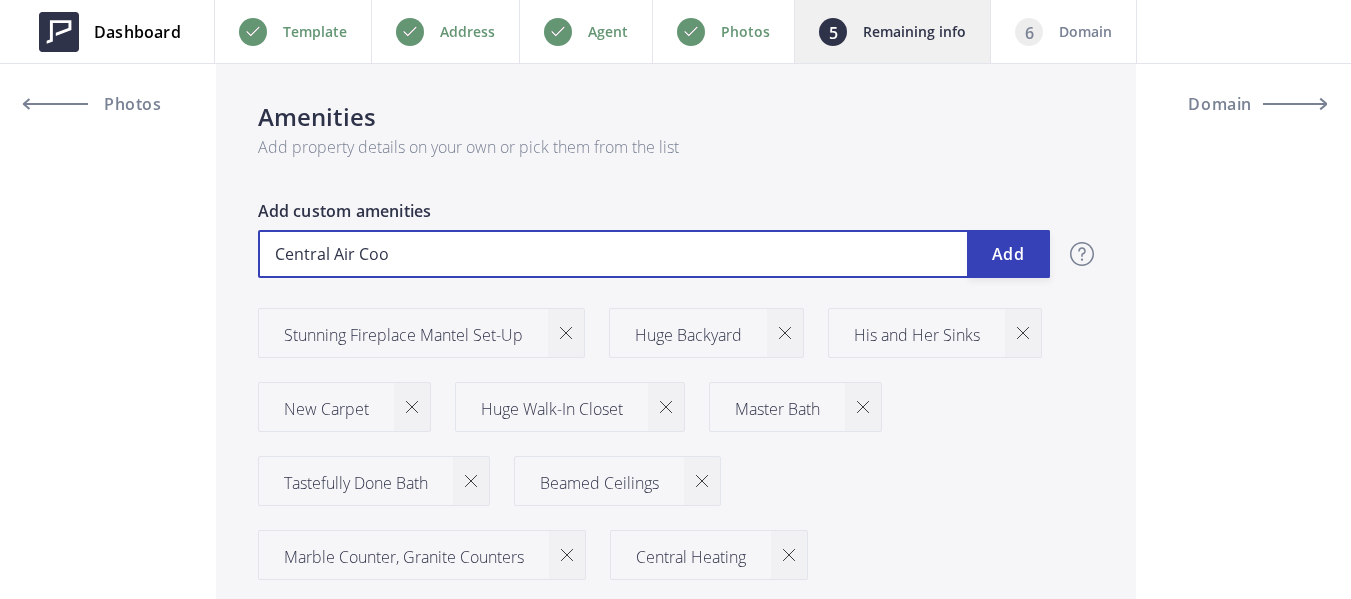 type on "599,000" 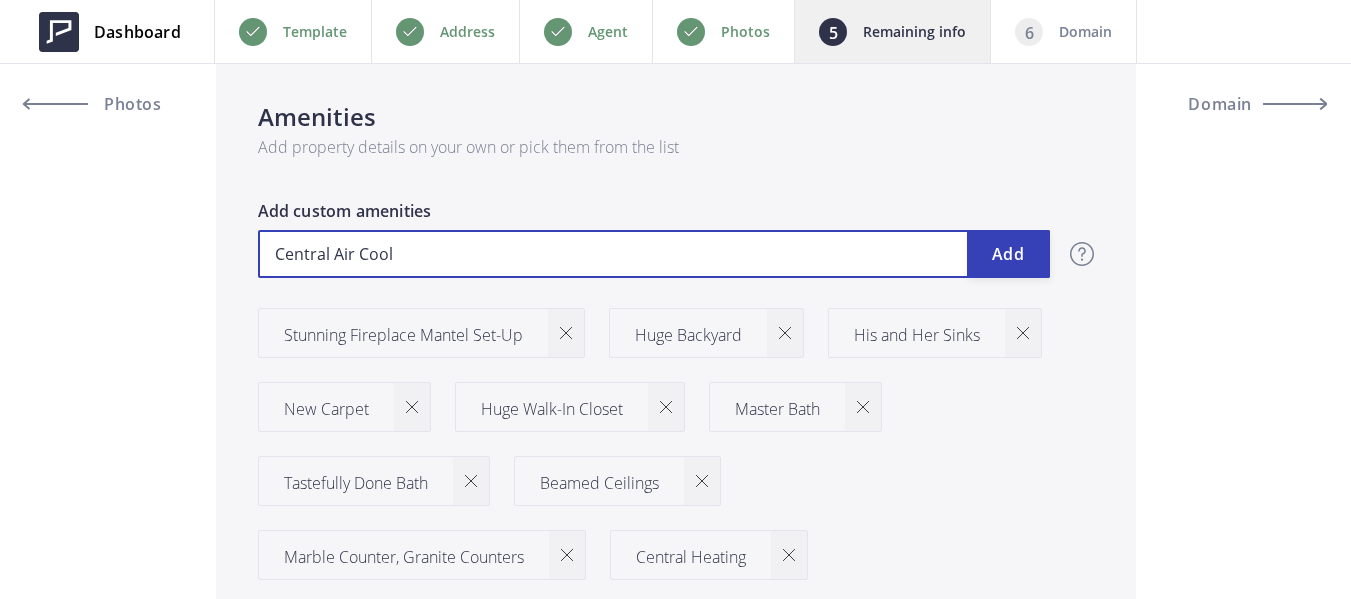 type on "599,000" 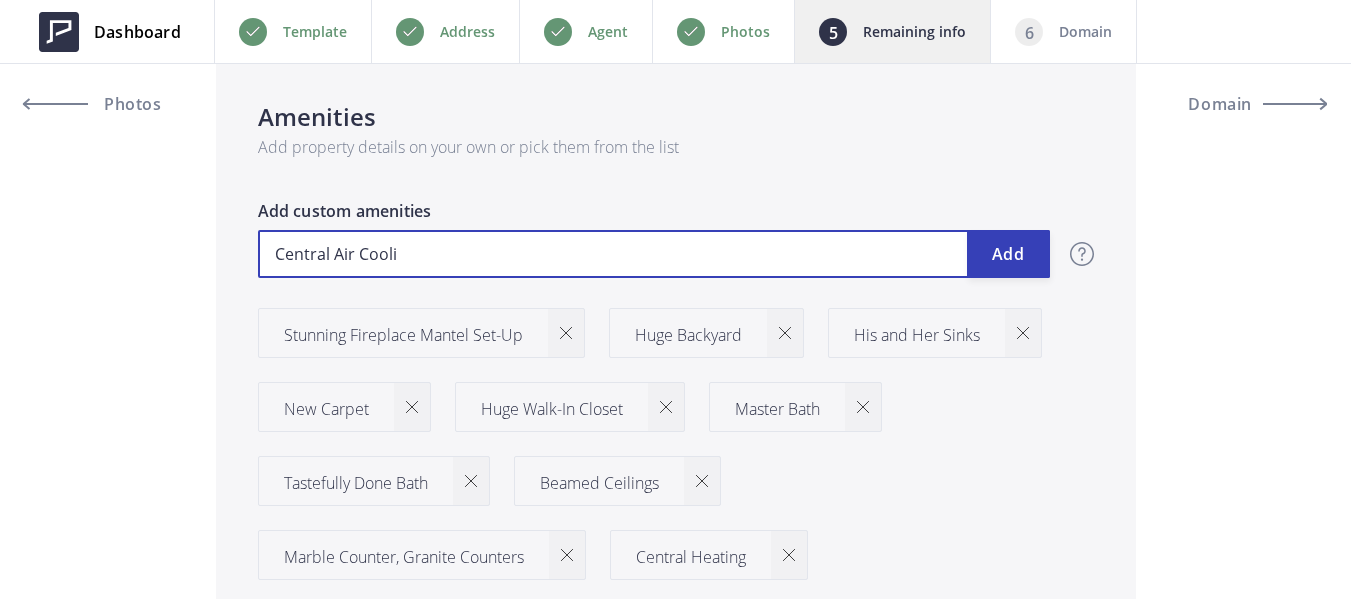 type on "599,000" 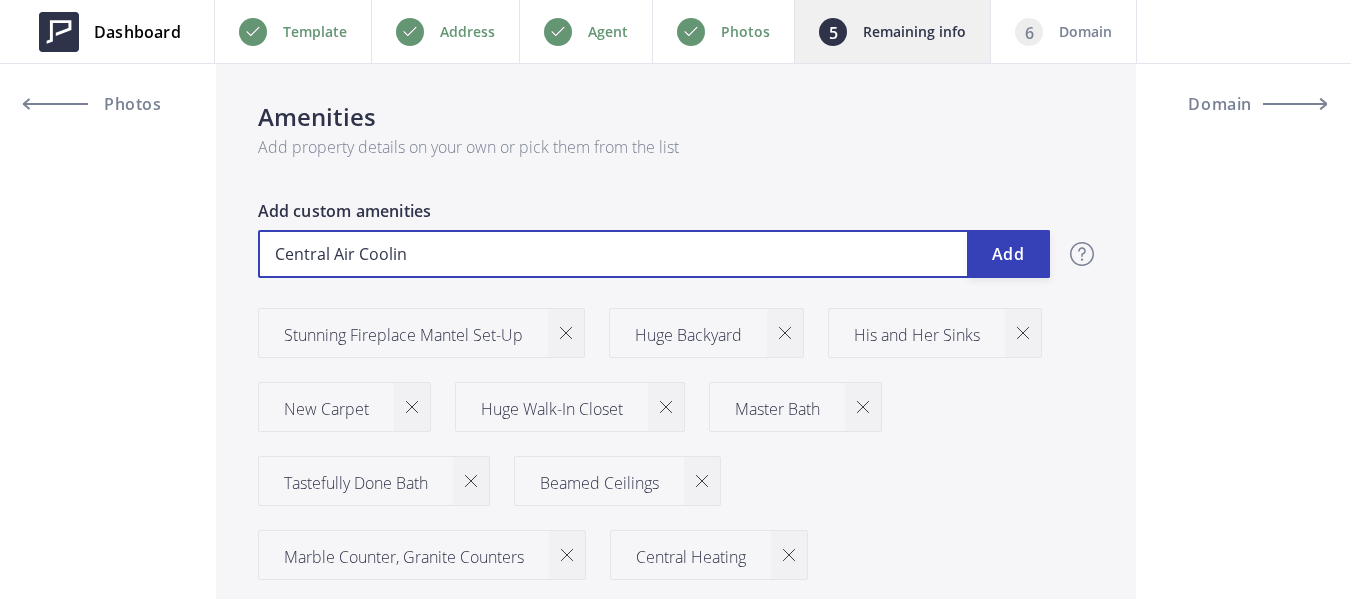 type on "599,000" 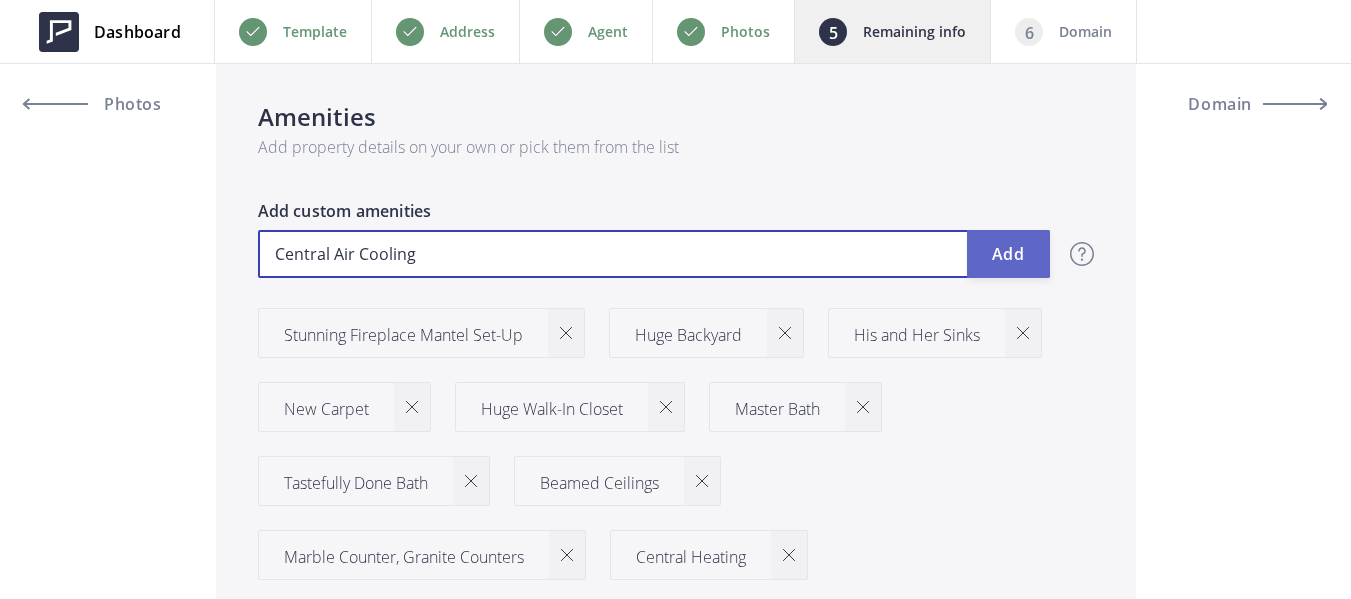 type on "Central Air Cooling" 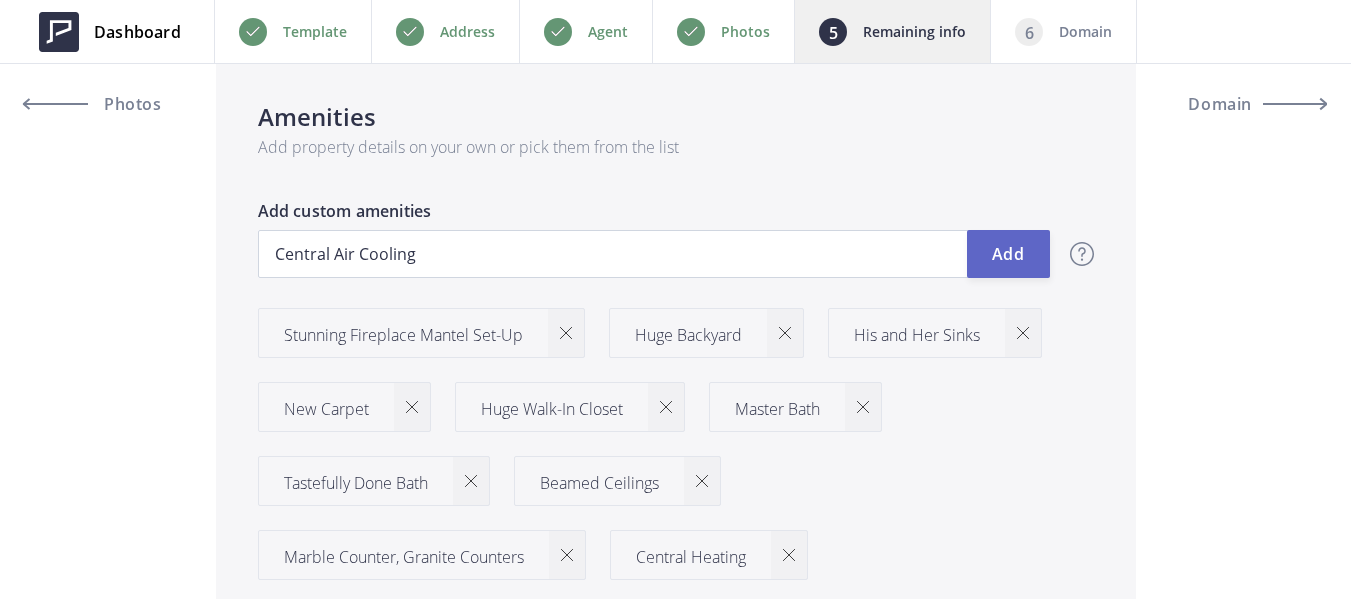 click on "Add" at bounding box center [1008, 254] 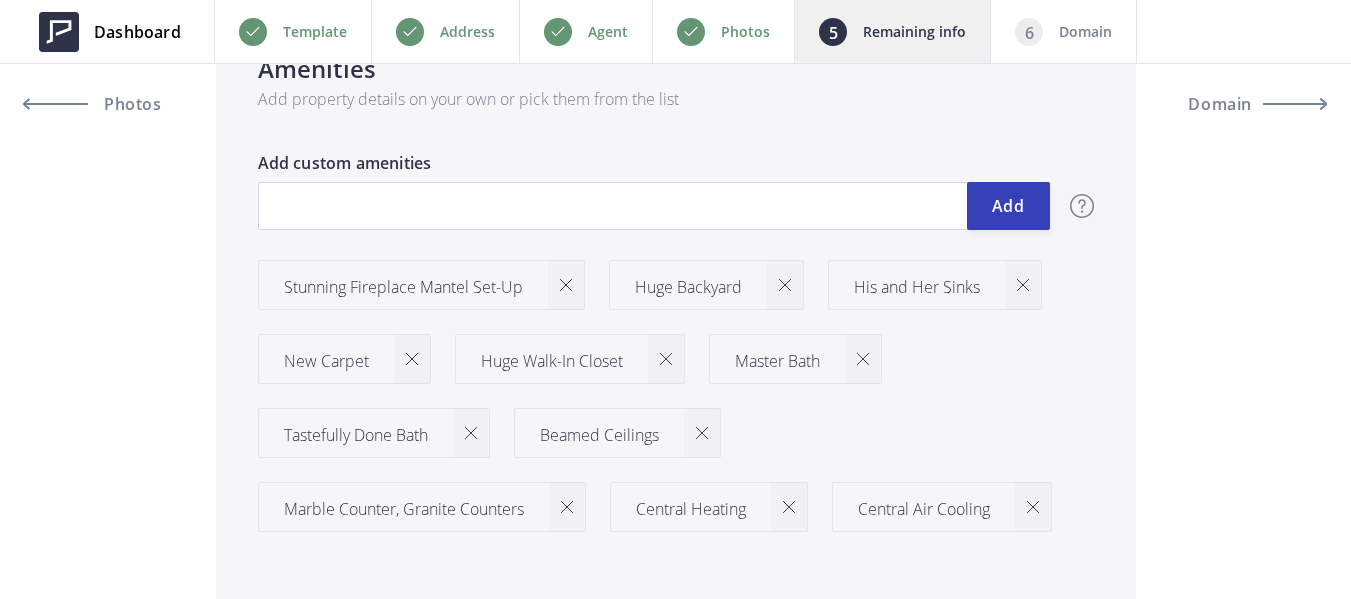 scroll, scrollTop: 2300, scrollLeft: 0, axis: vertical 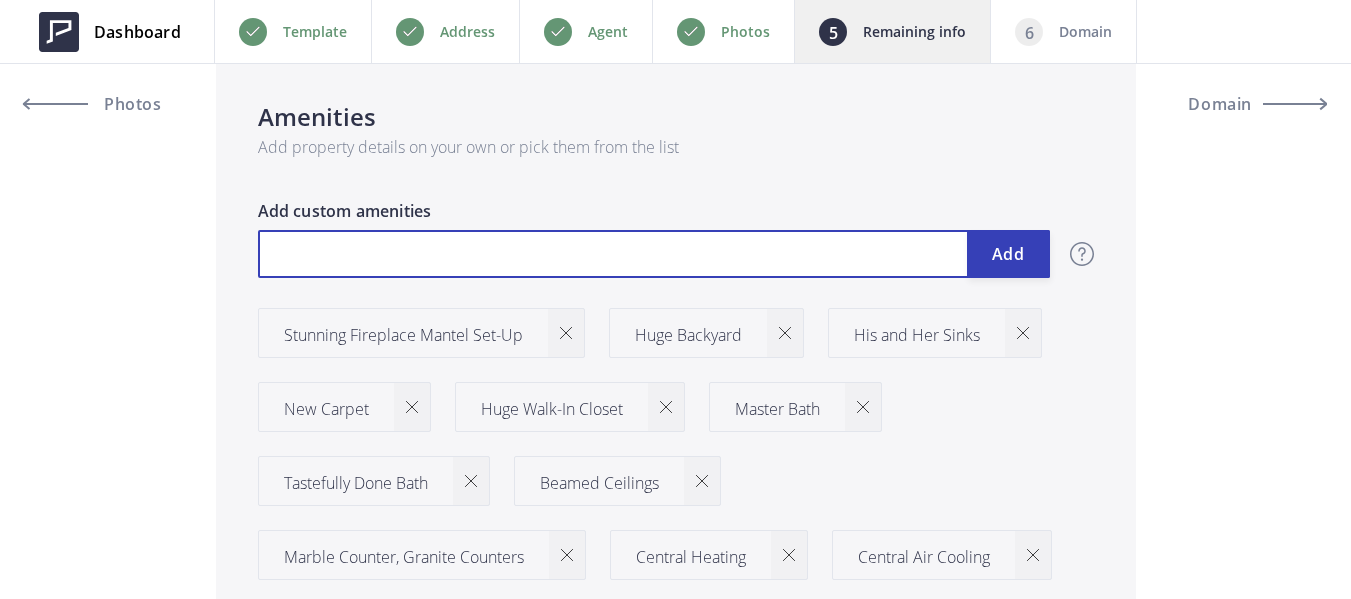 click at bounding box center (654, 254) 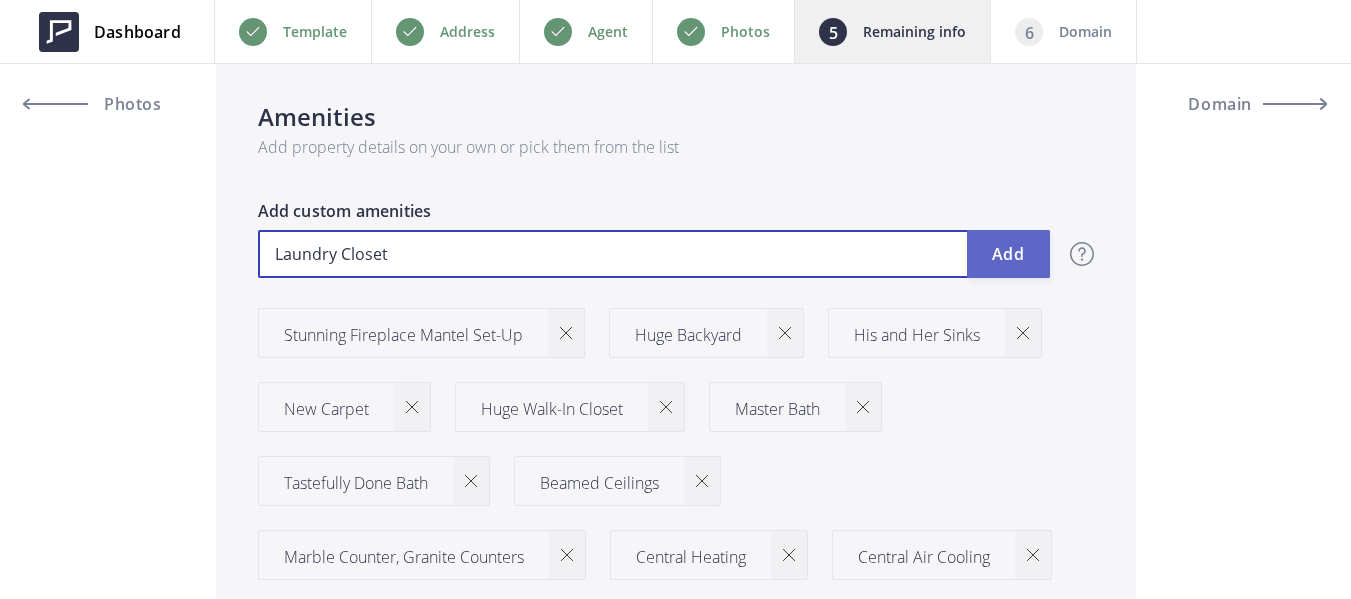 type on "Laundry Closet" 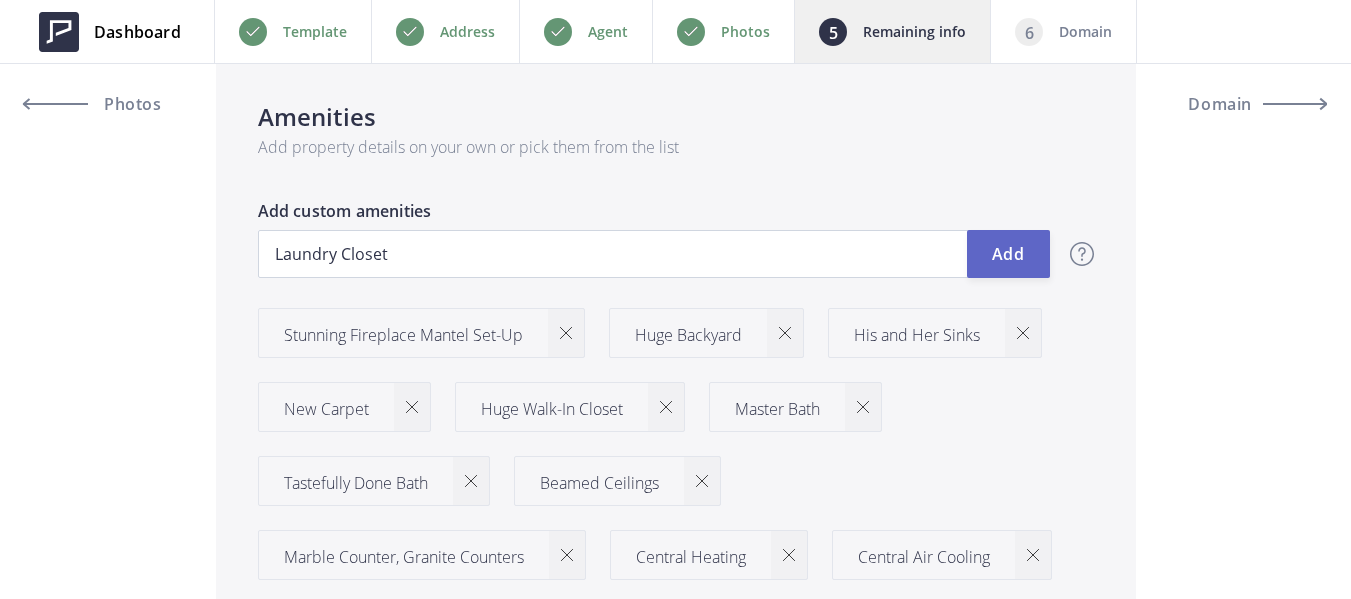 click on "Add" at bounding box center (1008, 254) 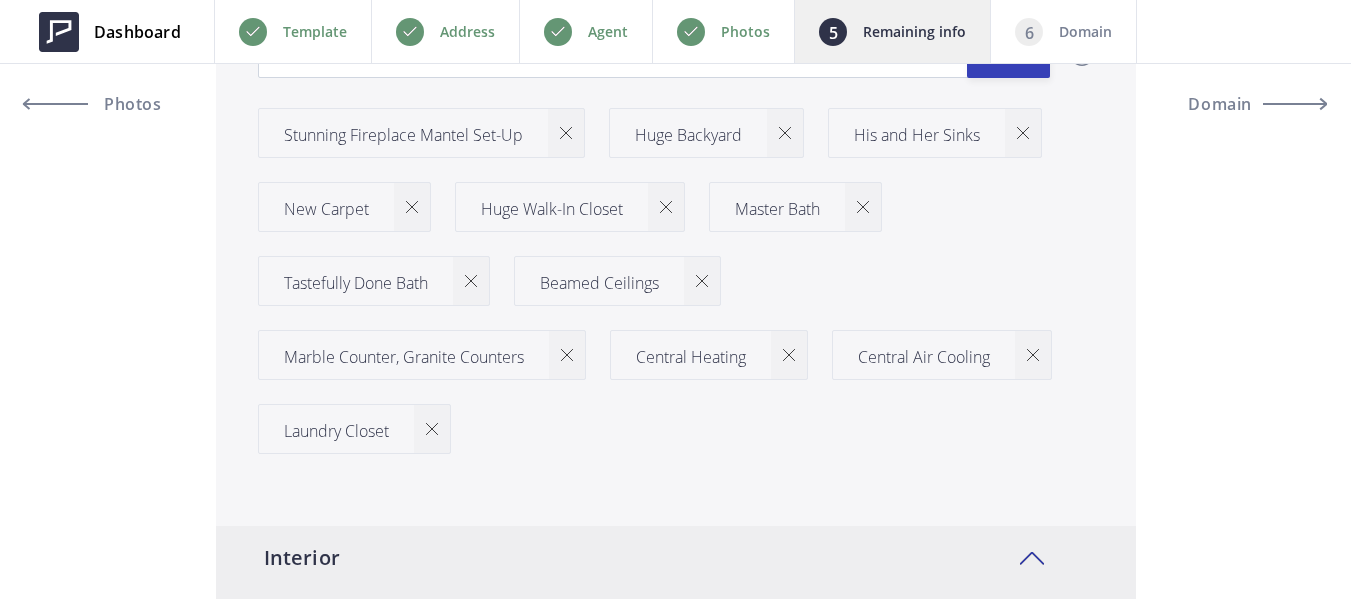 scroll, scrollTop: 2400, scrollLeft: 0, axis: vertical 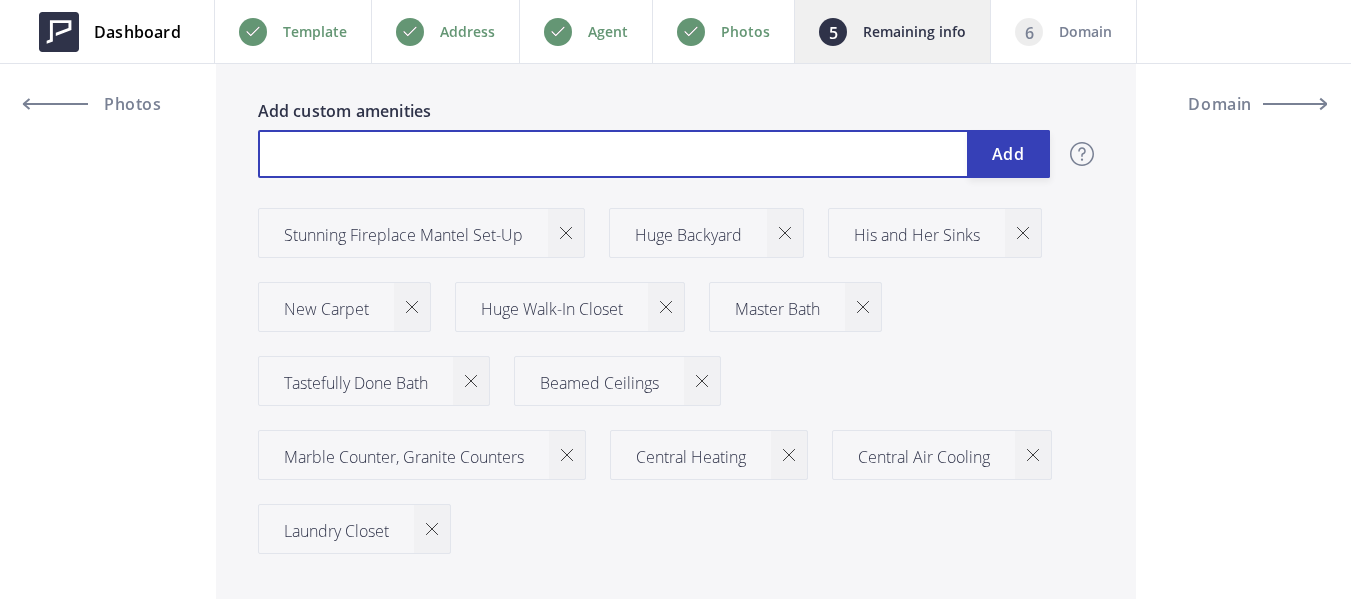 click at bounding box center (654, 154) 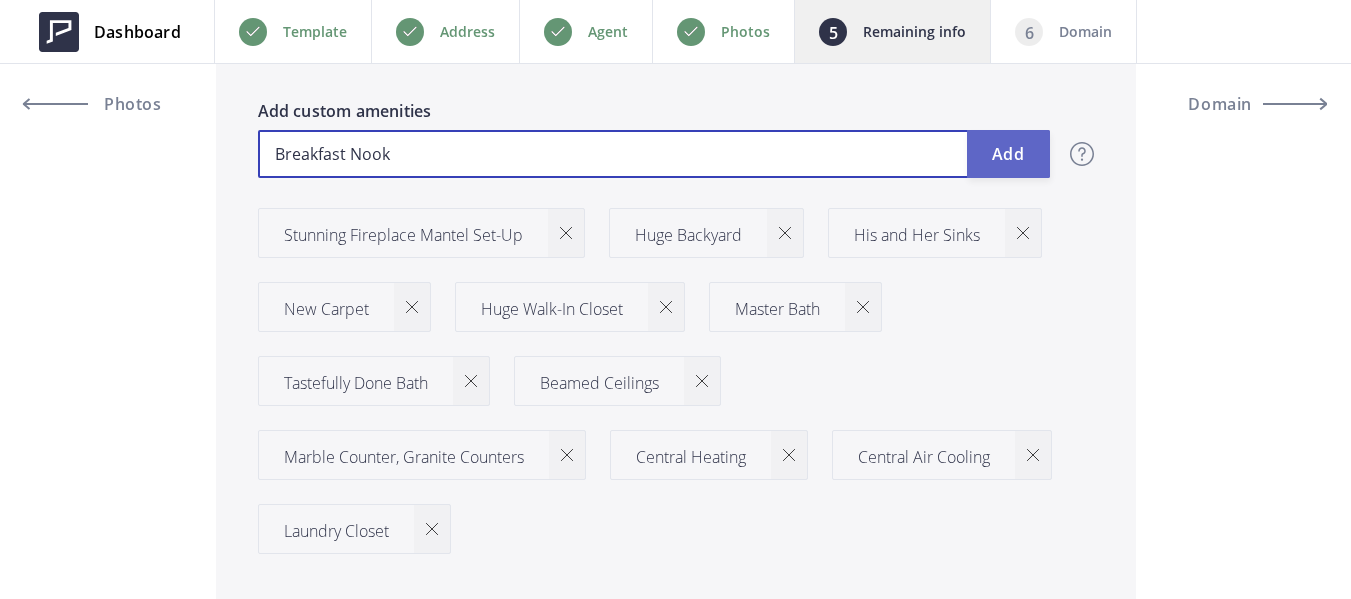 type on "Breakfast Nook" 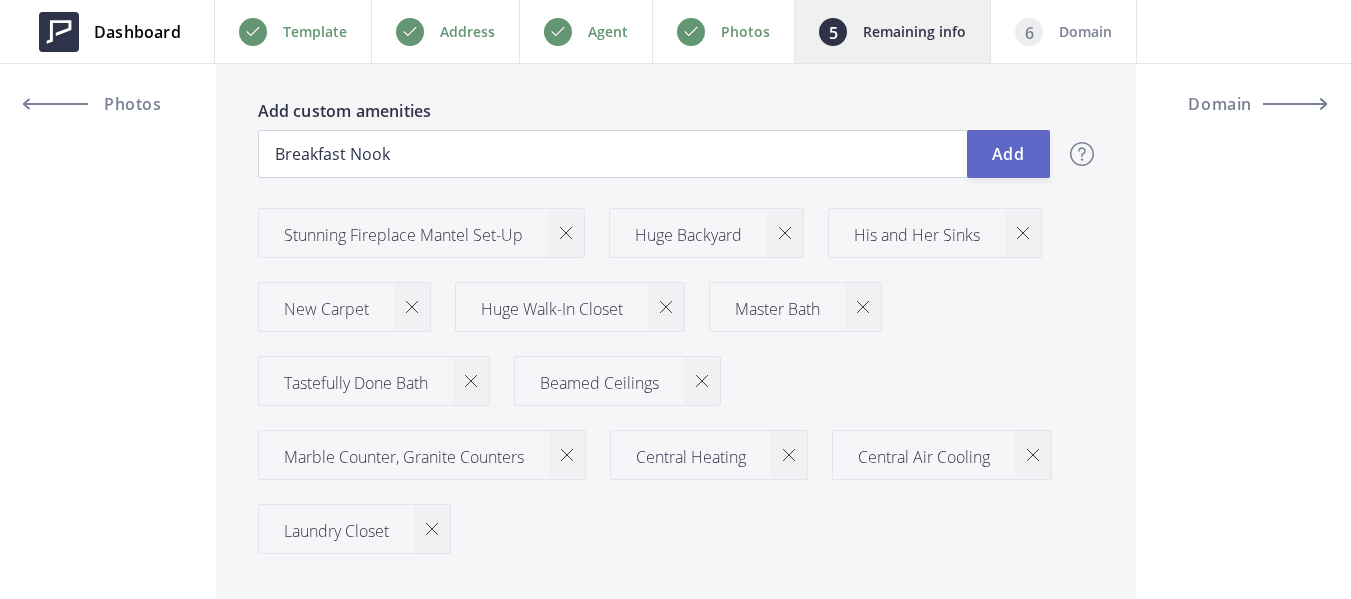 click on "Add" at bounding box center (1008, 154) 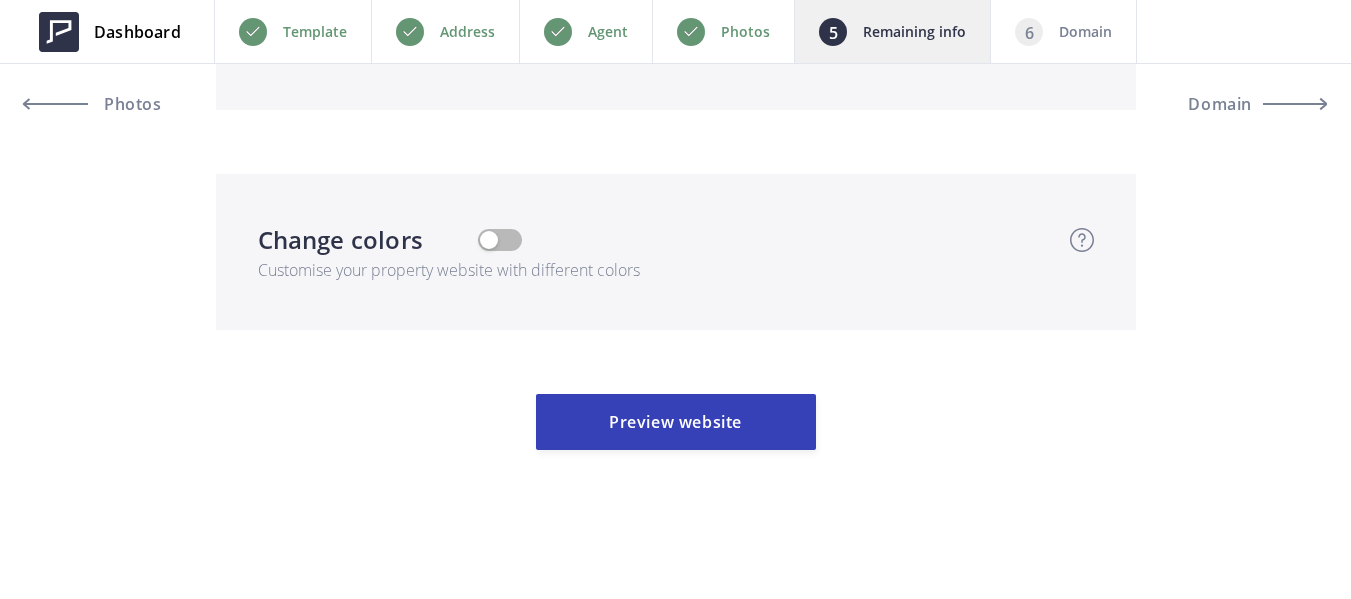 scroll, scrollTop: 5303, scrollLeft: 0, axis: vertical 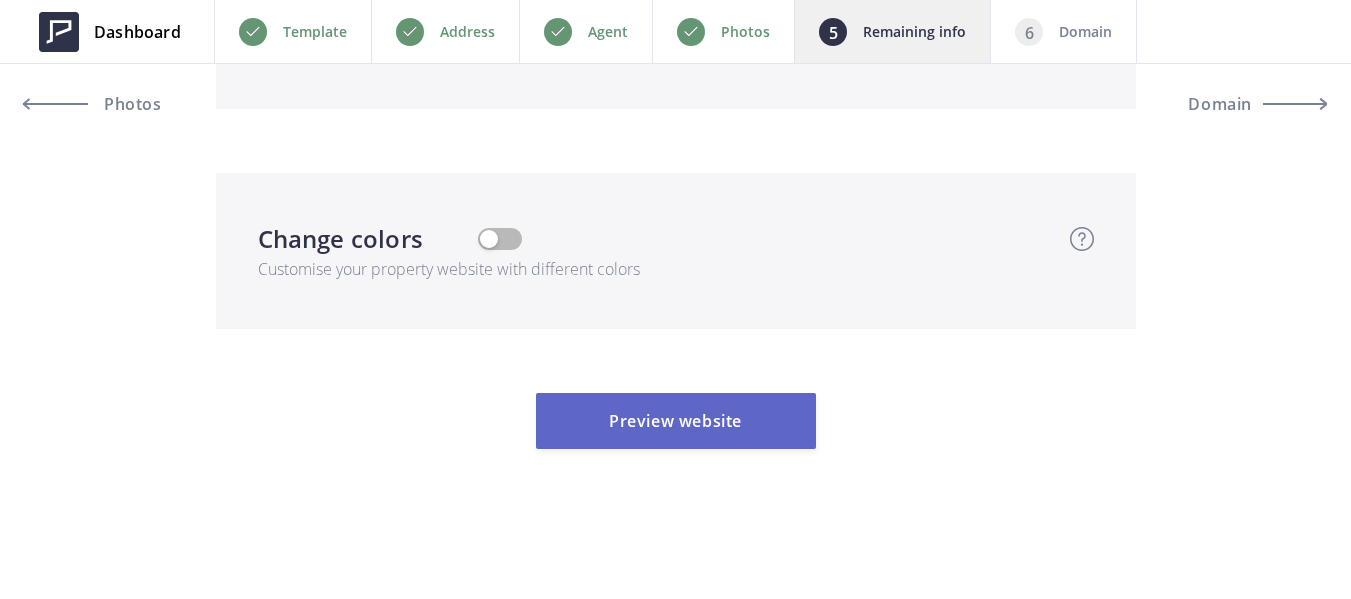 click on "Preview website" at bounding box center (676, 421) 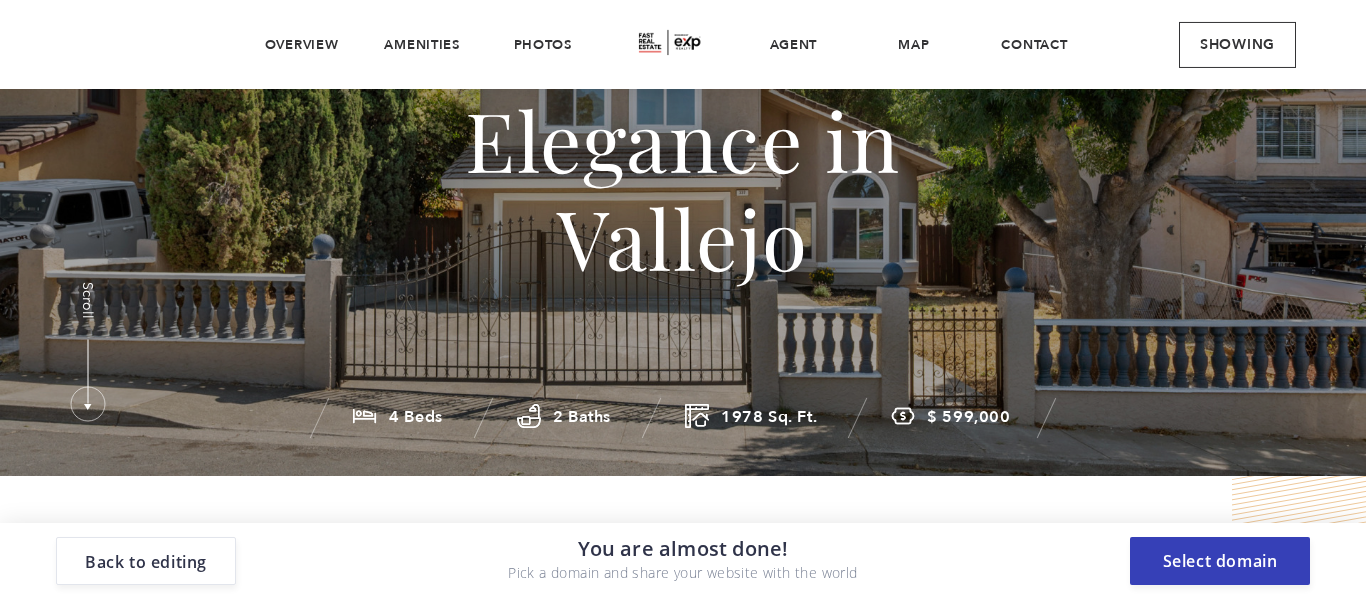 scroll, scrollTop: 400, scrollLeft: 0, axis: vertical 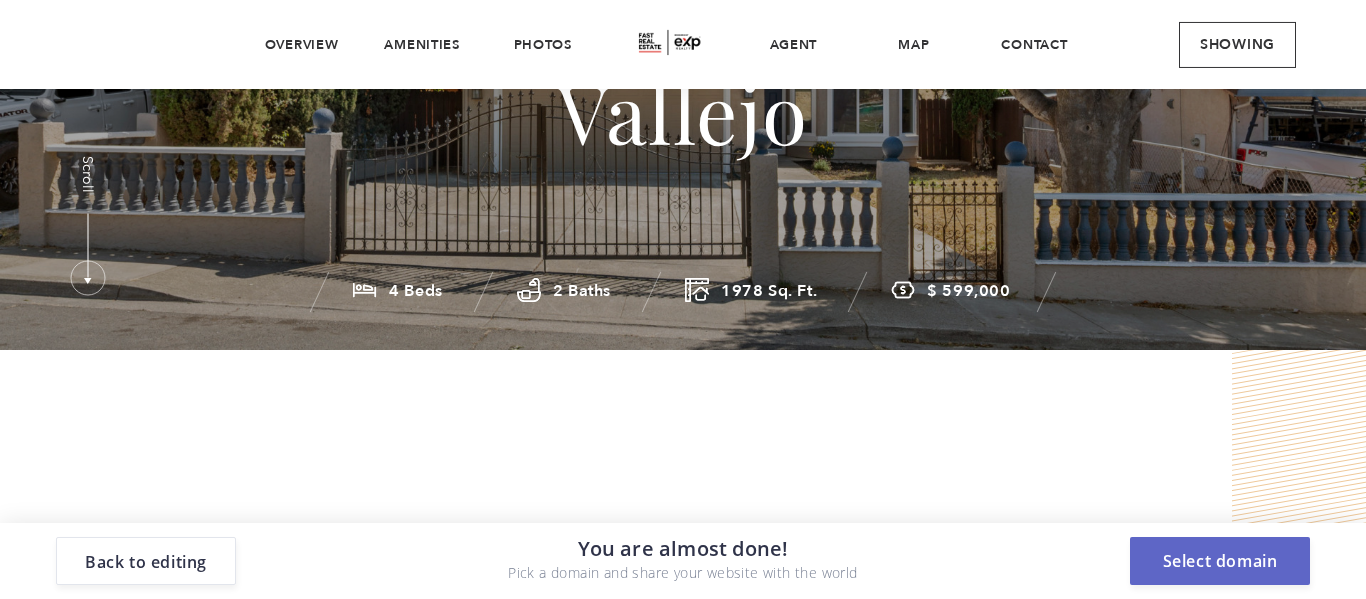 click on "Select domain" at bounding box center [1220, 561] 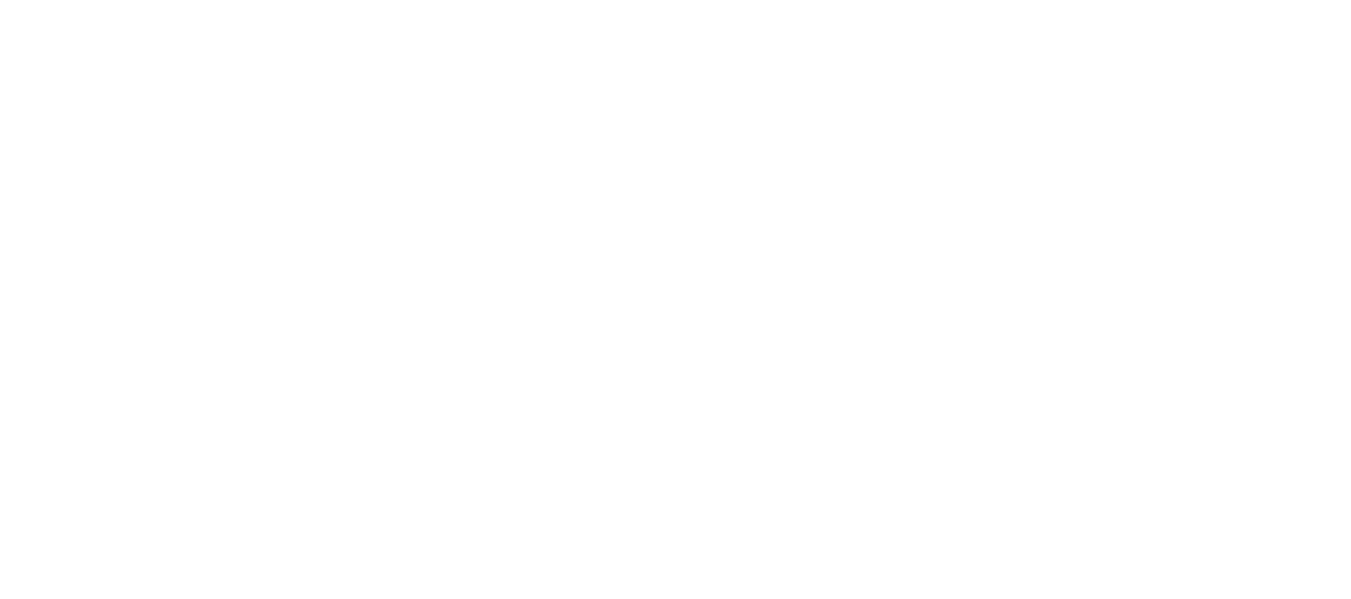 scroll, scrollTop: 0, scrollLeft: 0, axis: both 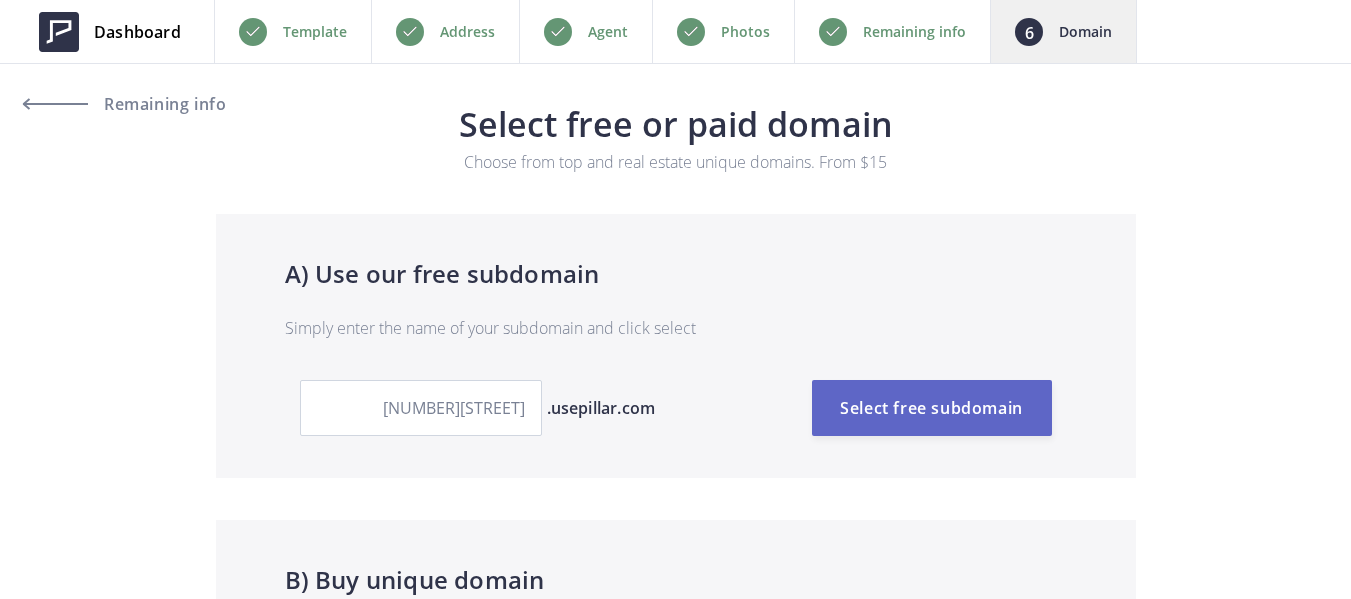 click on "Select free subdomain" at bounding box center (932, 408) 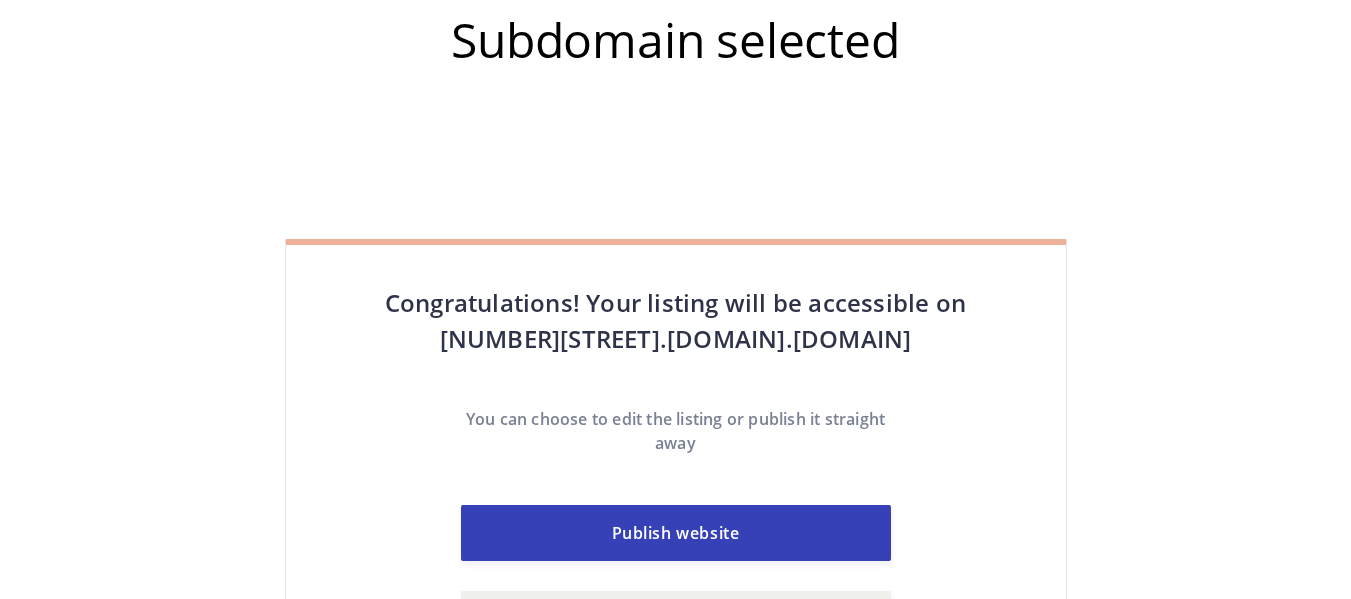 scroll, scrollTop: 0, scrollLeft: 0, axis: both 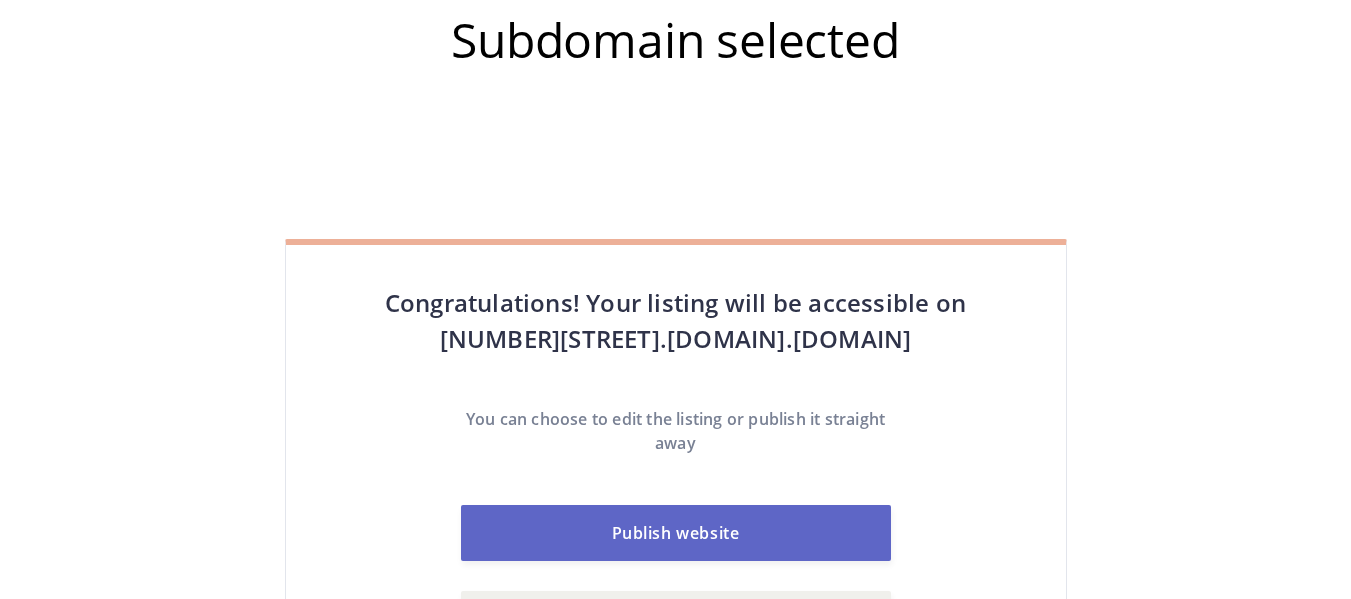 click on "Publish website" at bounding box center [676, 533] 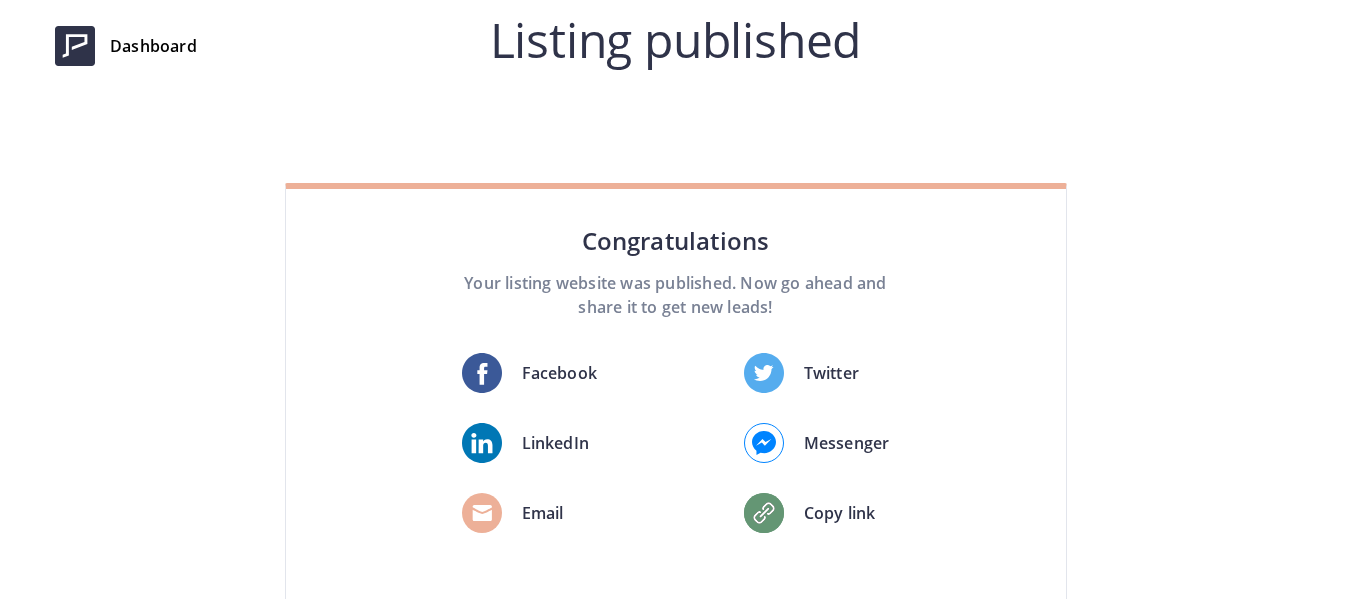 scroll, scrollTop: 0, scrollLeft: 0, axis: both 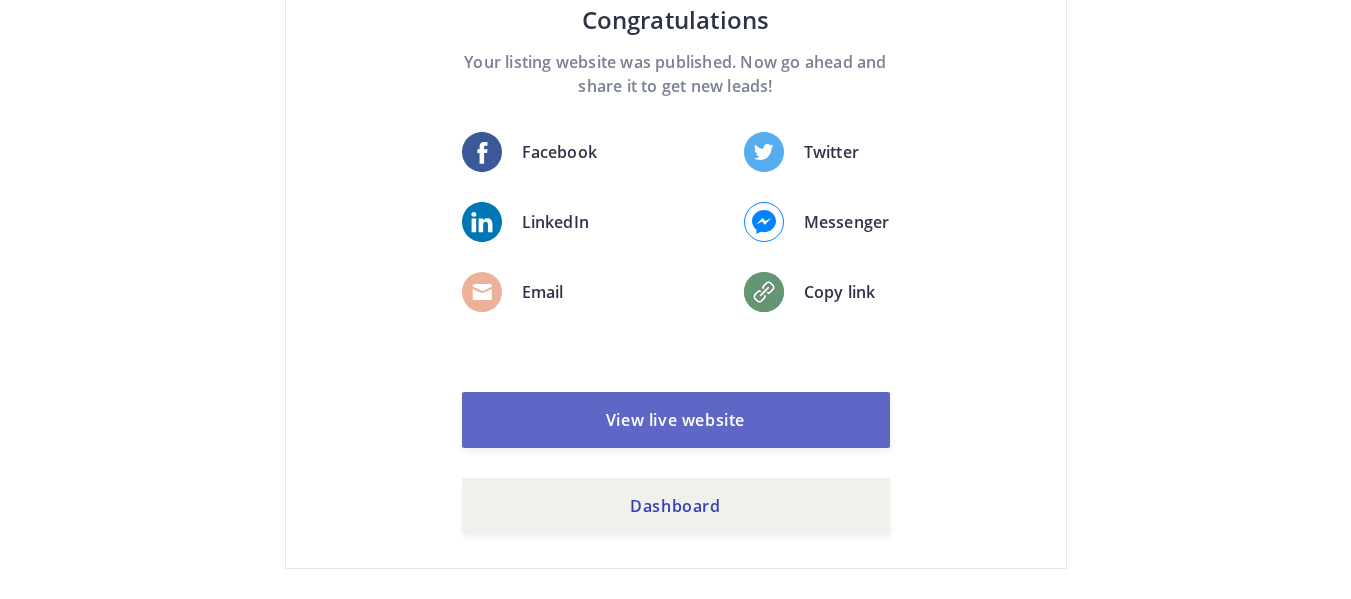 click on "View live website" at bounding box center [676, 420] 